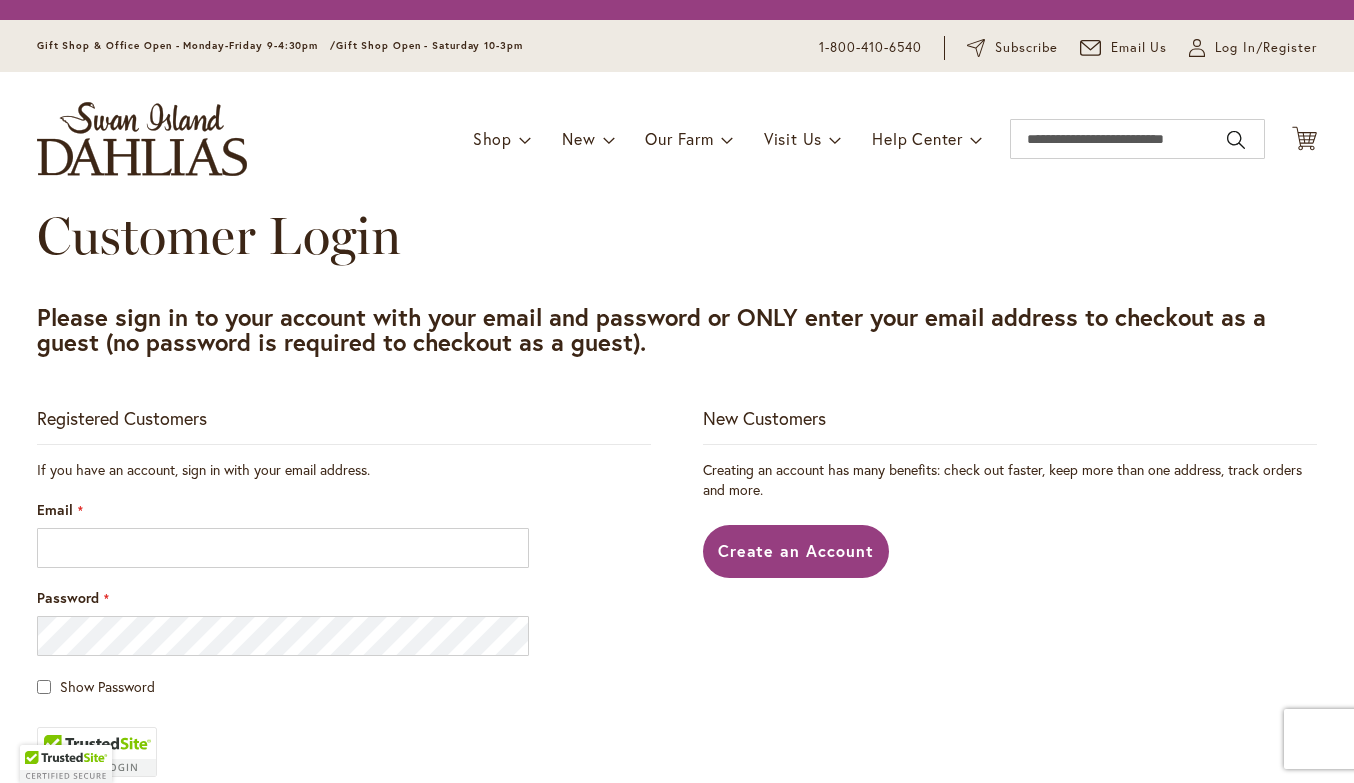 scroll, scrollTop: 0, scrollLeft: 0, axis: both 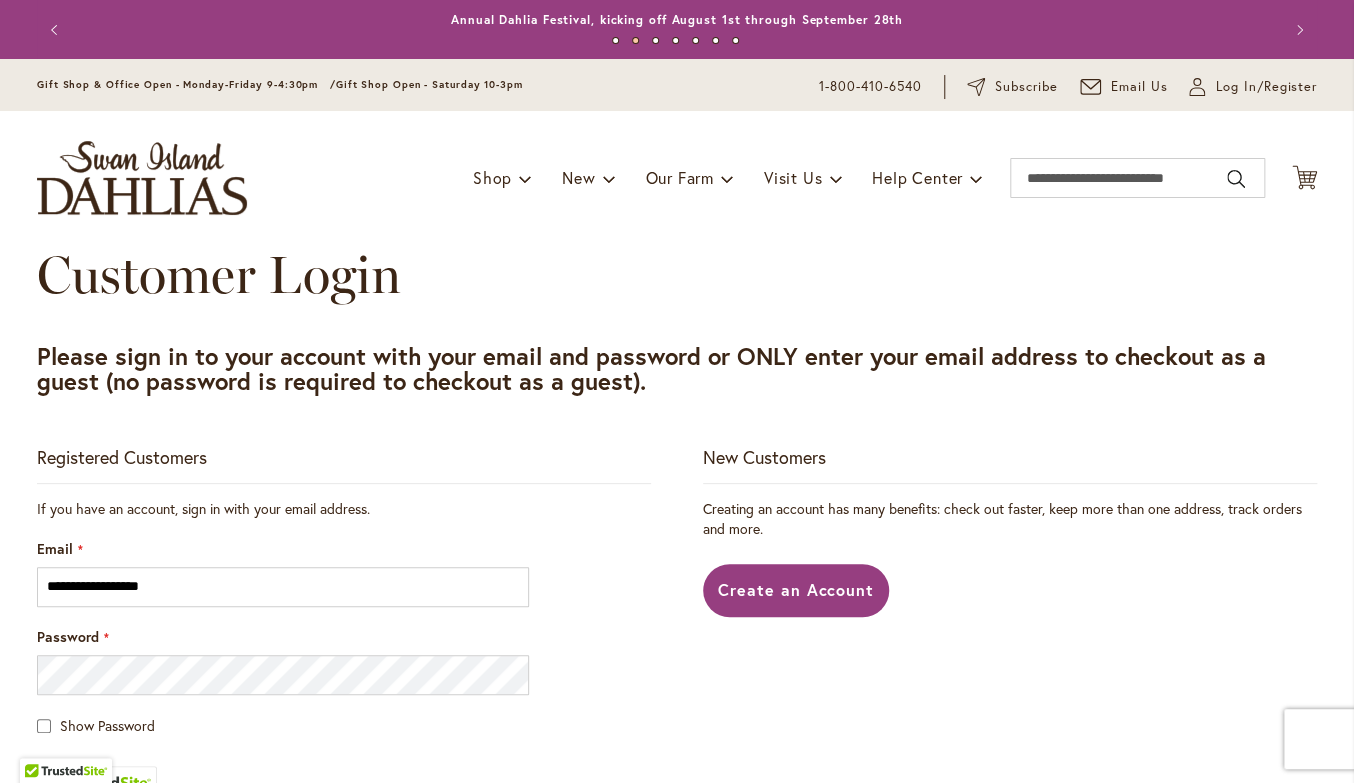 type on "**********" 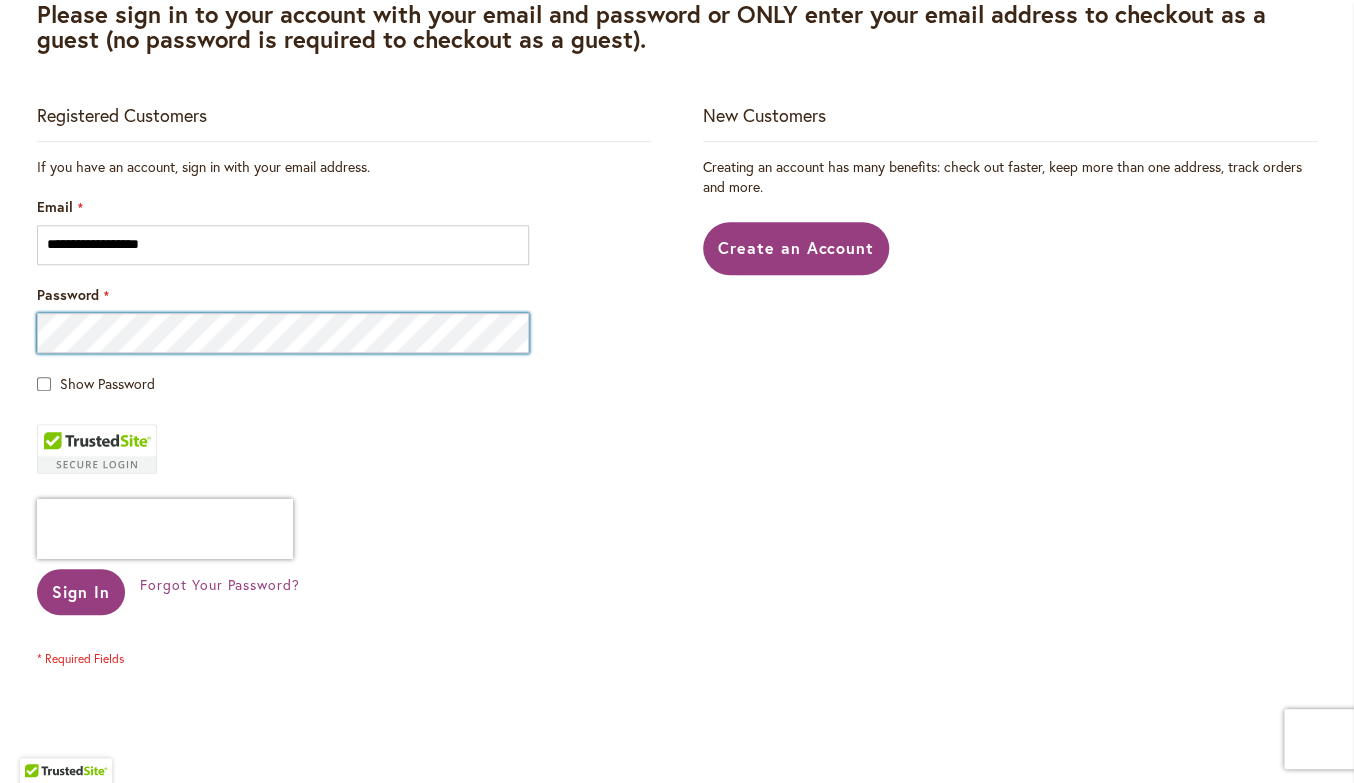 scroll, scrollTop: 343, scrollLeft: 0, axis: vertical 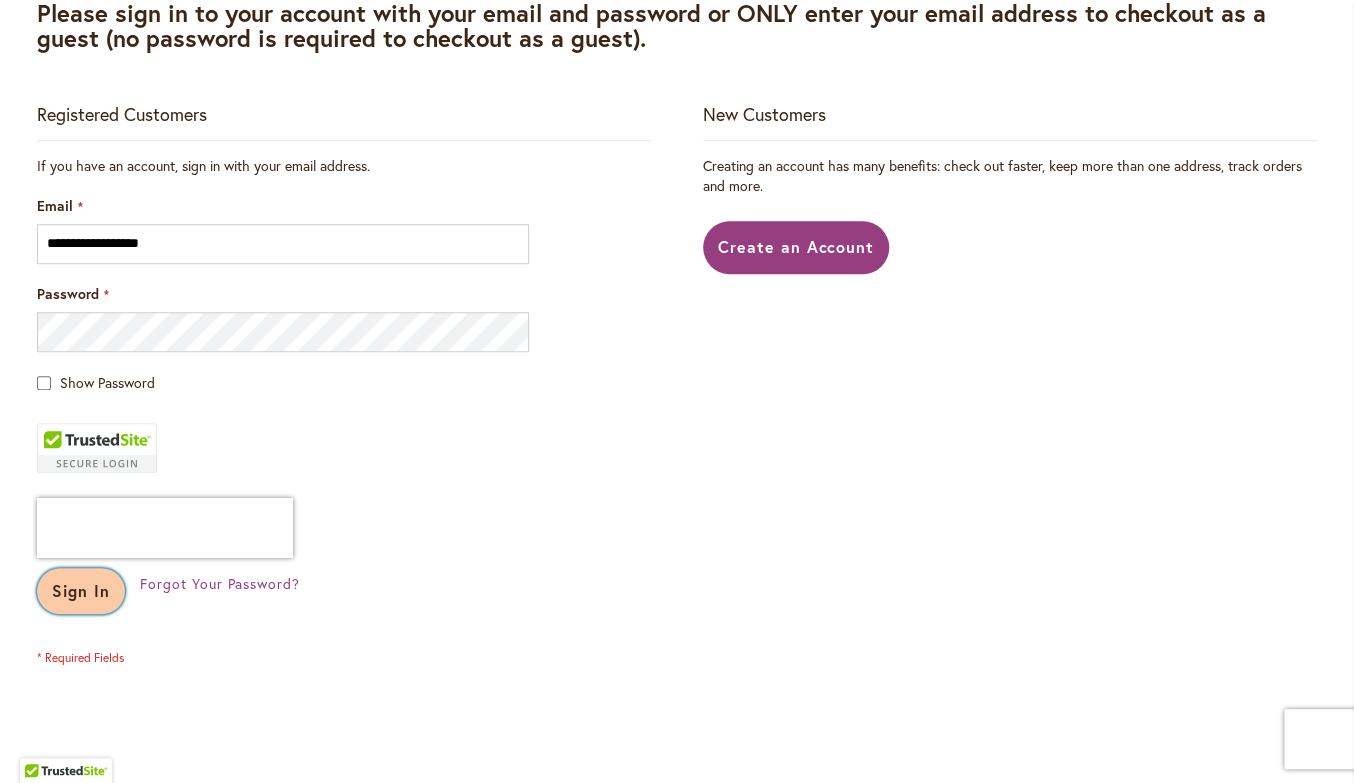 click on "Sign In" at bounding box center (81, 590) 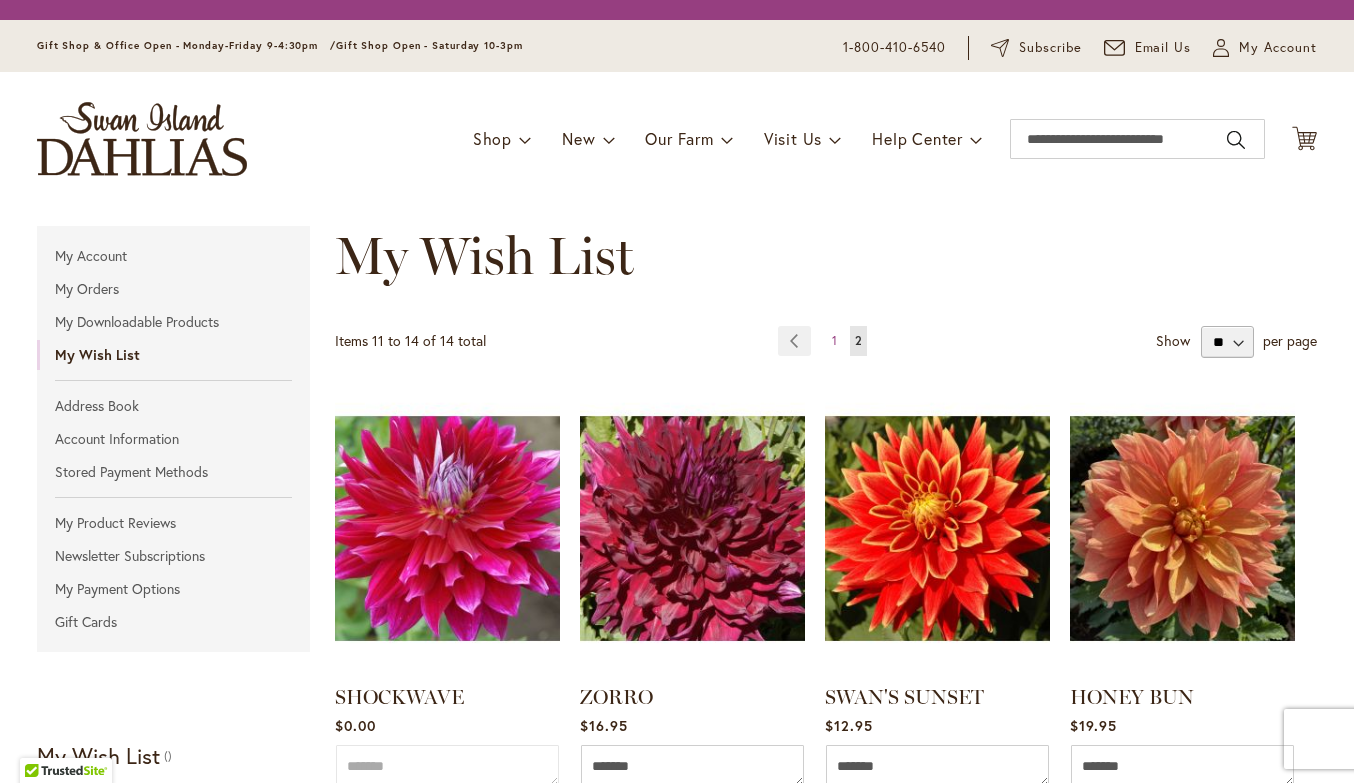 scroll, scrollTop: 0, scrollLeft: 0, axis: both 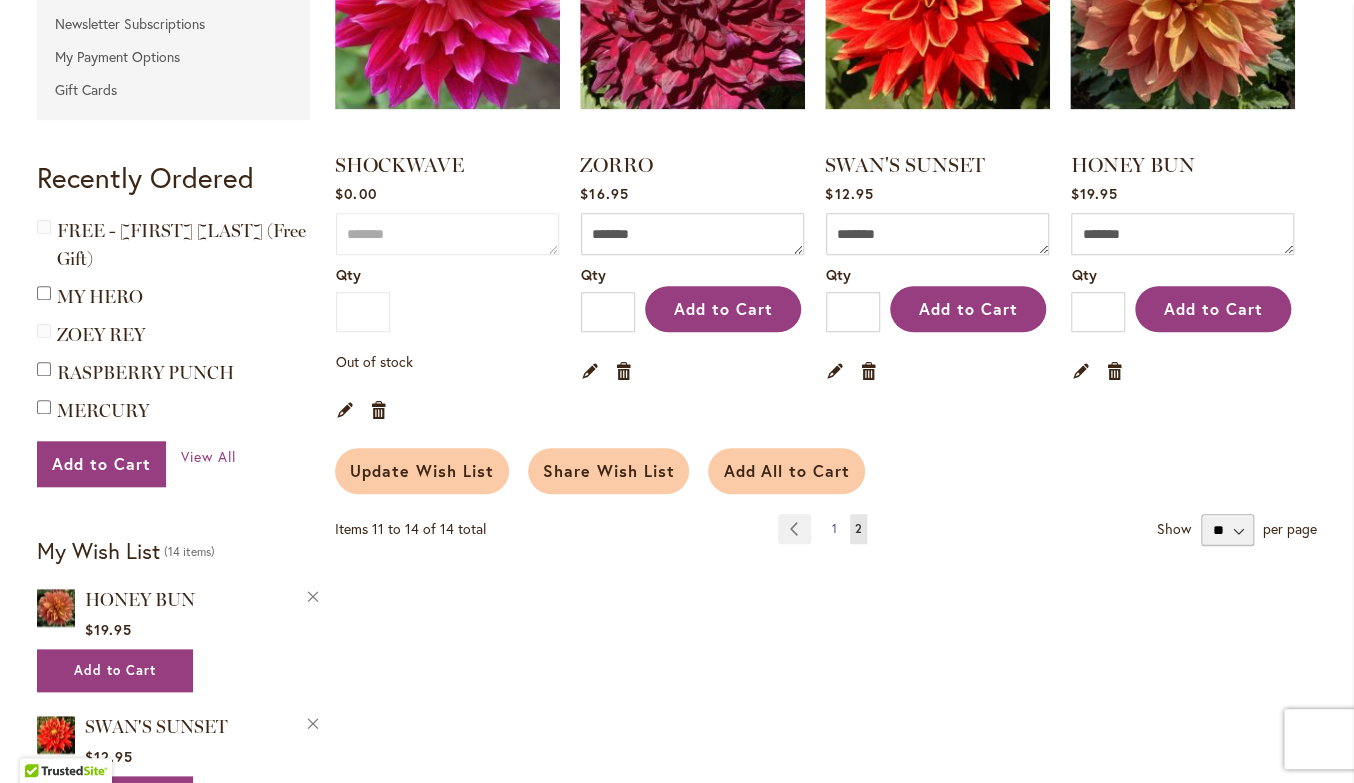 click on "1" at bounding box center [834, 528] 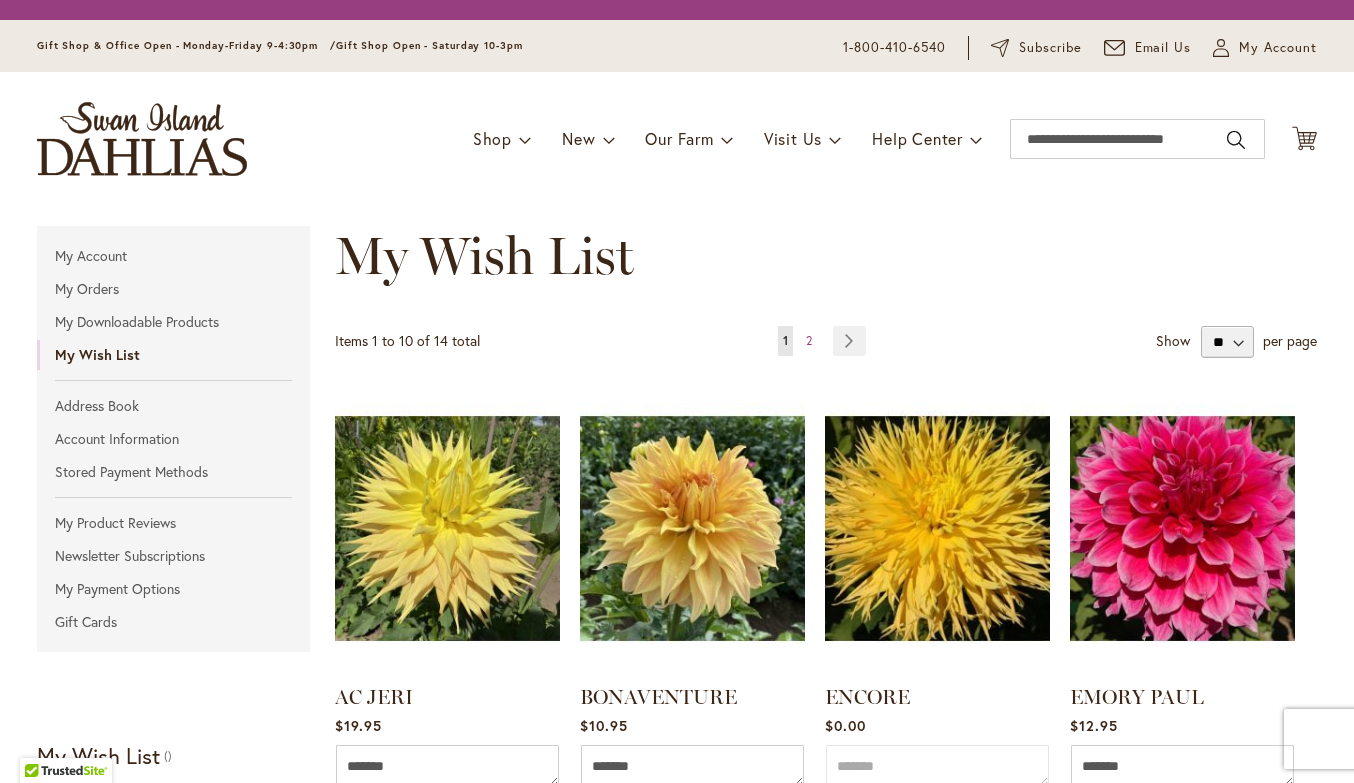 scroll, scrollTop: 0, scrollLeft: 0, axis: both 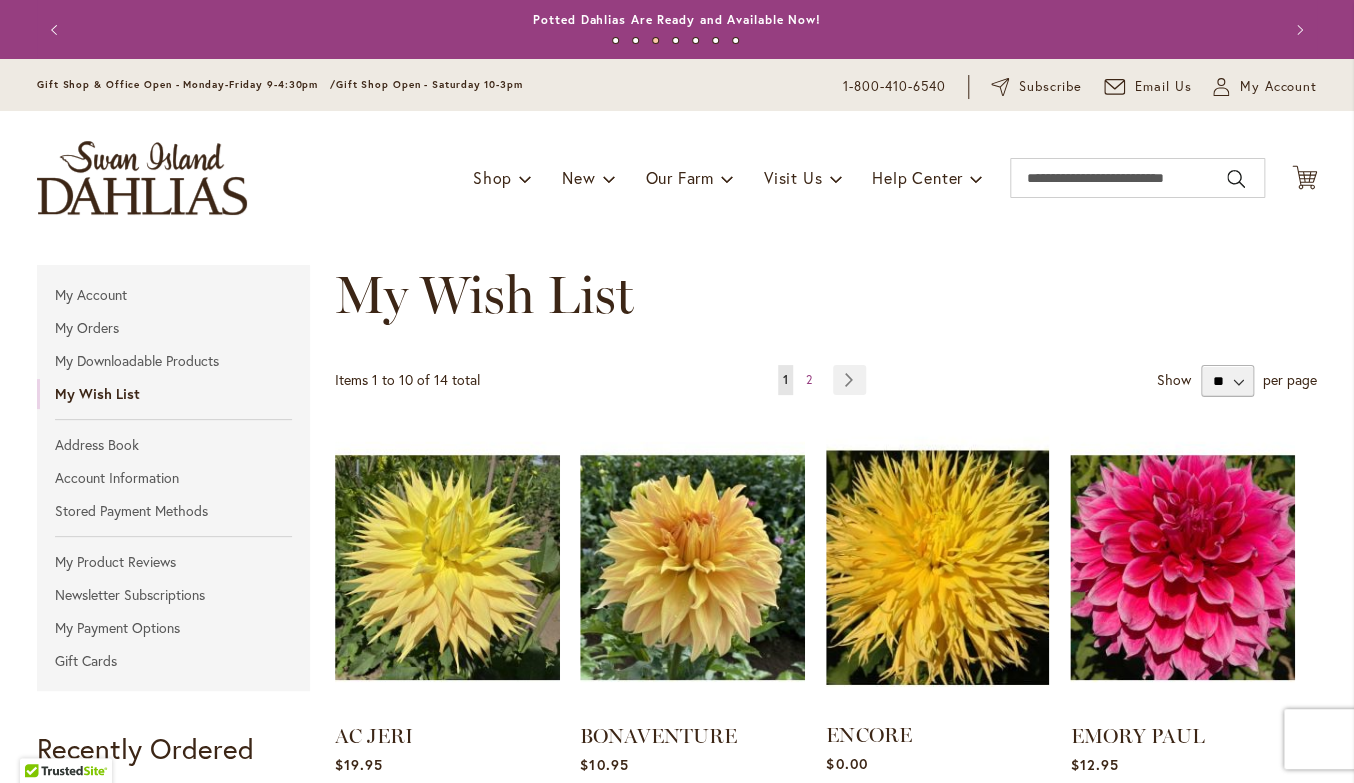 click at bounding box center [938, 567] 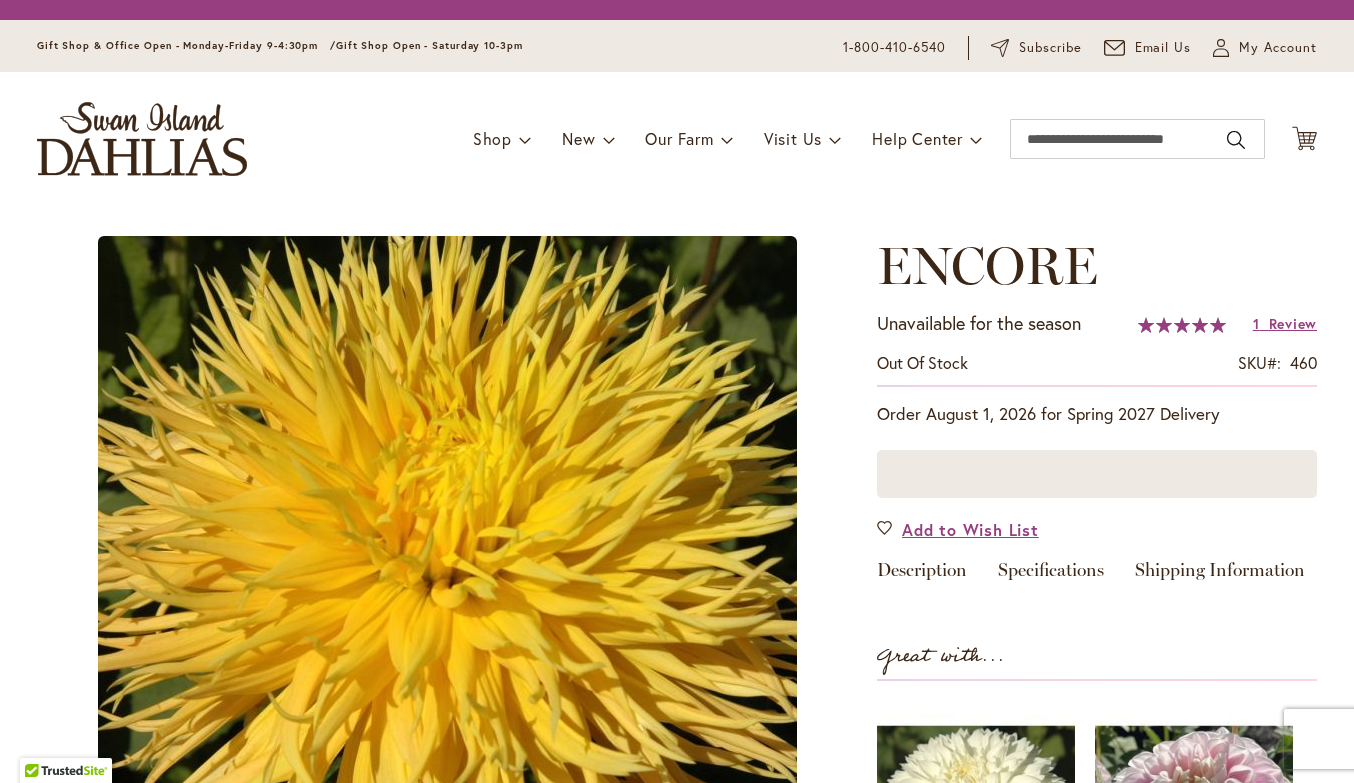 scroll, scrollTop: 0, scrollLeft: 0, axis: both 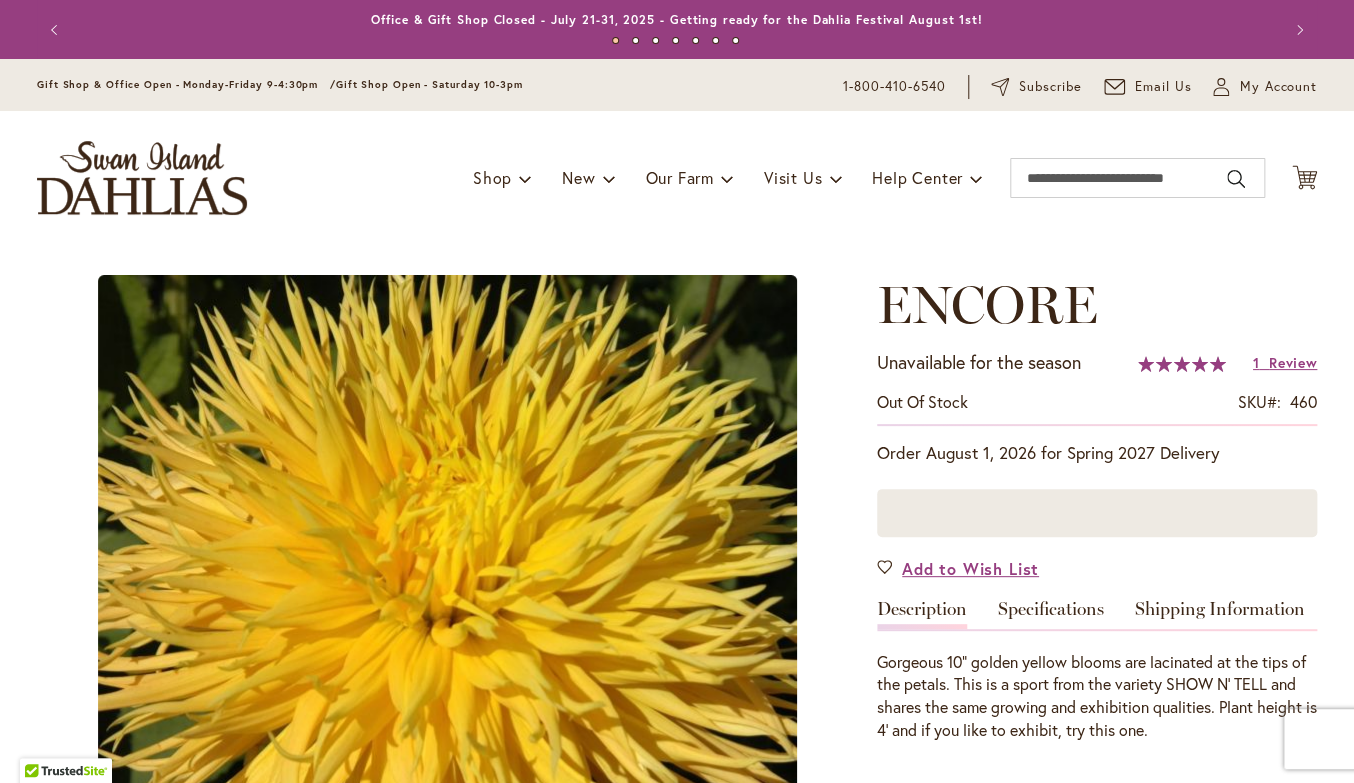 type on "*****" 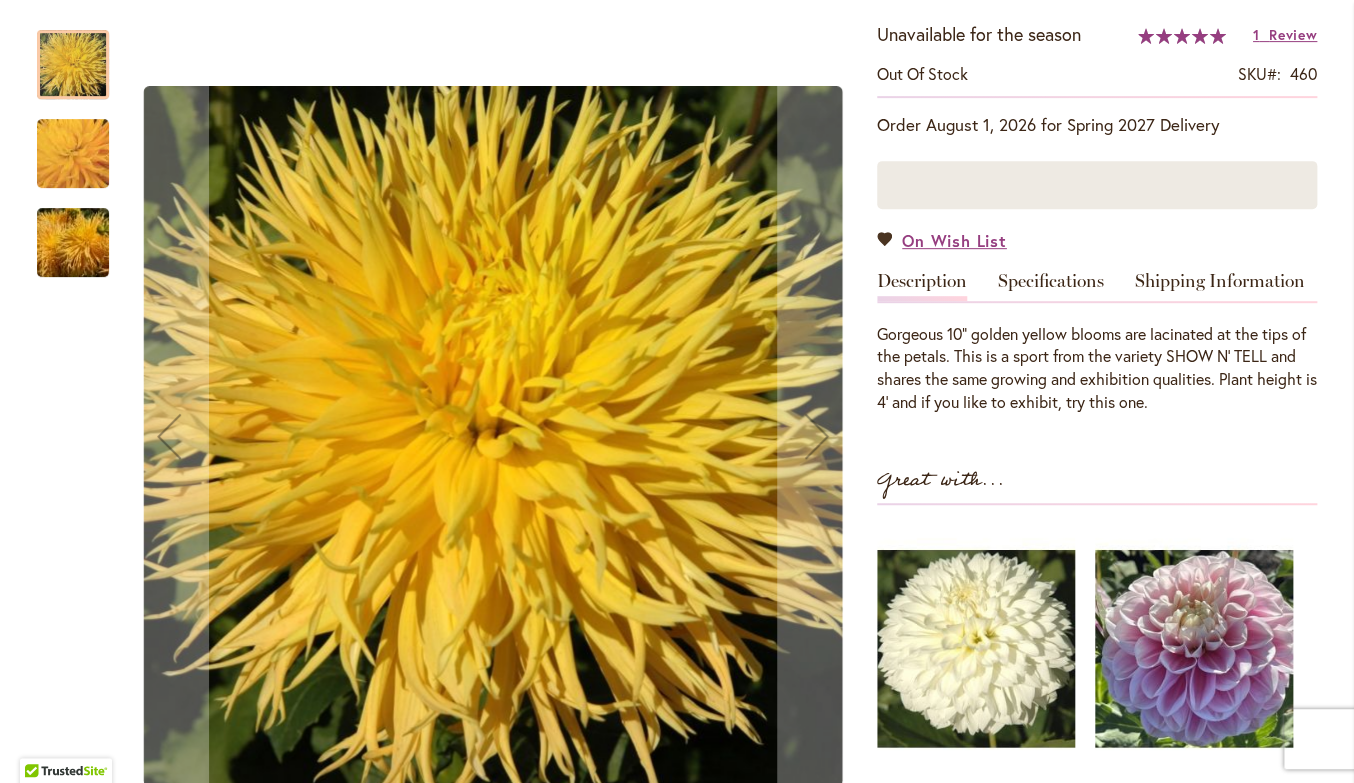scroll, scrollTop: 0, scrollLeft: 0, axis: both 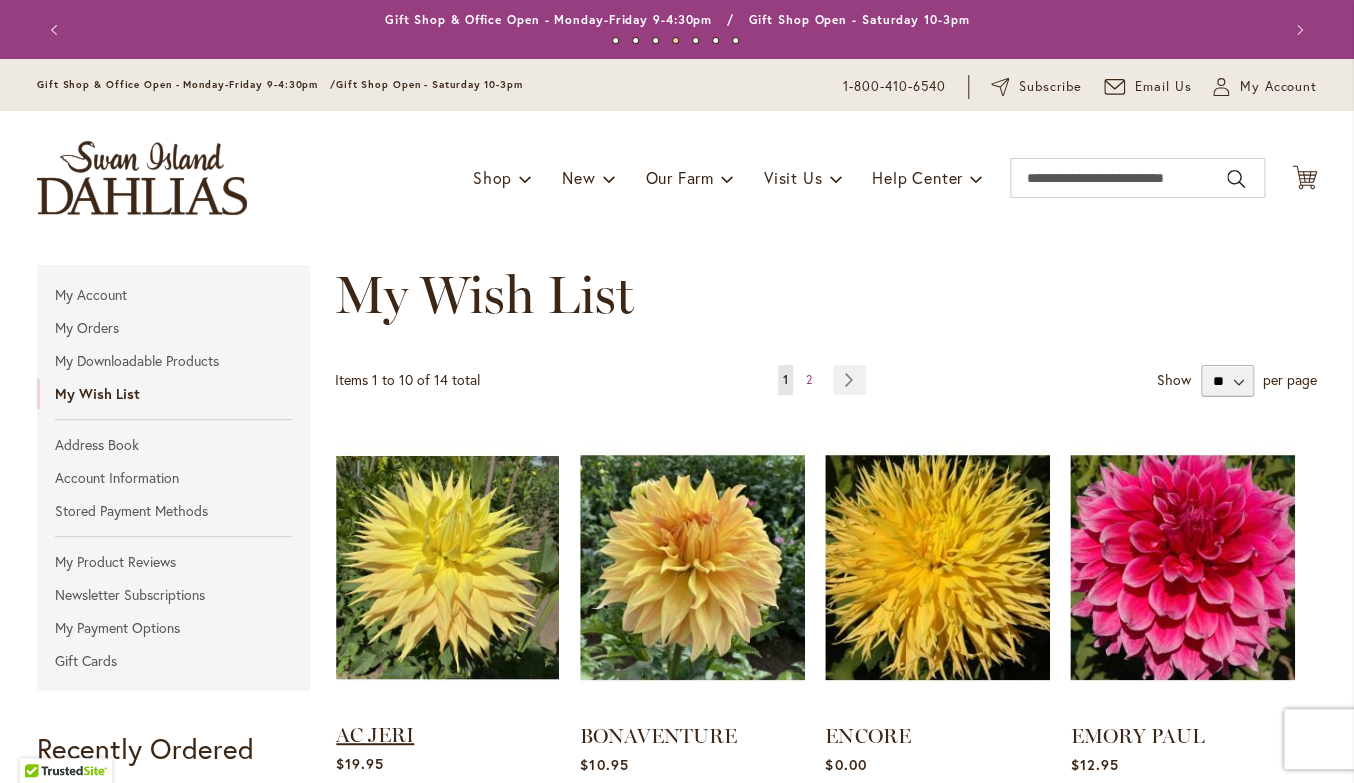 click on "AC JERI" at bounding box center [375, 735] 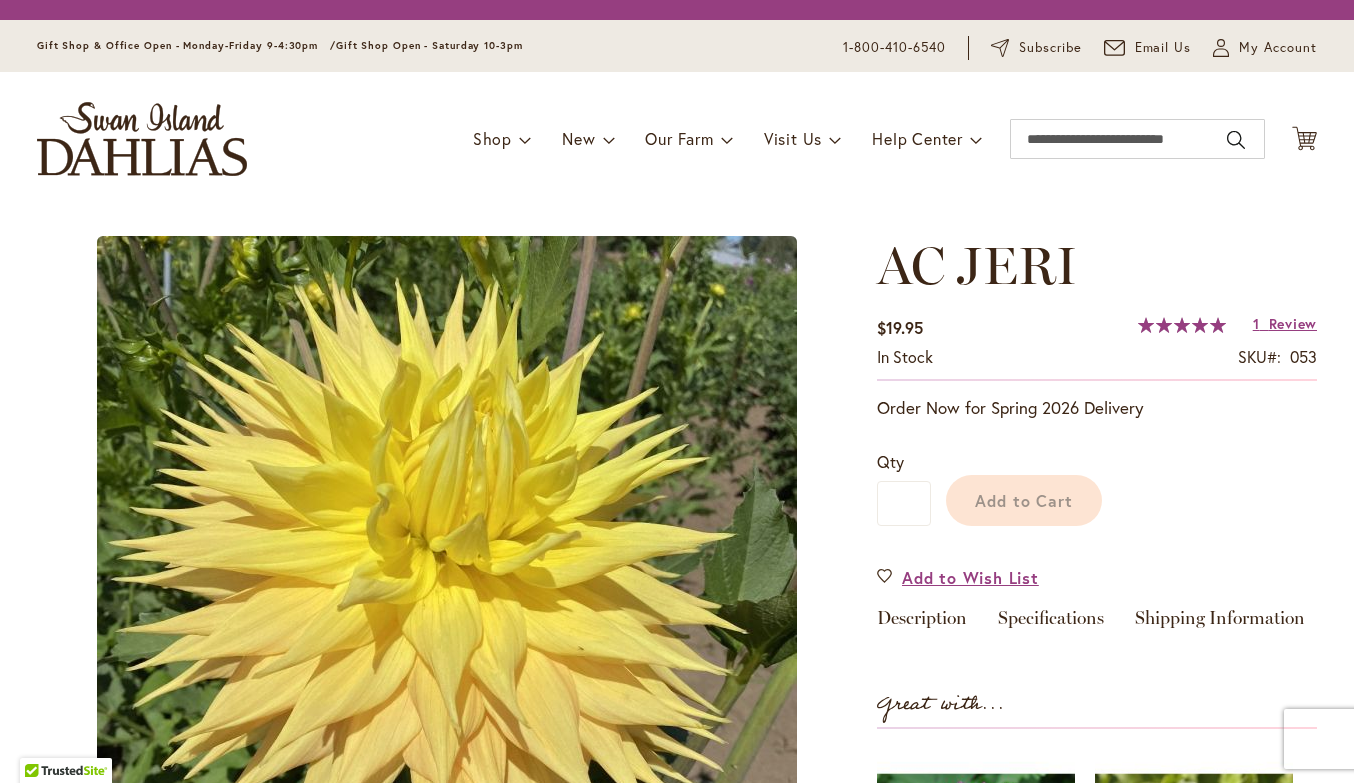 scroll, scrollTop: 0, scrollLeft: 0, axis: both 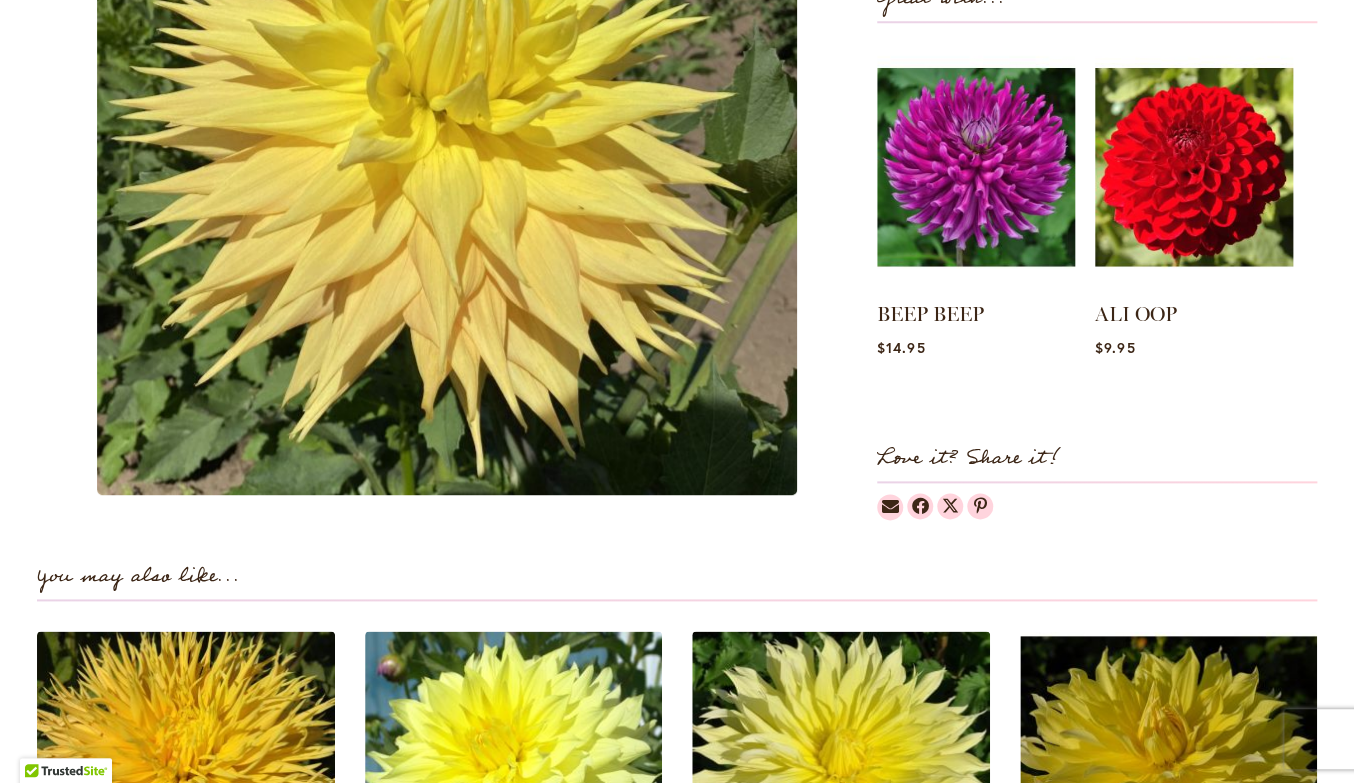 type on "*****" 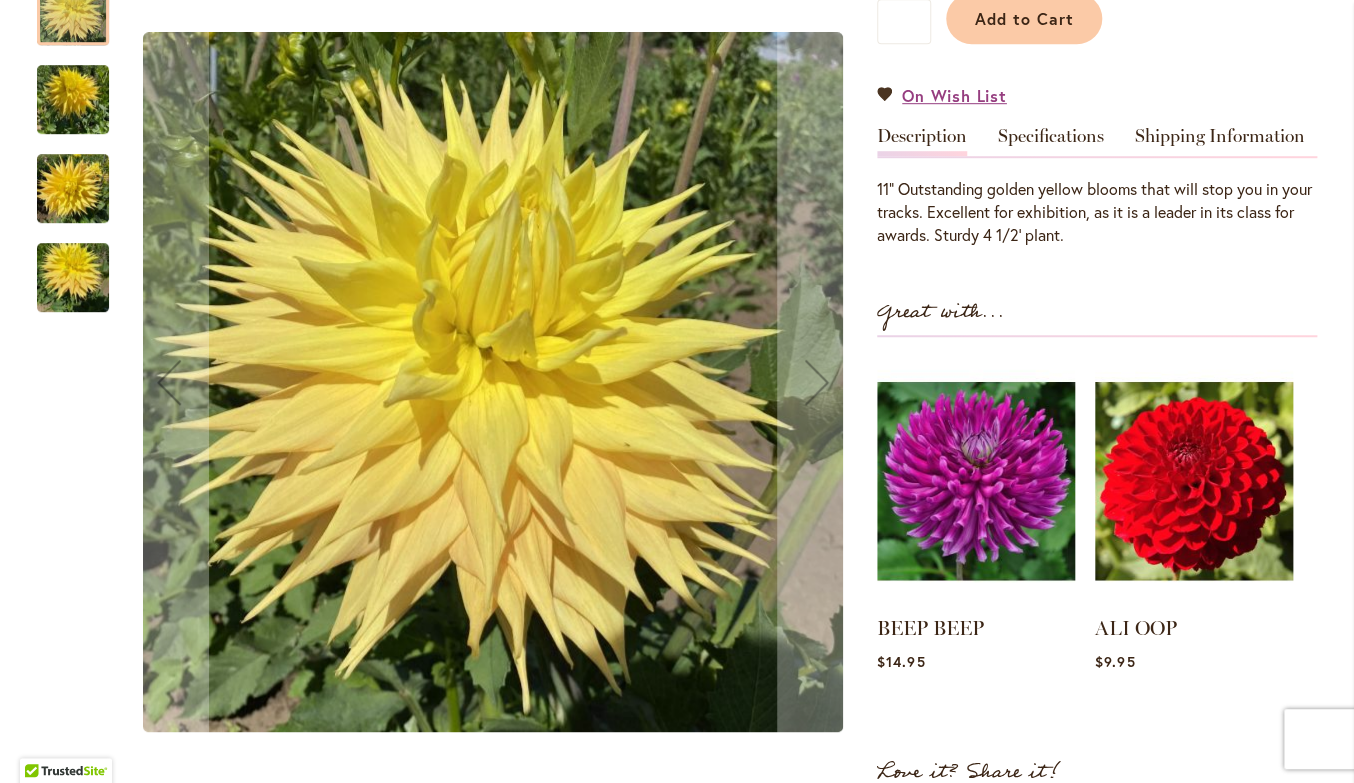 scroll, scrollTop: 545, scrollLeft: 0, axis: vertical 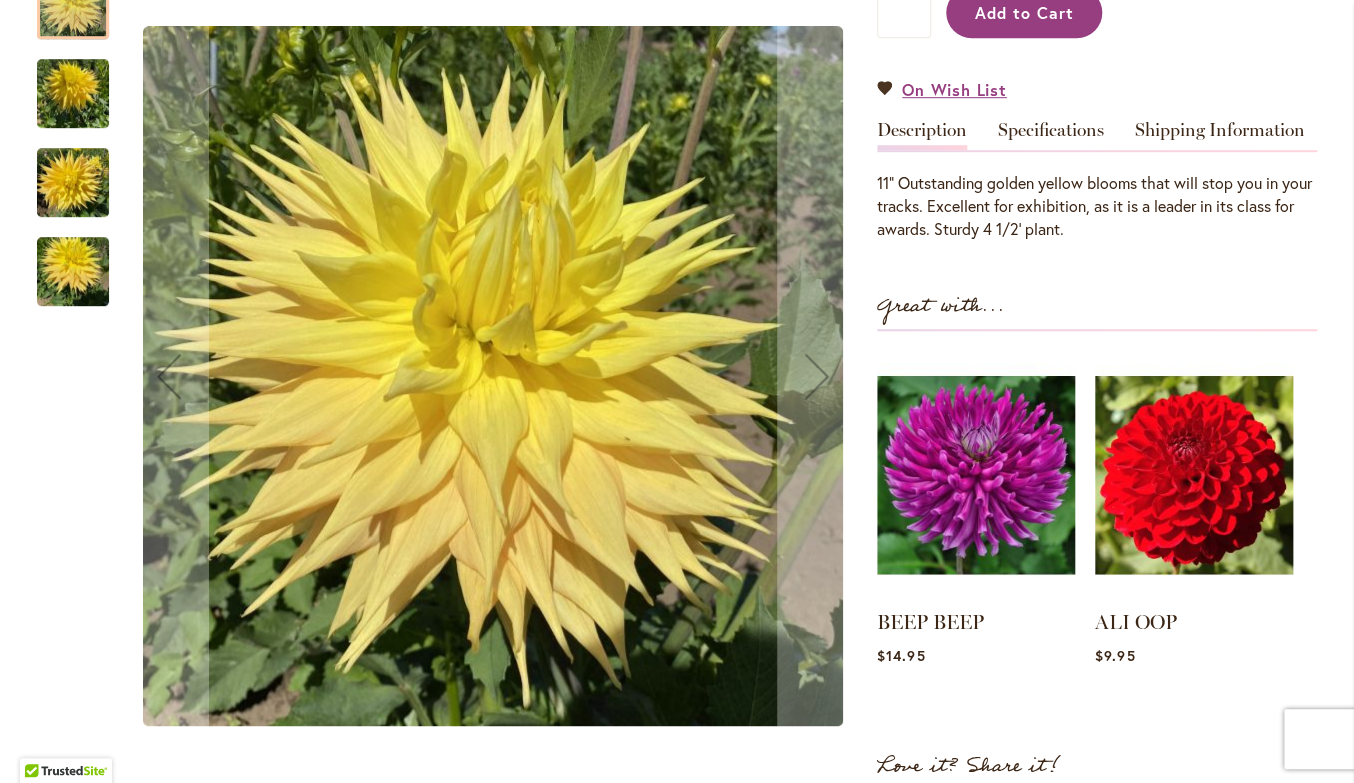 click on "Add to Cart" at bounding box center [1024, 12] 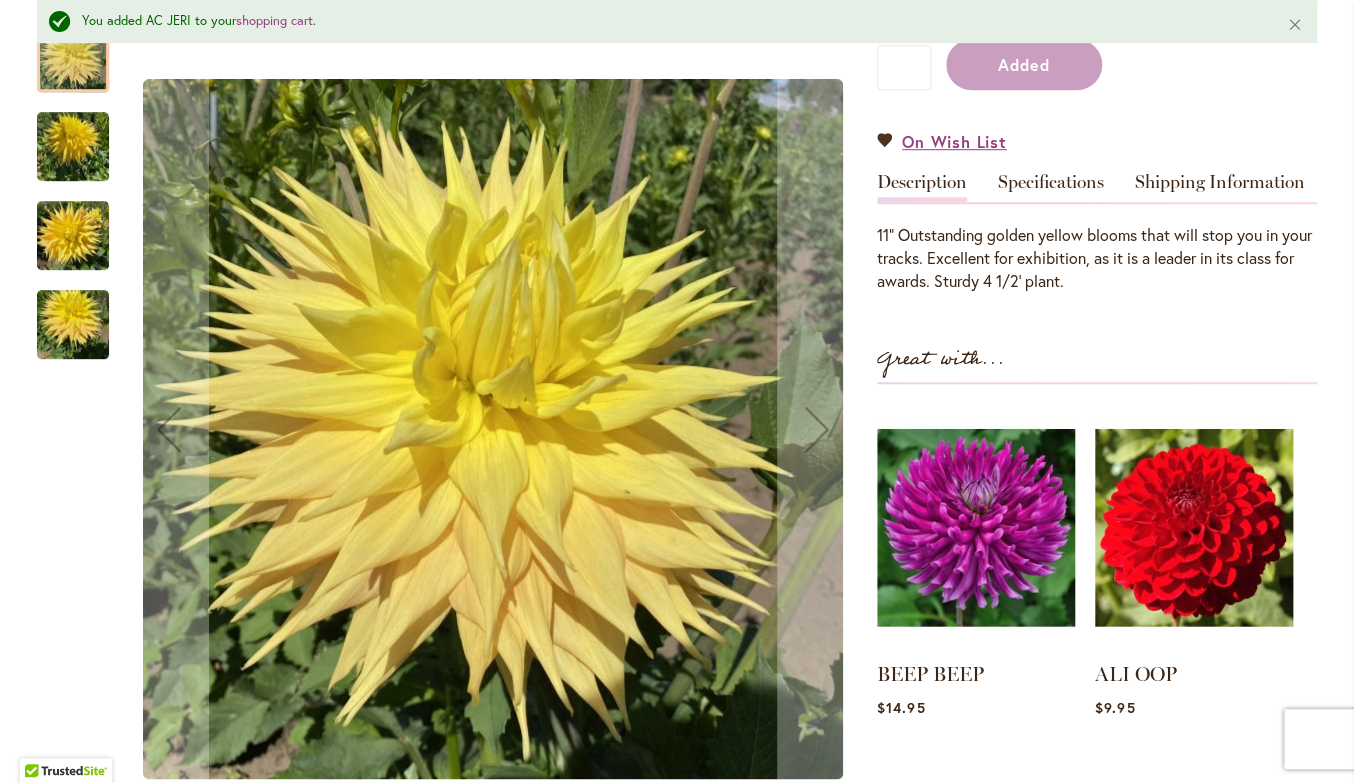 scroll, scrollTop: 599, scrollLeft: 0, axis: vertical 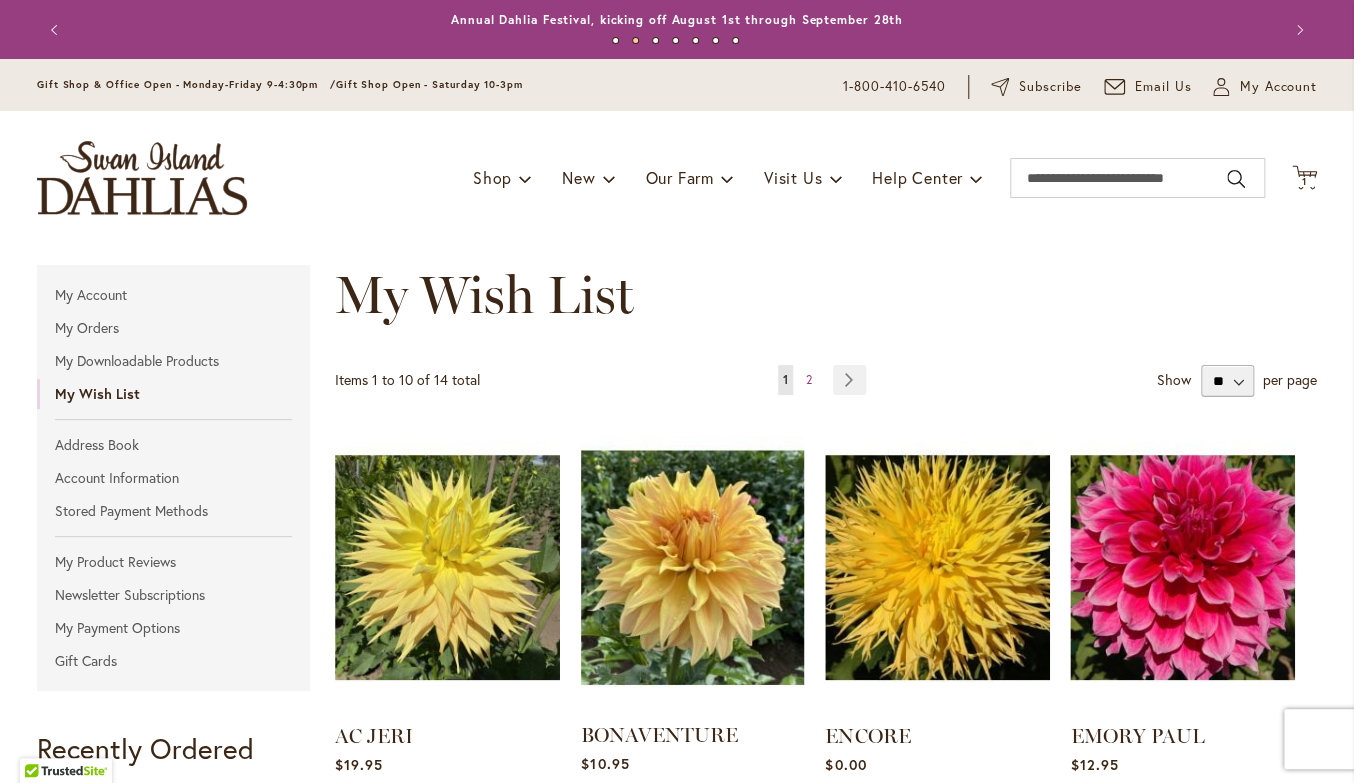 drag, startPoint x: 1341, startPoint y: 146, endPoint x: 669, endPoint y: 567, distance: 792.98486 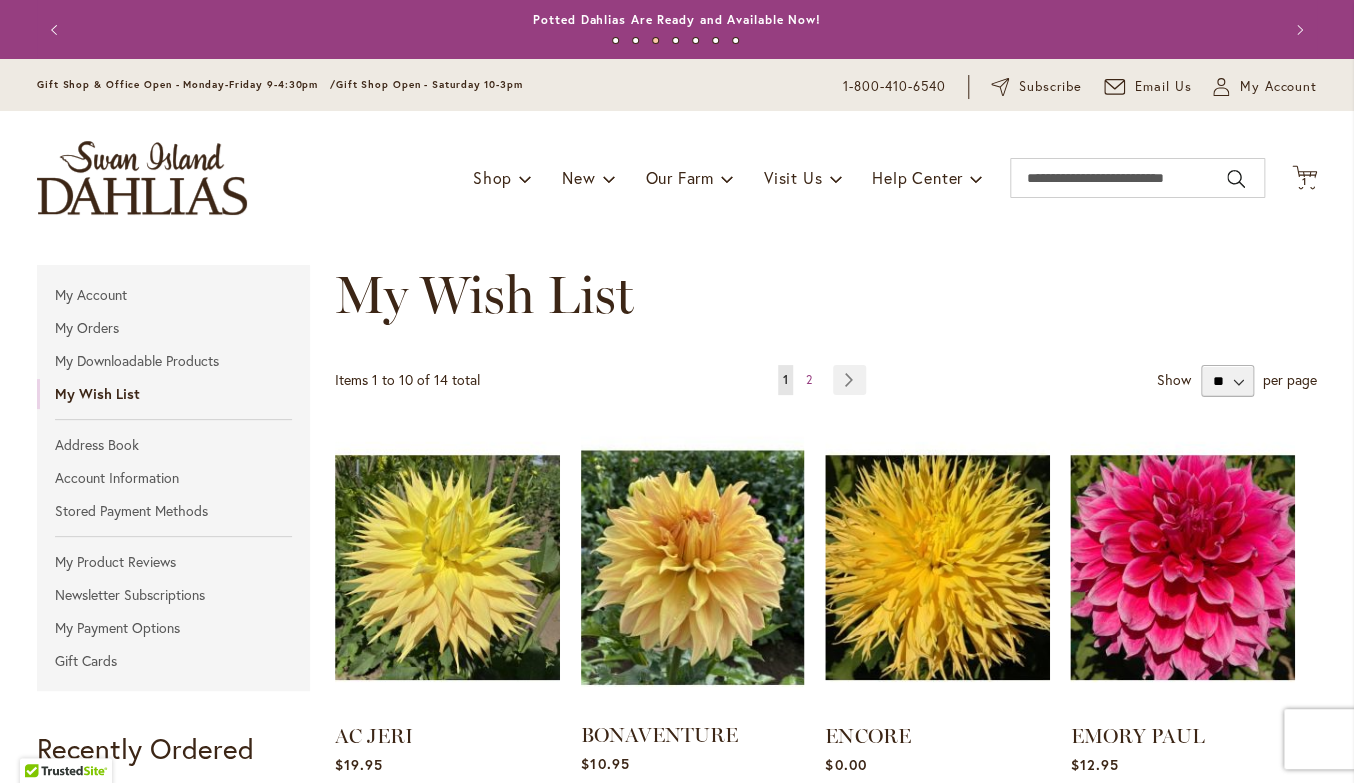 click on "Skip to Accessibility Information
The store will not work correctly in the case when cookies are disabled.
Previous Office & Gift Shop Closed - July 21-31, 2025 - Getting ready for the Dahlia Festival August 1st! Annual Dahlia Festival, kicking off August 1st through September 28th Potted Dahlias Are Ready and Available Now! Gift Shop & Office Open - Monday-Friday 9-4:30pm   /   Gift Shop Open - Saturday 10-3pm Order Dahlia Tubers Starting August 1st, for Spring 2026 Delivery! Check out the Beautiful Dahlia Earrings by a local artist! Questions about Dahlia Care and Growing Beautiful Dahlias Next 1 2 3 4 5 6 7
Skip to Content
Gift Shop & Office Open - Monday-Friday 9-4:30pm   /    Gift Shop Open - Saturday 10-3pm
1-800-410-6540
Subscribe" at bounding box center [677, 391] 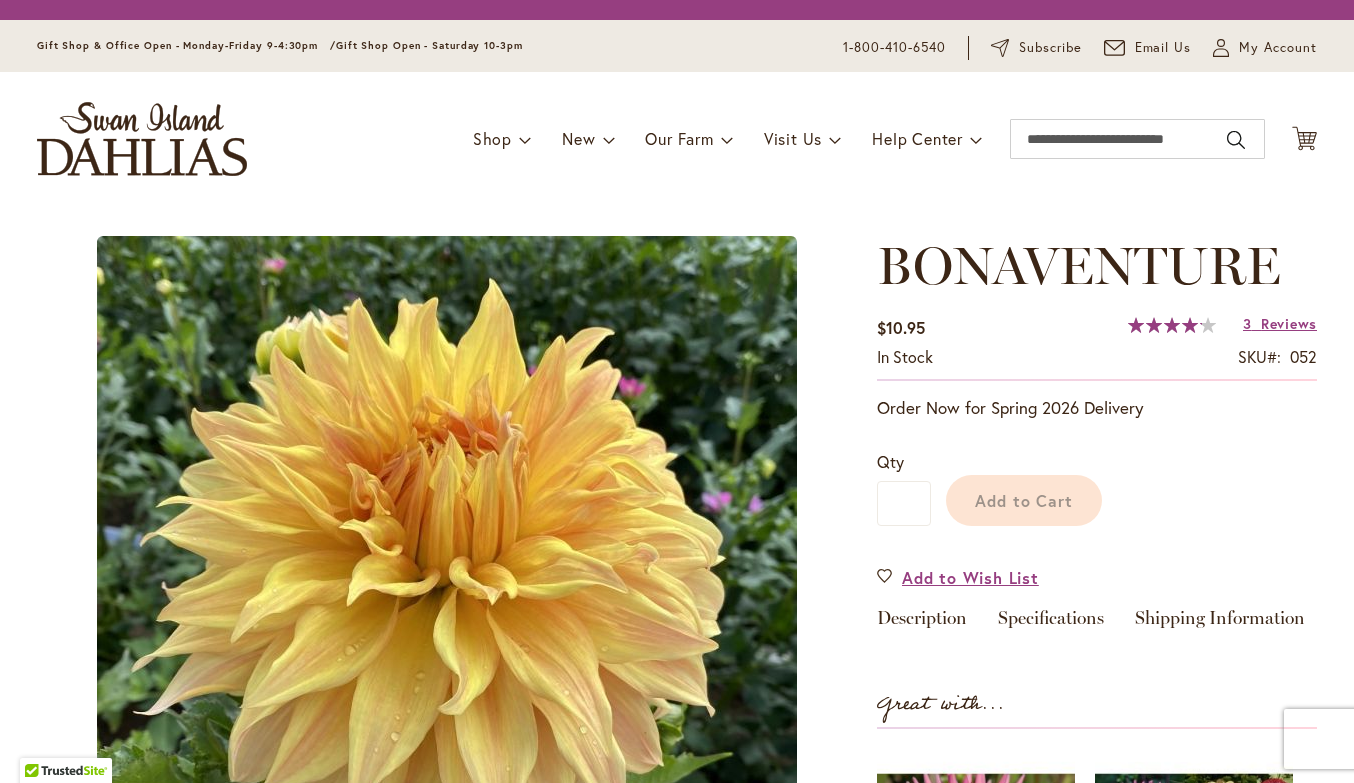 scroll, scrollTop: 0, scrollLeft: 0, axis: both 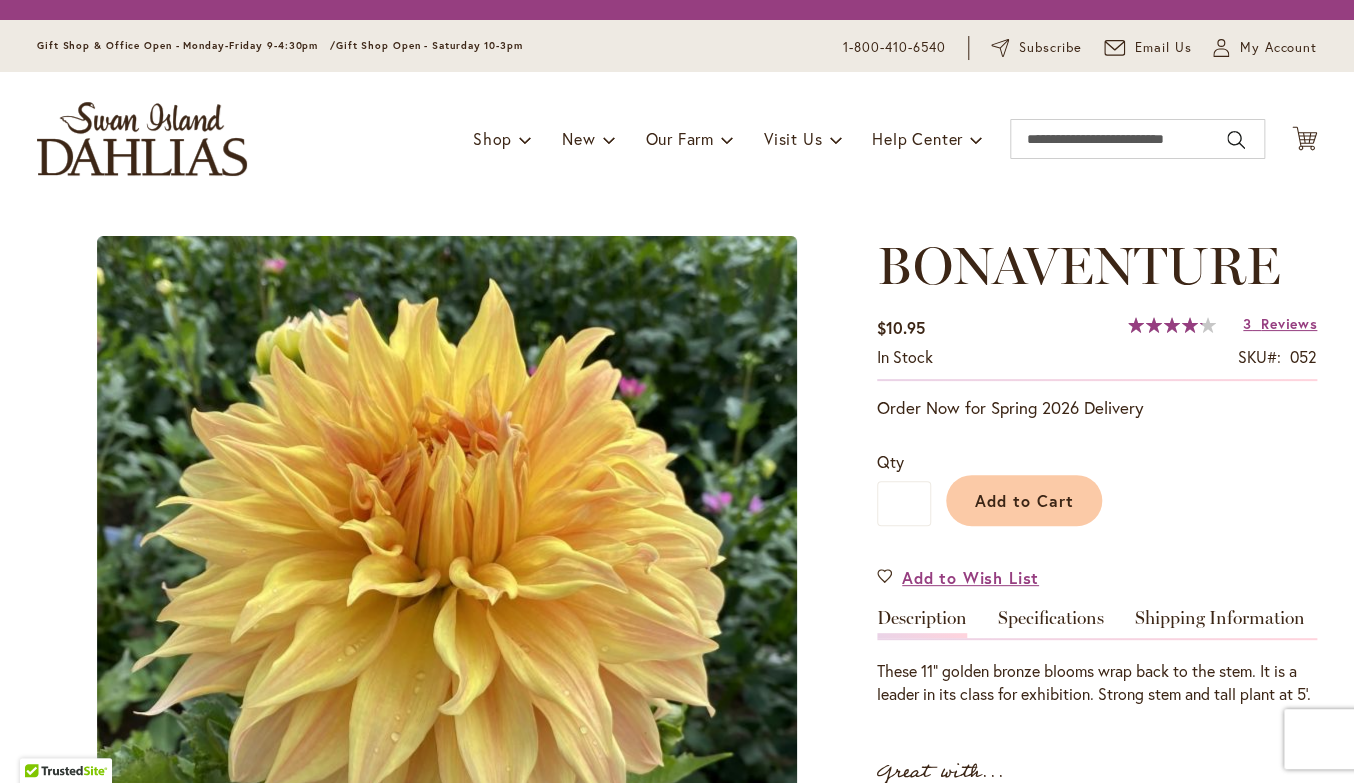 type on "*****" 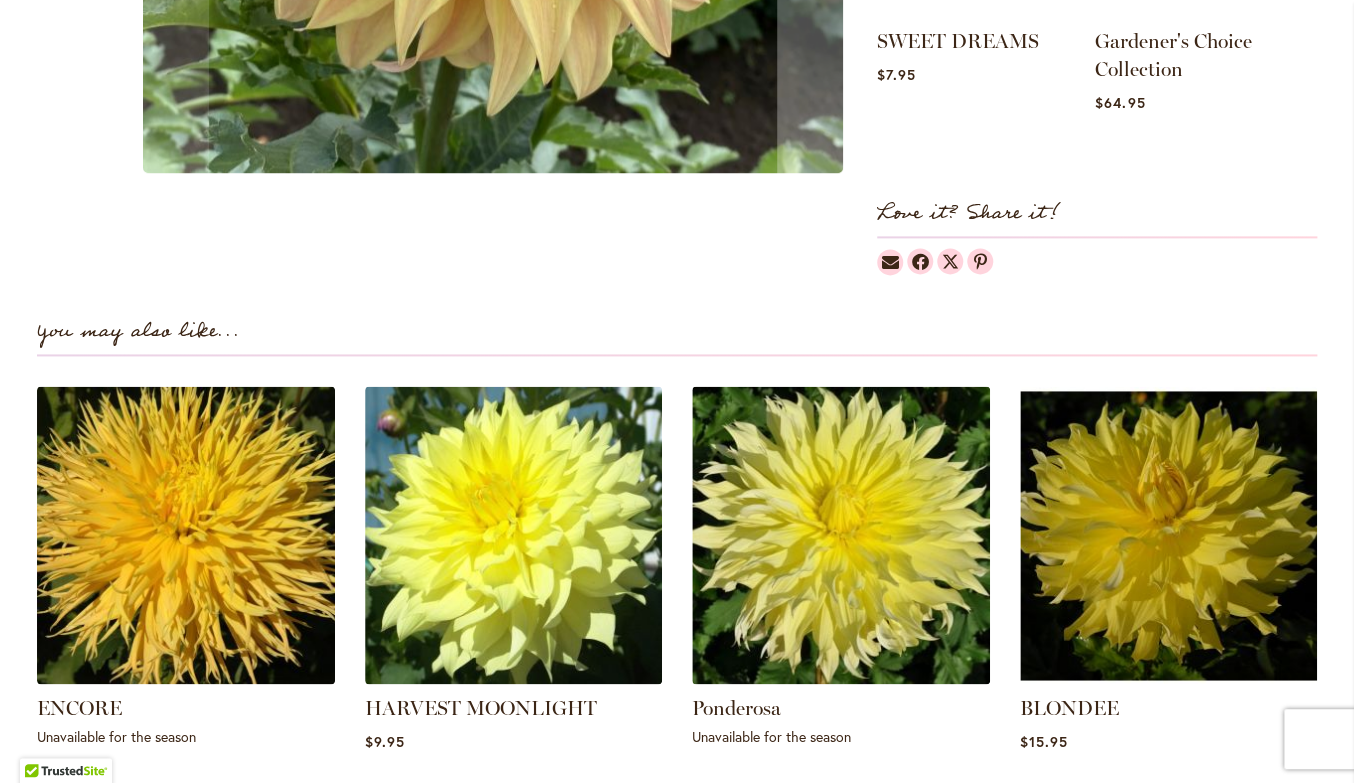 scroll, scrollTop: 0, scrollLeft: 0, axis: both 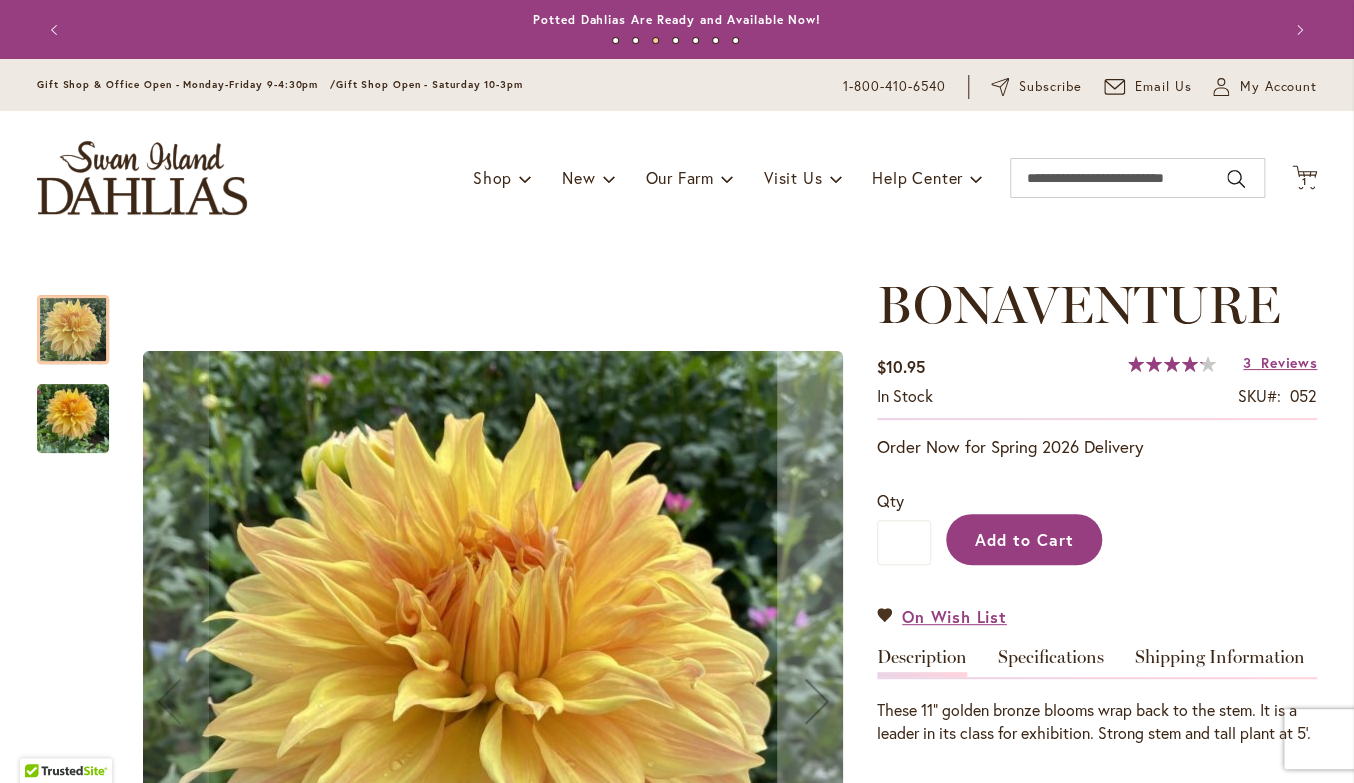click on "Add to Cart" at bounding box center (1024, 539) 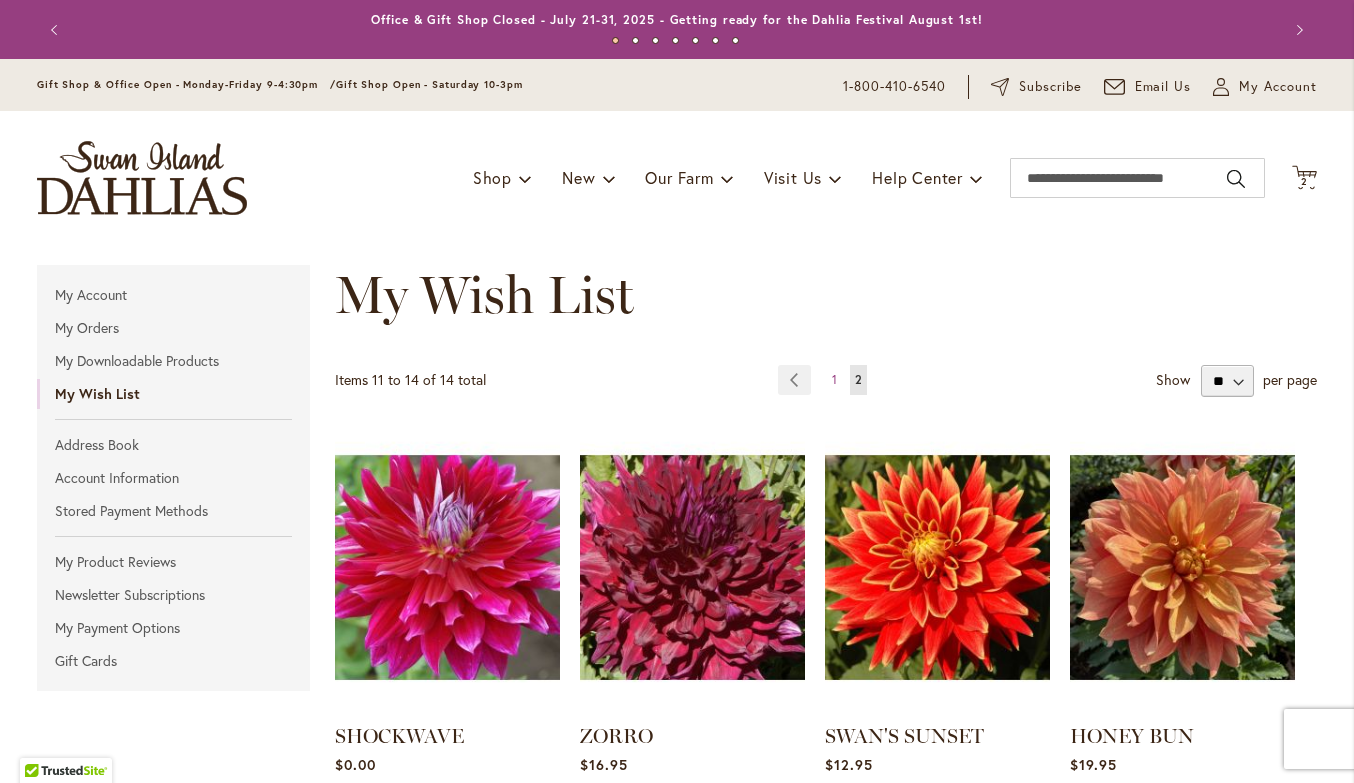 scroll, scrollTop: 0, scrollLeft: 0, axis: both 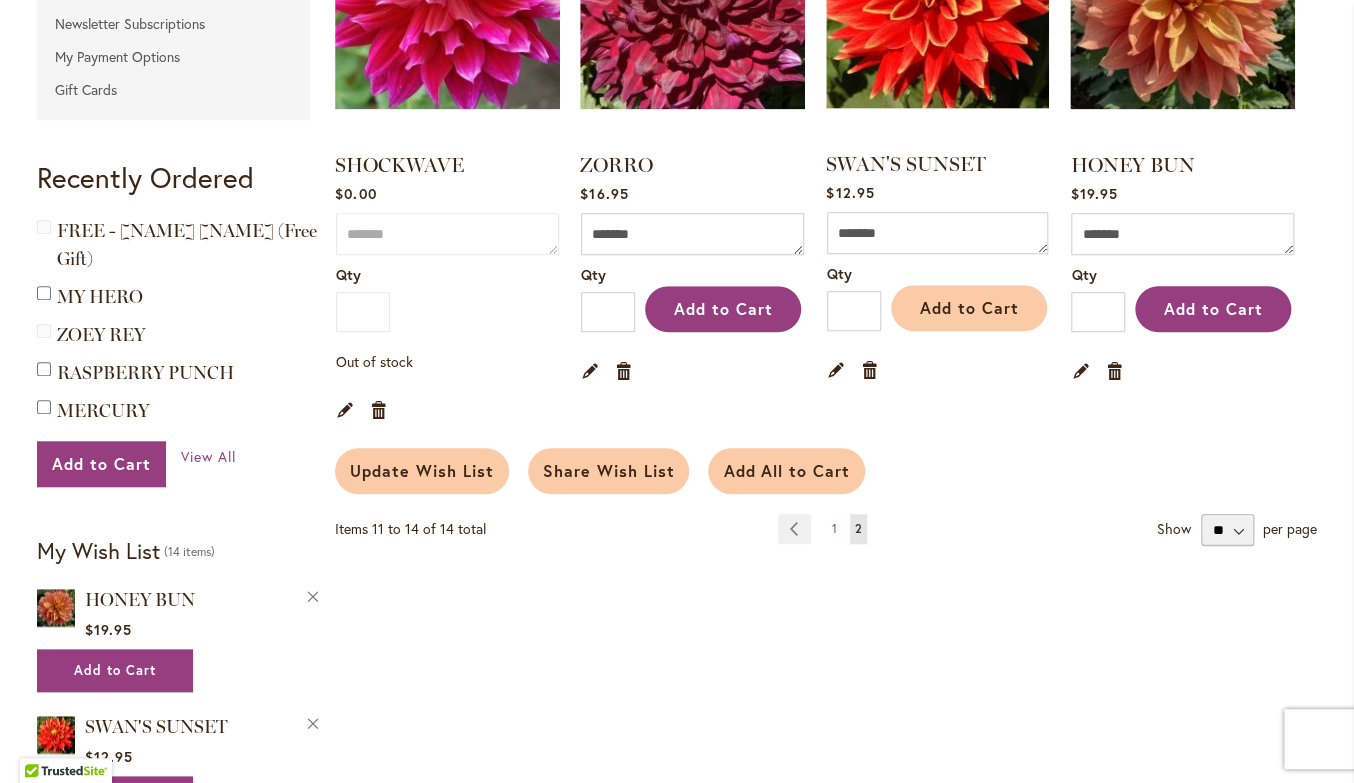 click on "Add to Cart" at bounding box center (969, 307) 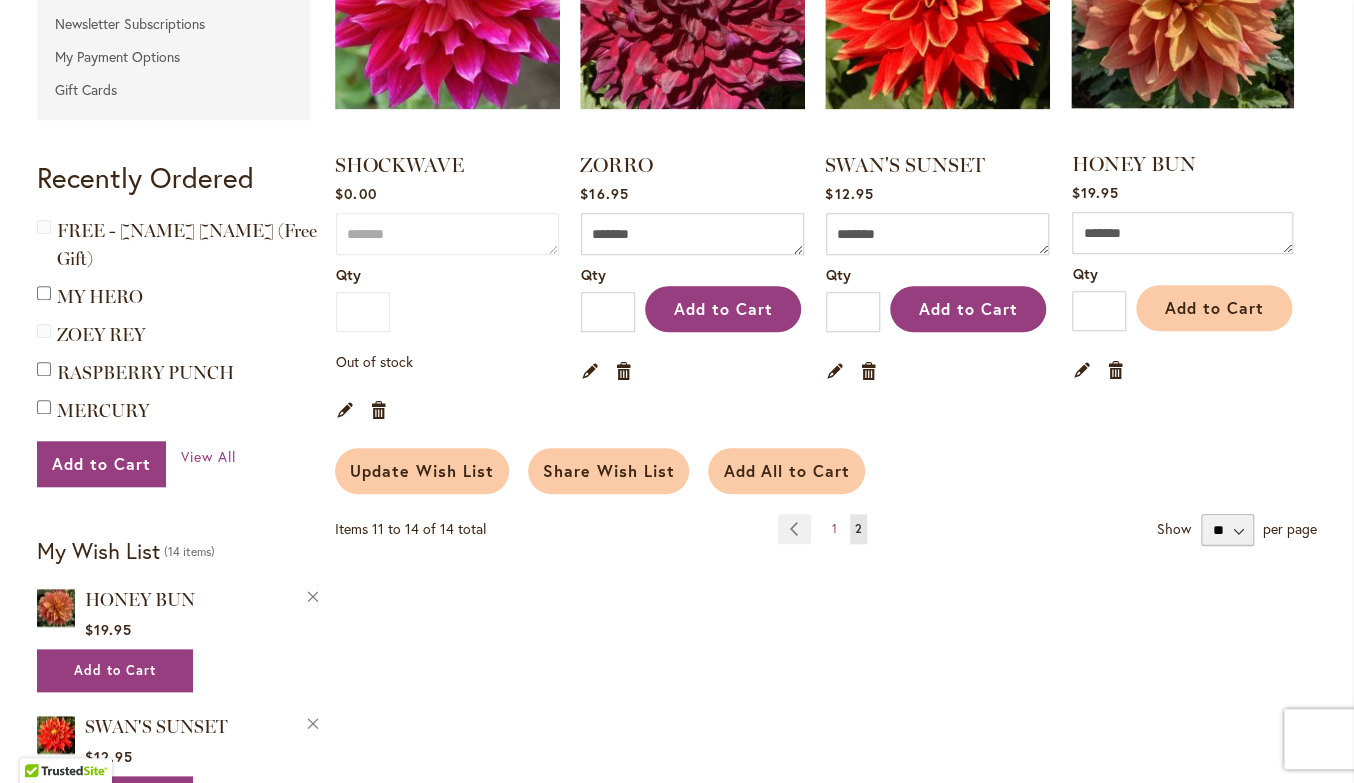 click on "Add to Cart" at bounding box center (1214, 308) 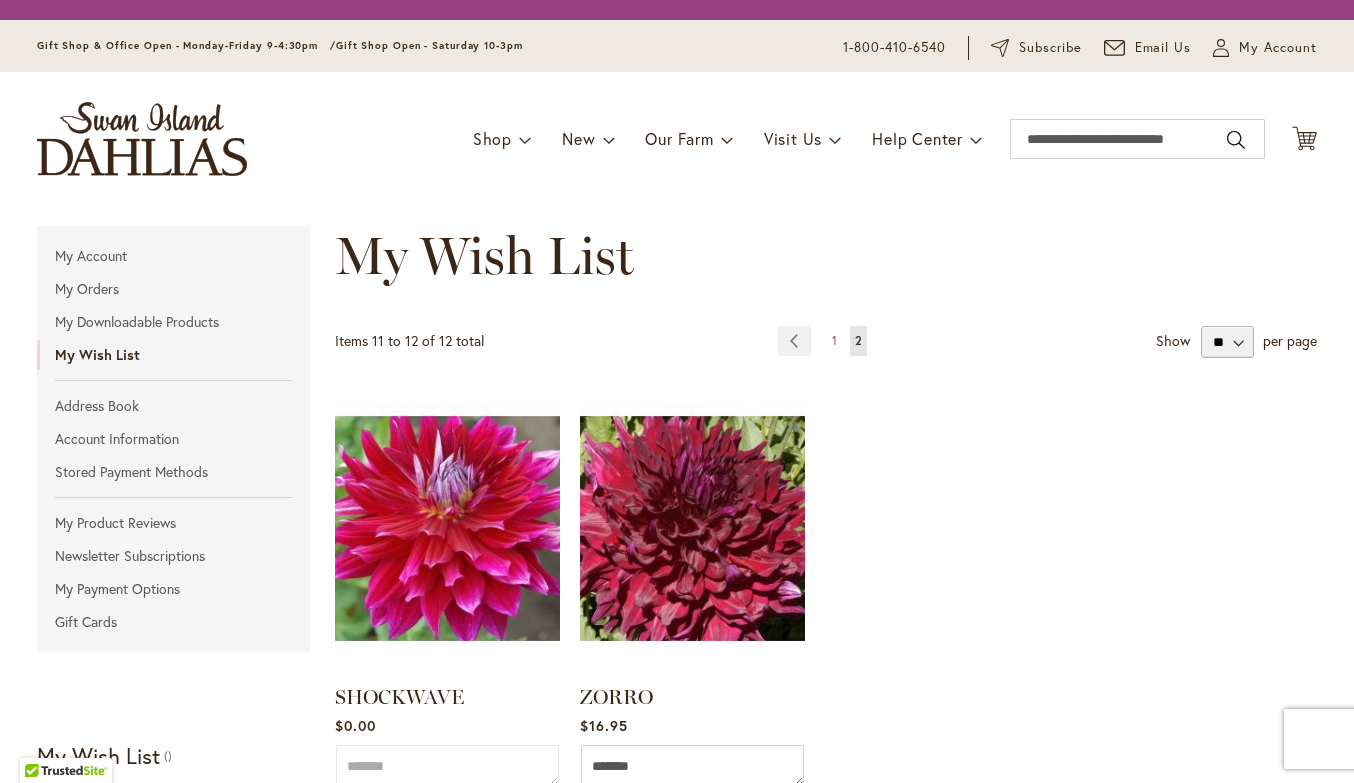 scroll, scrollTop: 0, scrollLeft: 0, axis: both 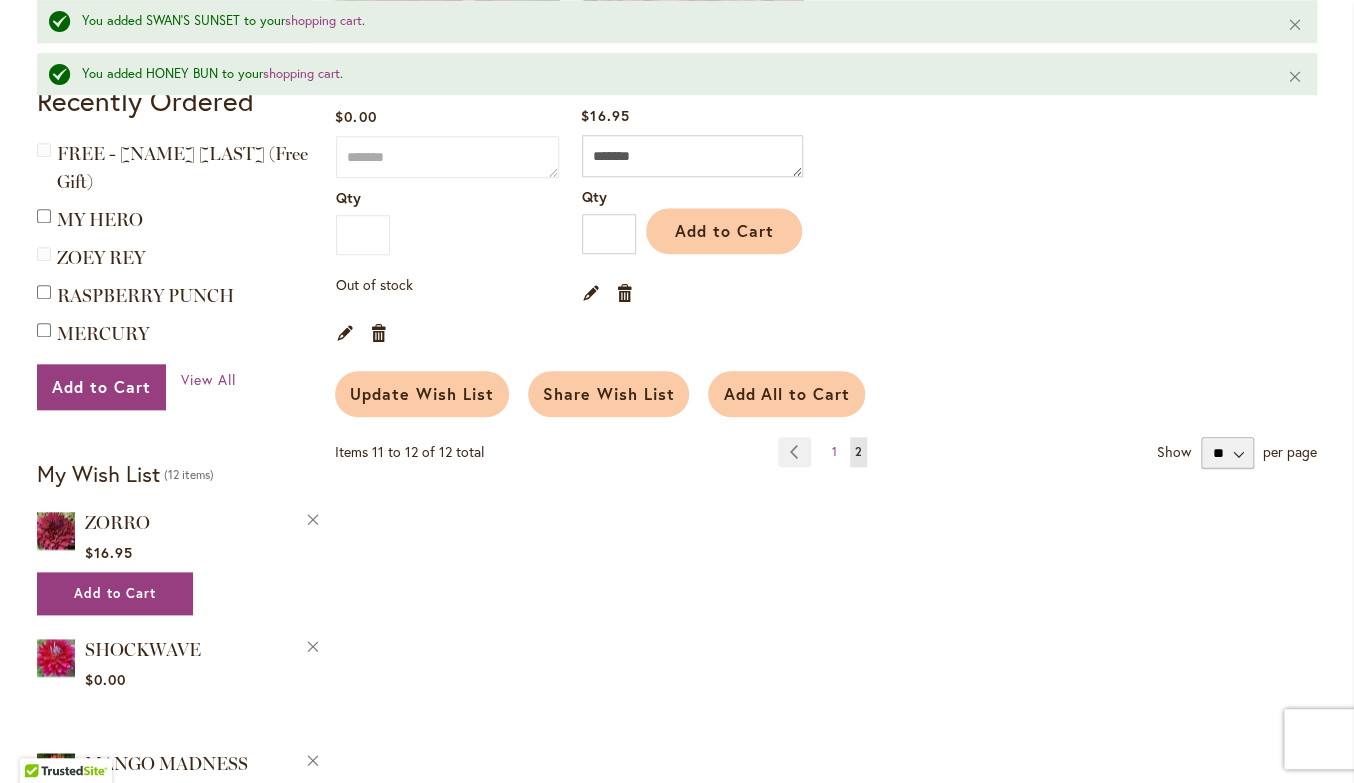 click on "Add to Cart" at bounding box center [724, 230] 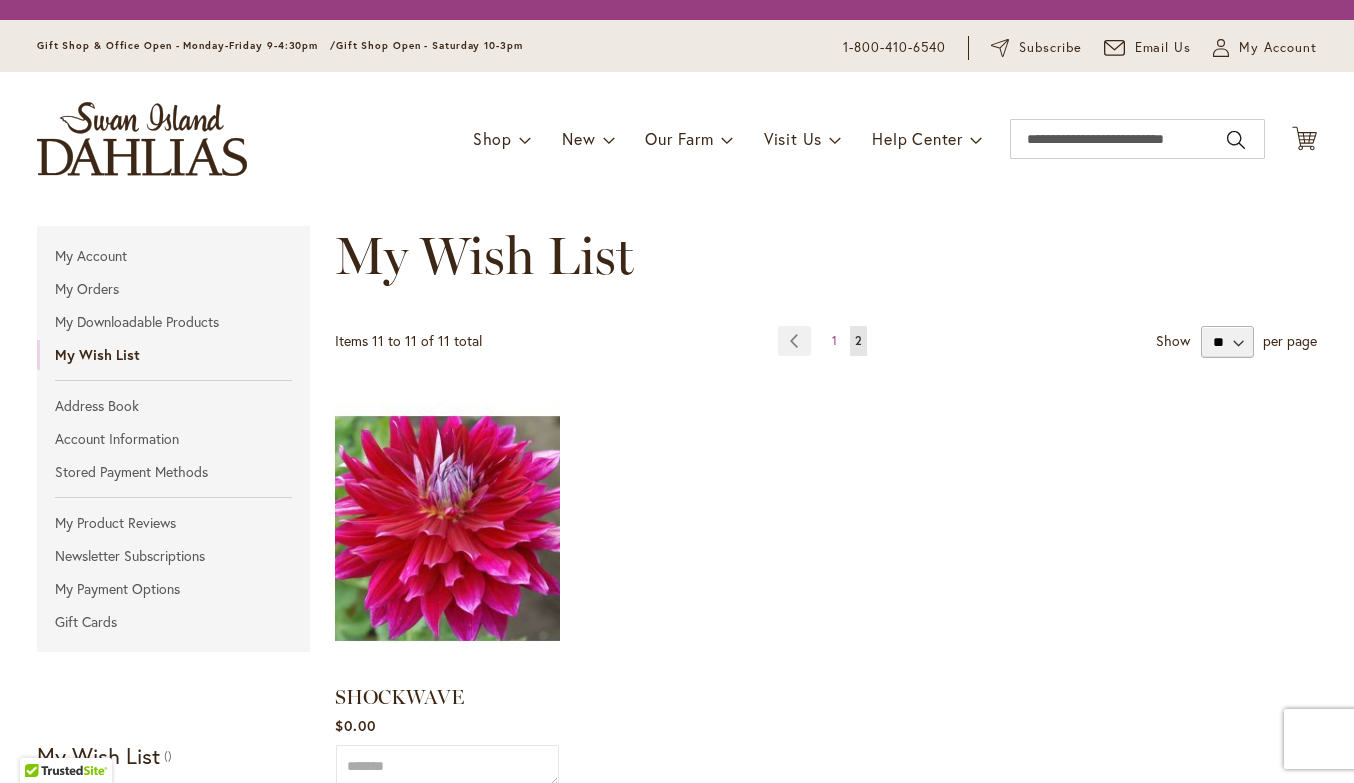 scroll, scrollTop: 0, scrollLeft: 0, axis: both 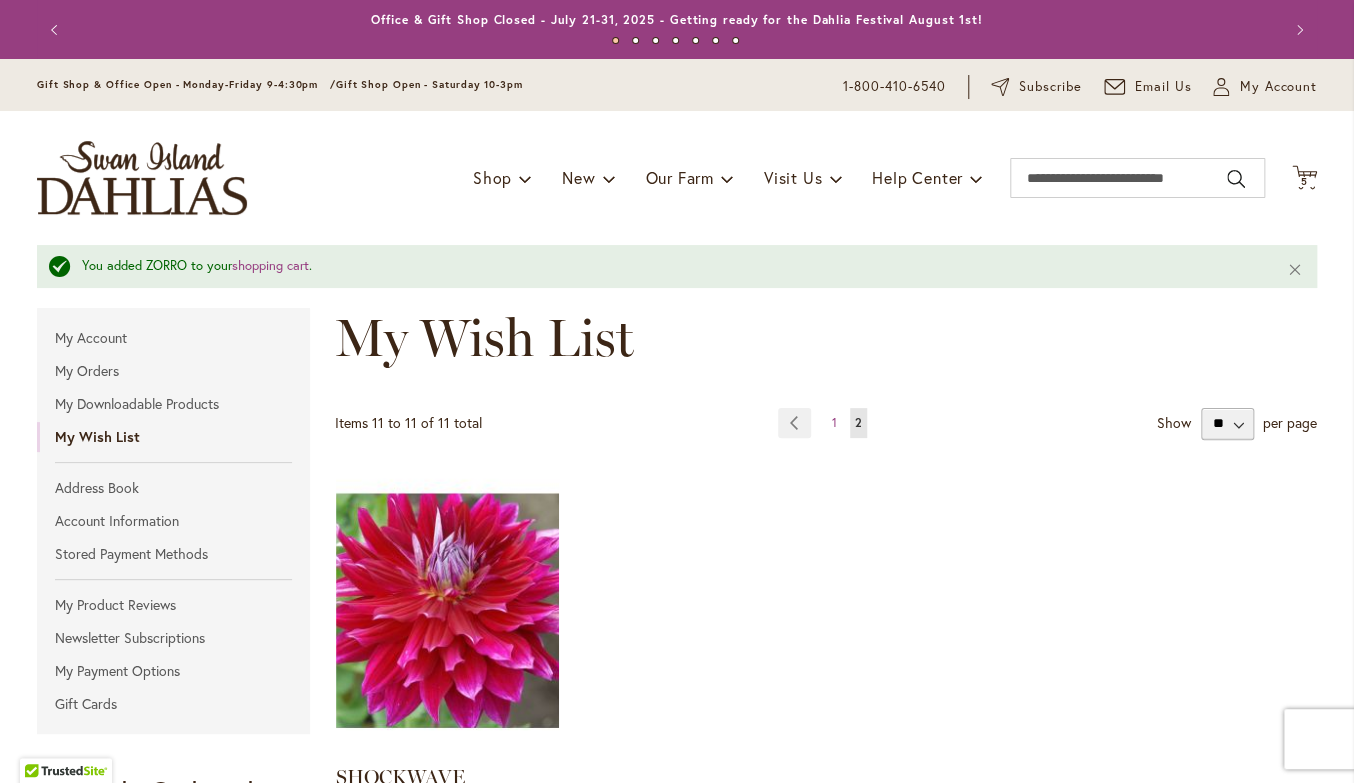 click at bounding box center (448, 610) 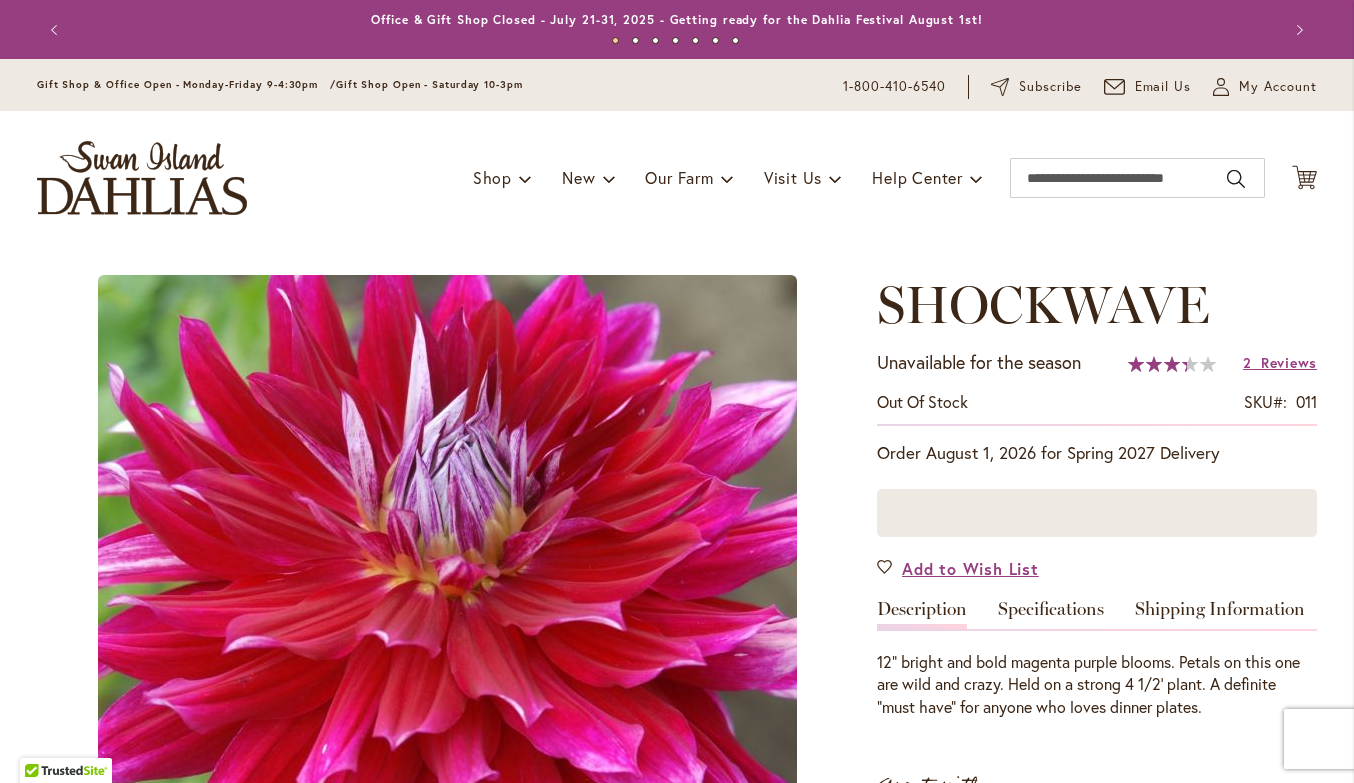 scroll, scrollTop: 0, scrollLeft: 0, axis: both 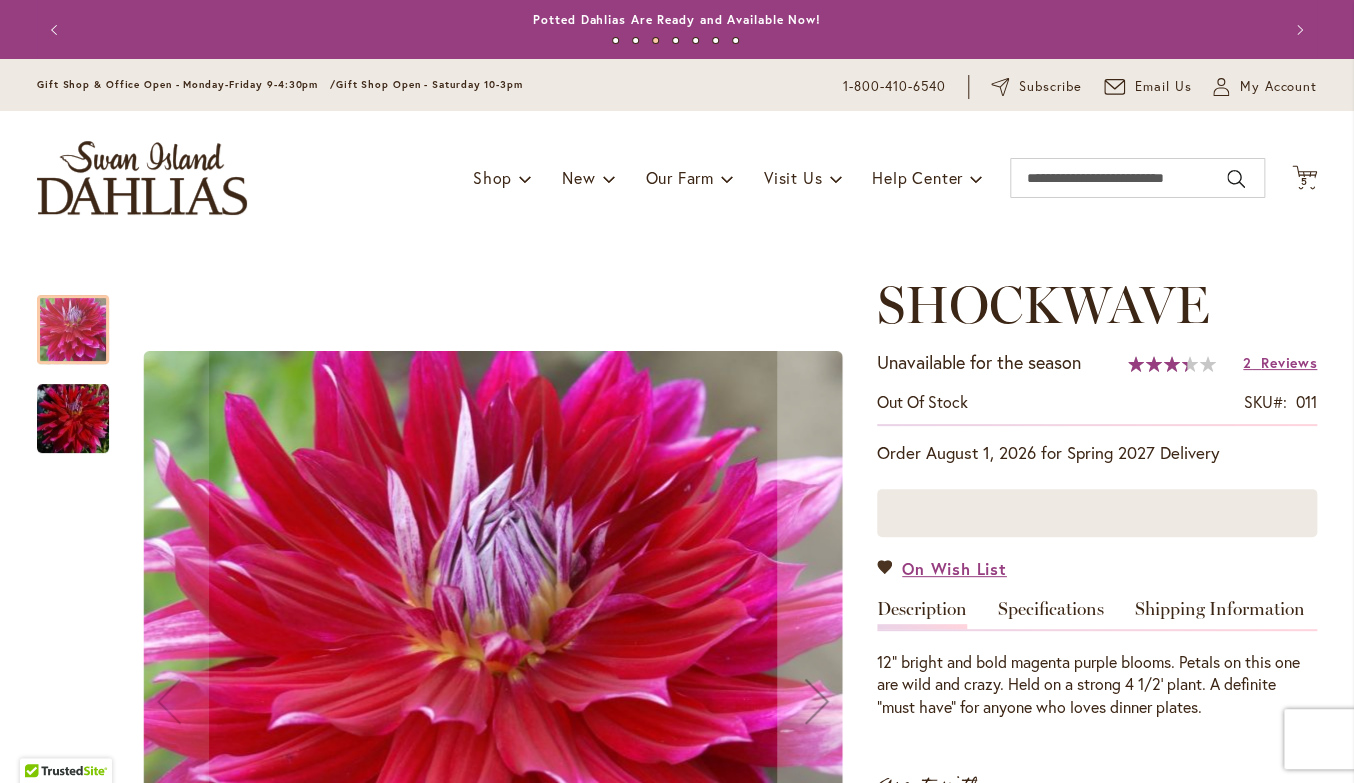 click on "Skip to the end of the images gallery
Skip to the beginning of the images gallery
SHOCKWAVE
Unavailable for the season
Out of stock
SKU
011
Rating:
67                          % of  100" at bounding box center (677, 2061) 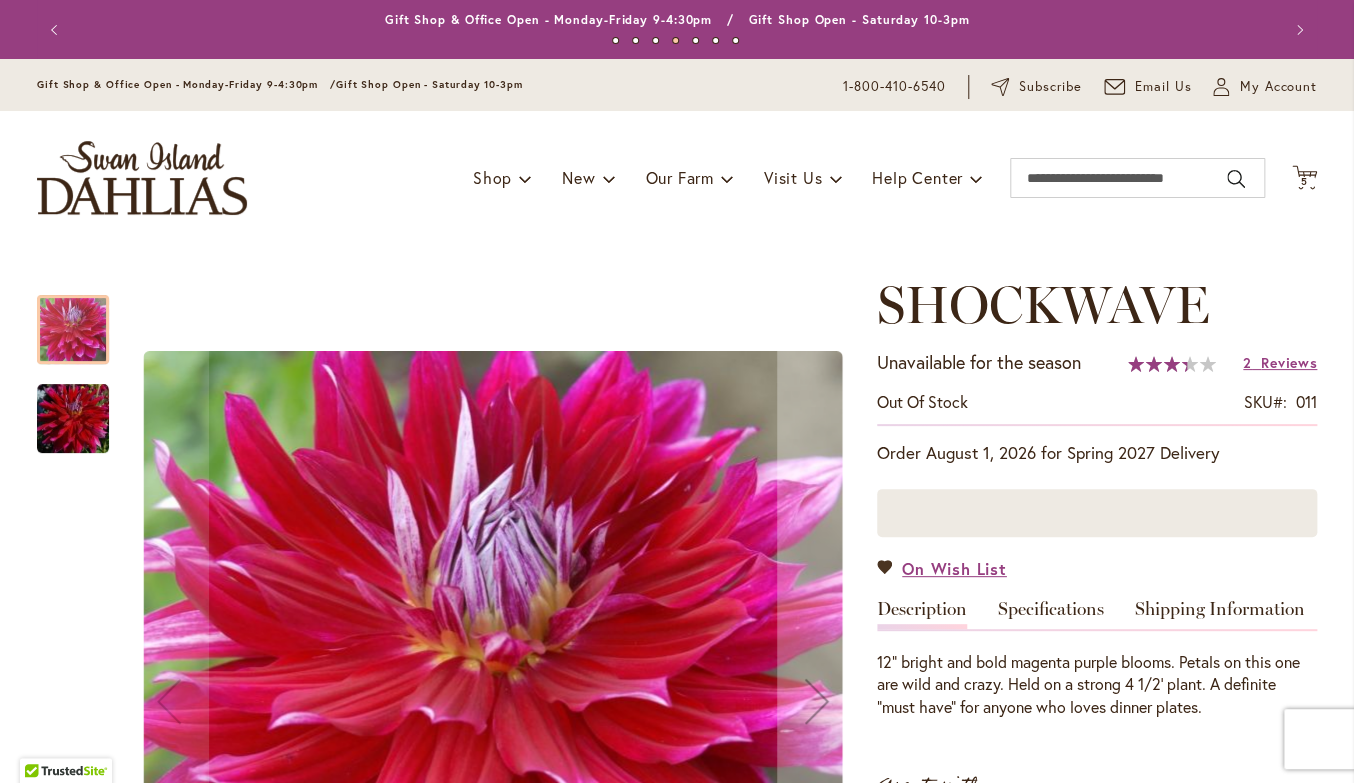 click on "Toggle Nav
Shop
Dahlia Tubers
Collections
Fresh Cut Dahlias
Gardening Supplies
Gift Cards
Request a Catalog
Gifts, Clothing & Specialty Items" at bounding box center (677, 178) 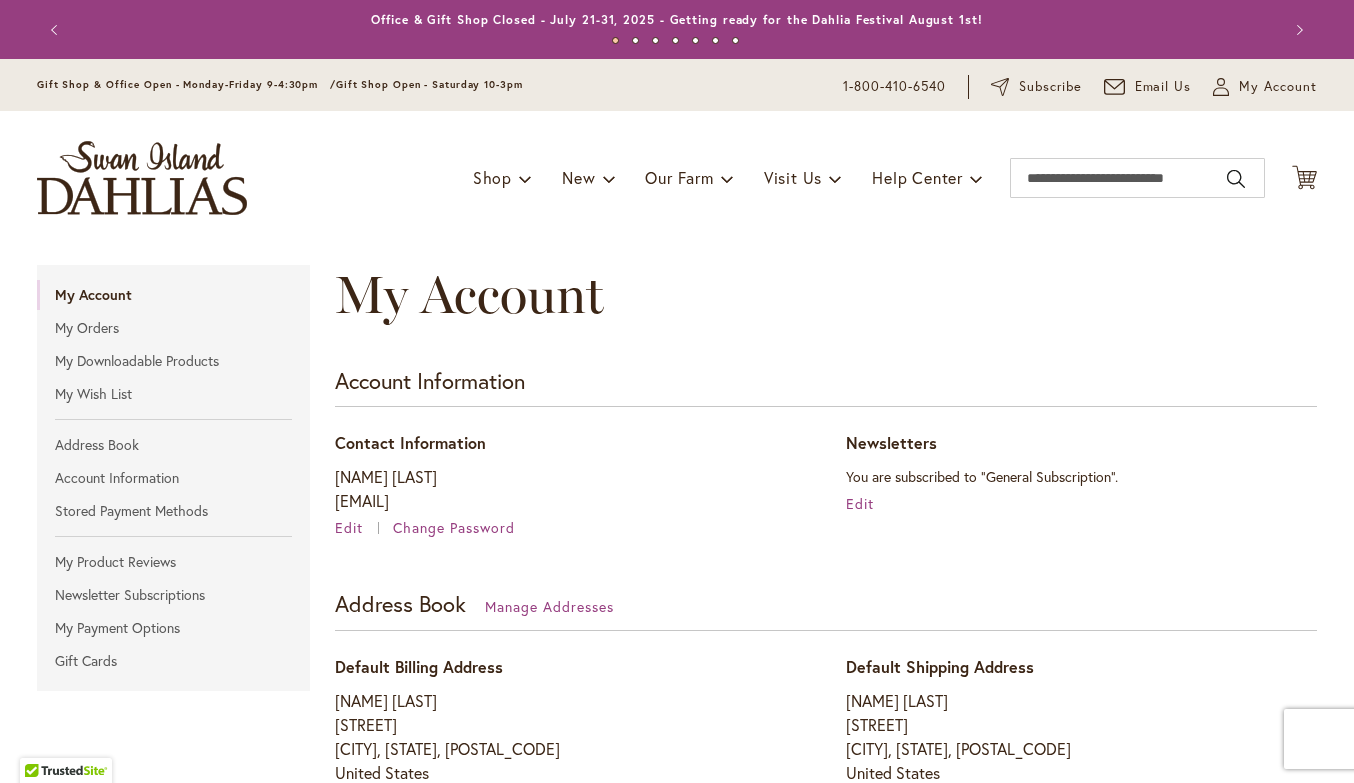 scroll, scrollTop: 0, scrollLeft: 0, axis: both 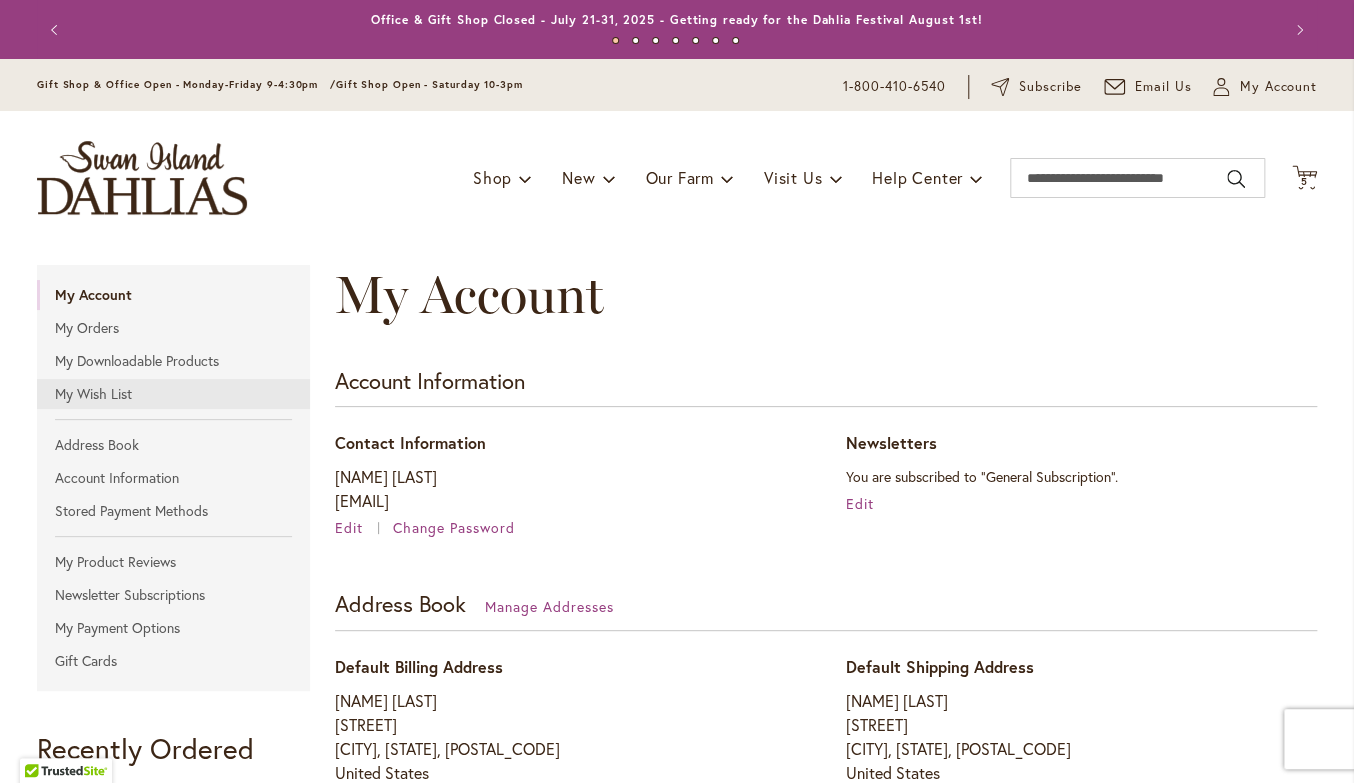 click on "My Wish List" at bounding box center [173, 394] 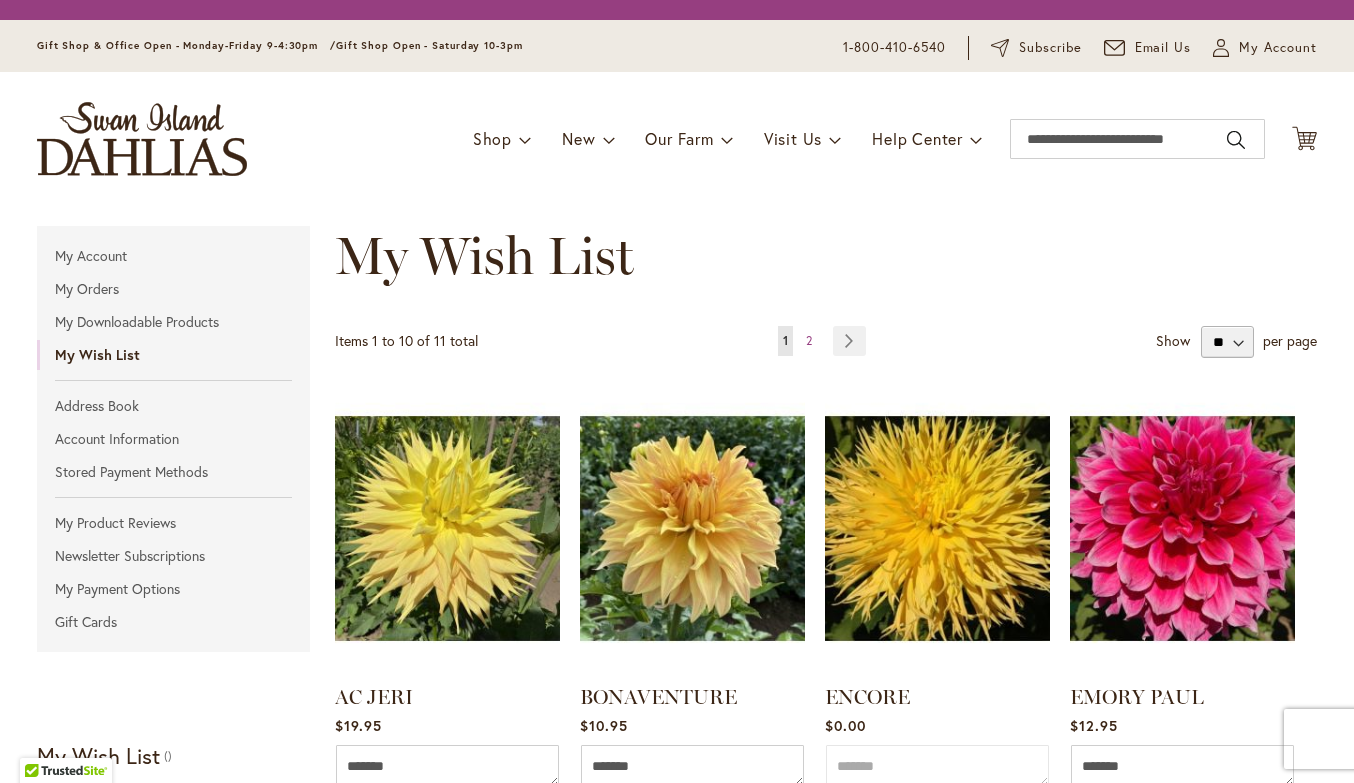 scroll, scrollTop: 0, scrollLeft: 0, axis: both 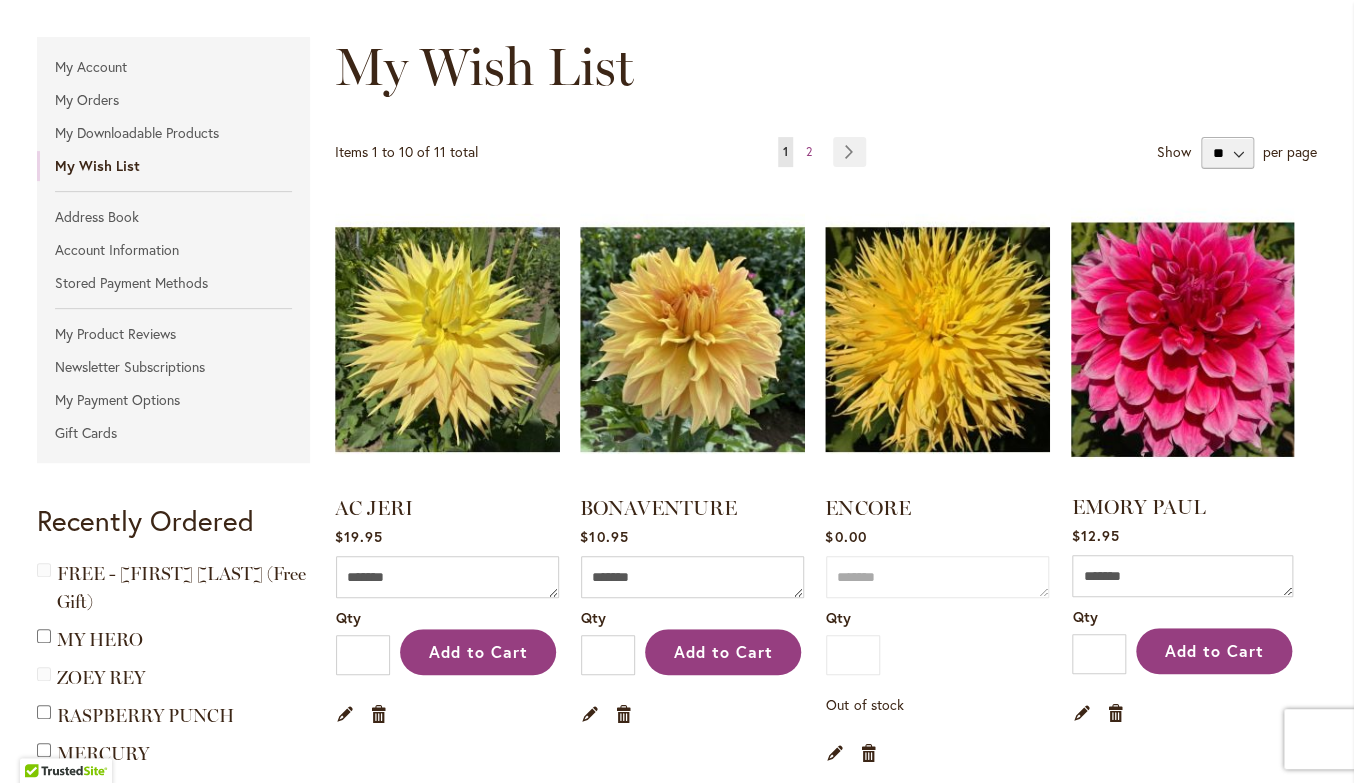 click at bounding box center (1183, 339) 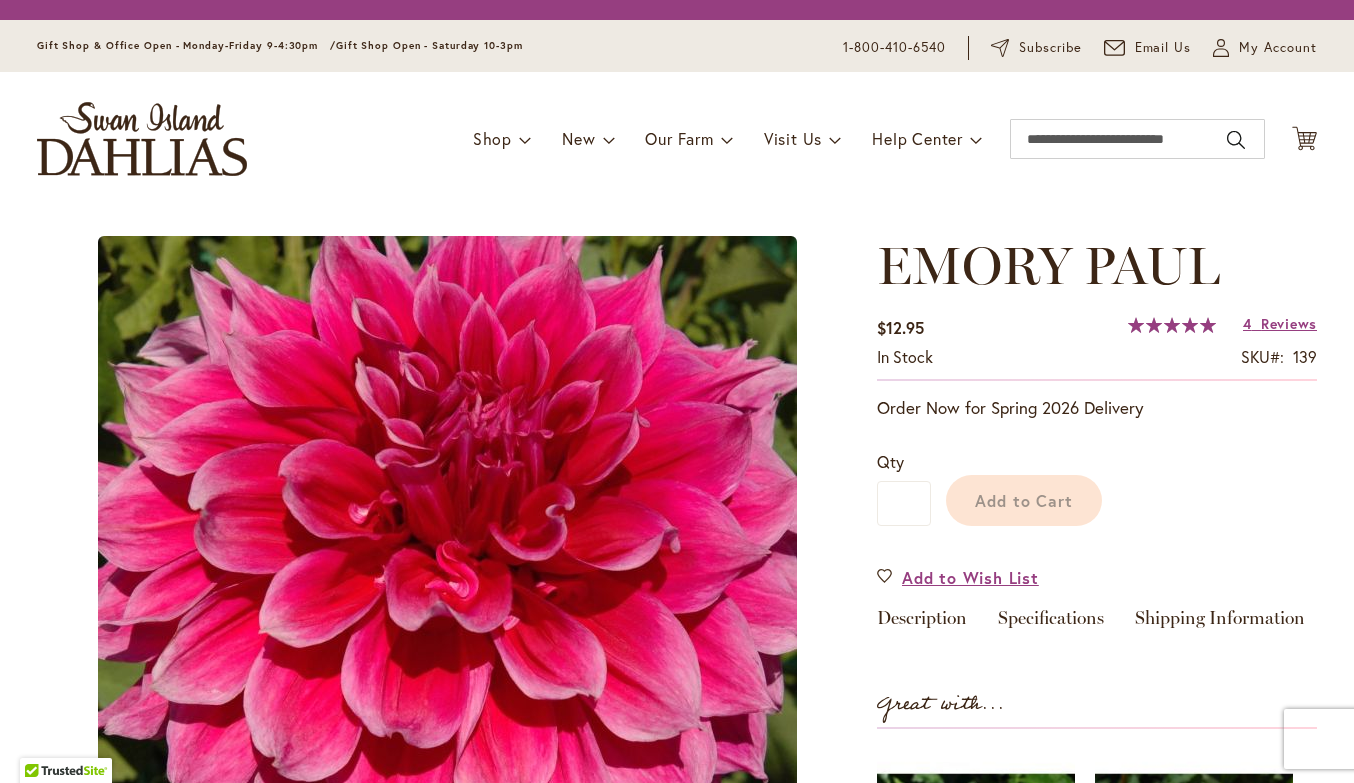 scroll, scrollTop: 0, scrollLeft: 0, axis: both 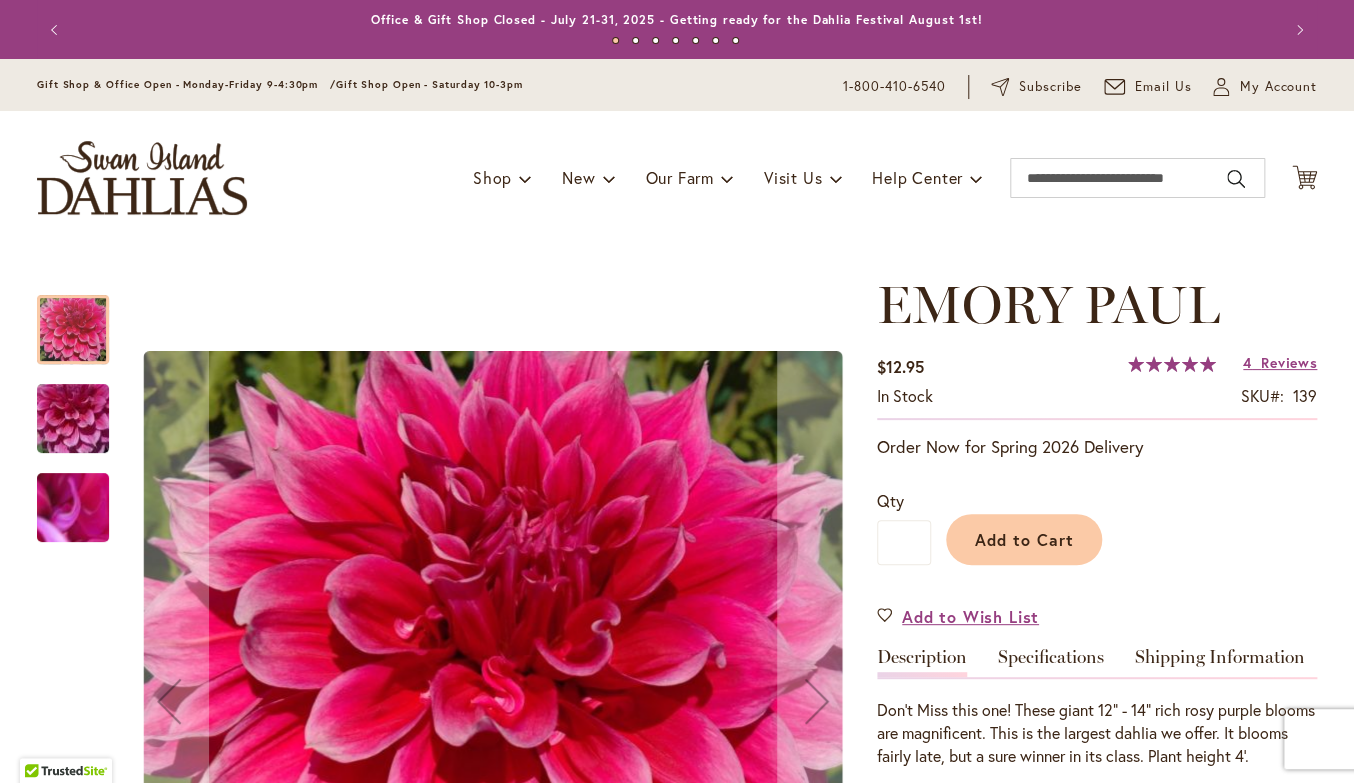 type on "*****" 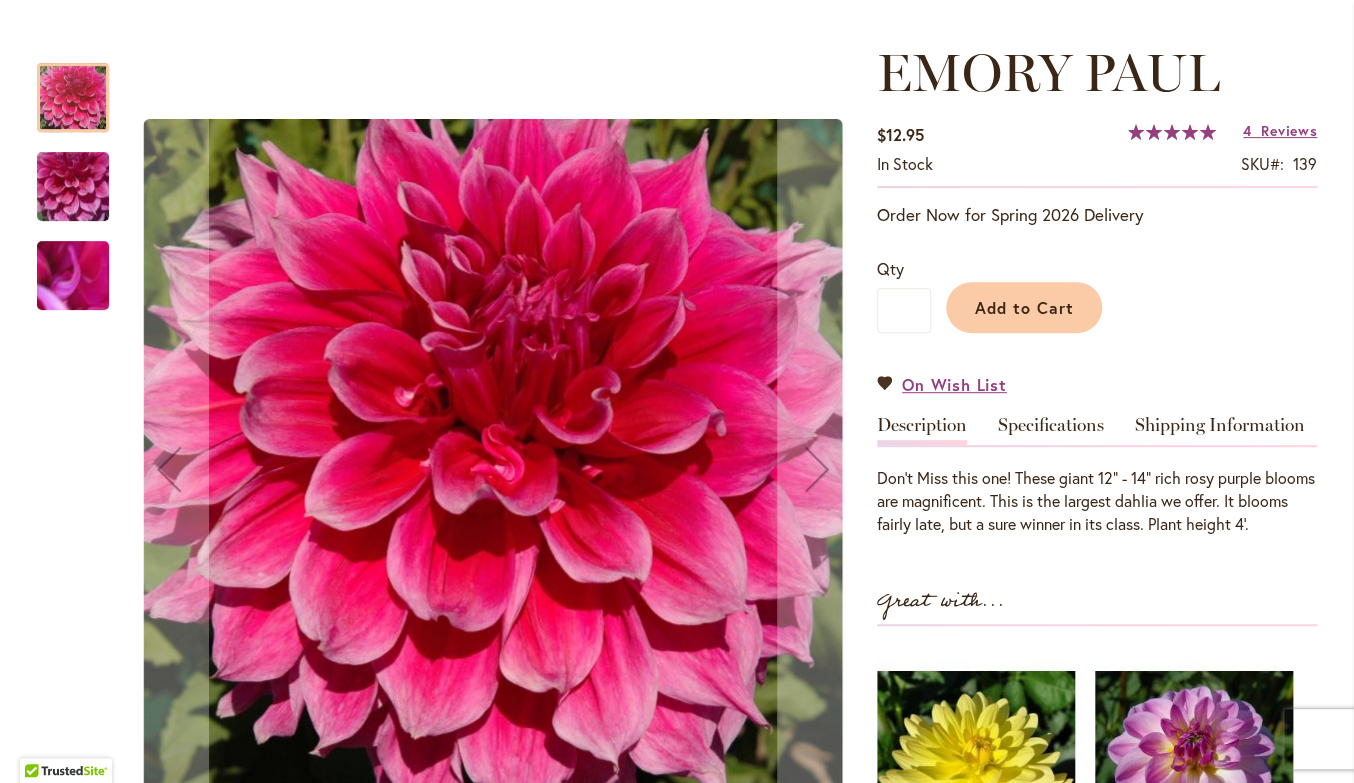 scroll, scrollTop: 0, scrollLeft: 0, axis: both 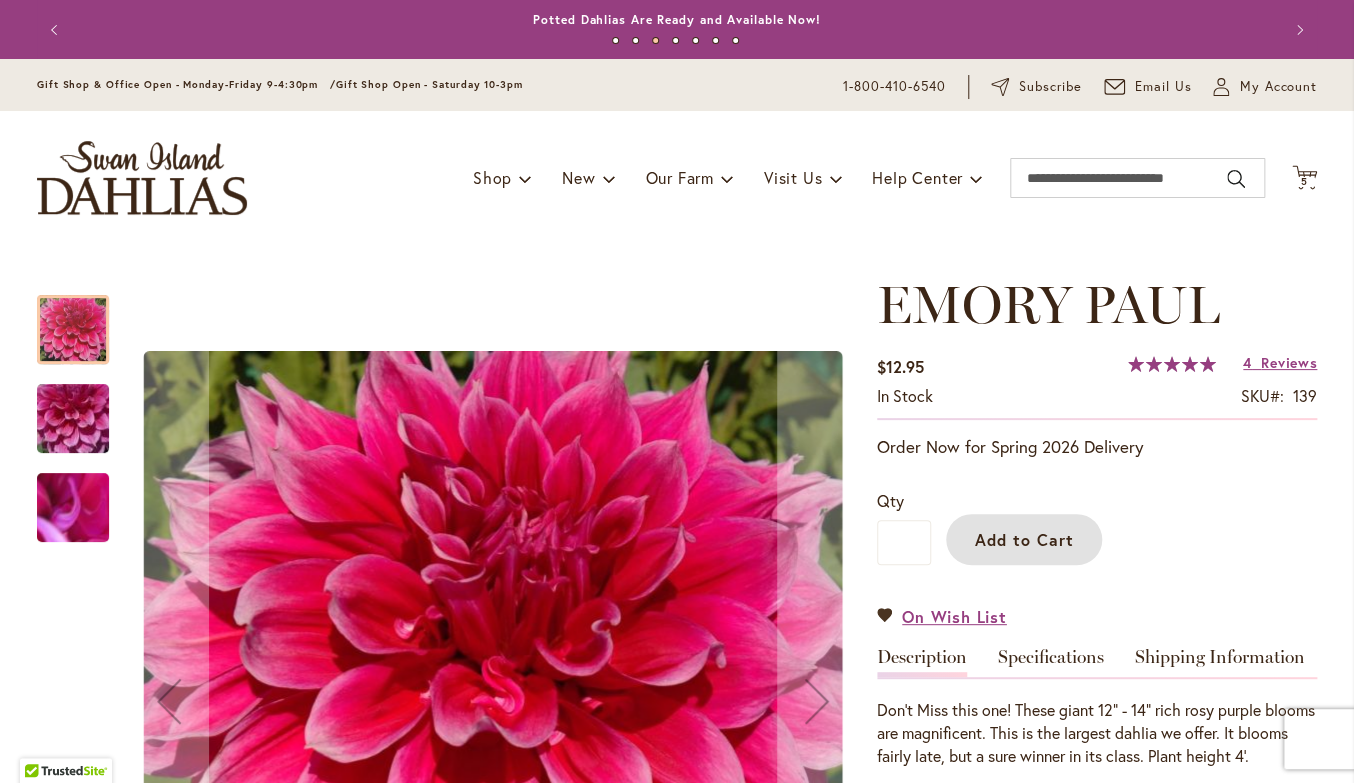 click on "Add to Cart" at bounding box center [1024, 539] 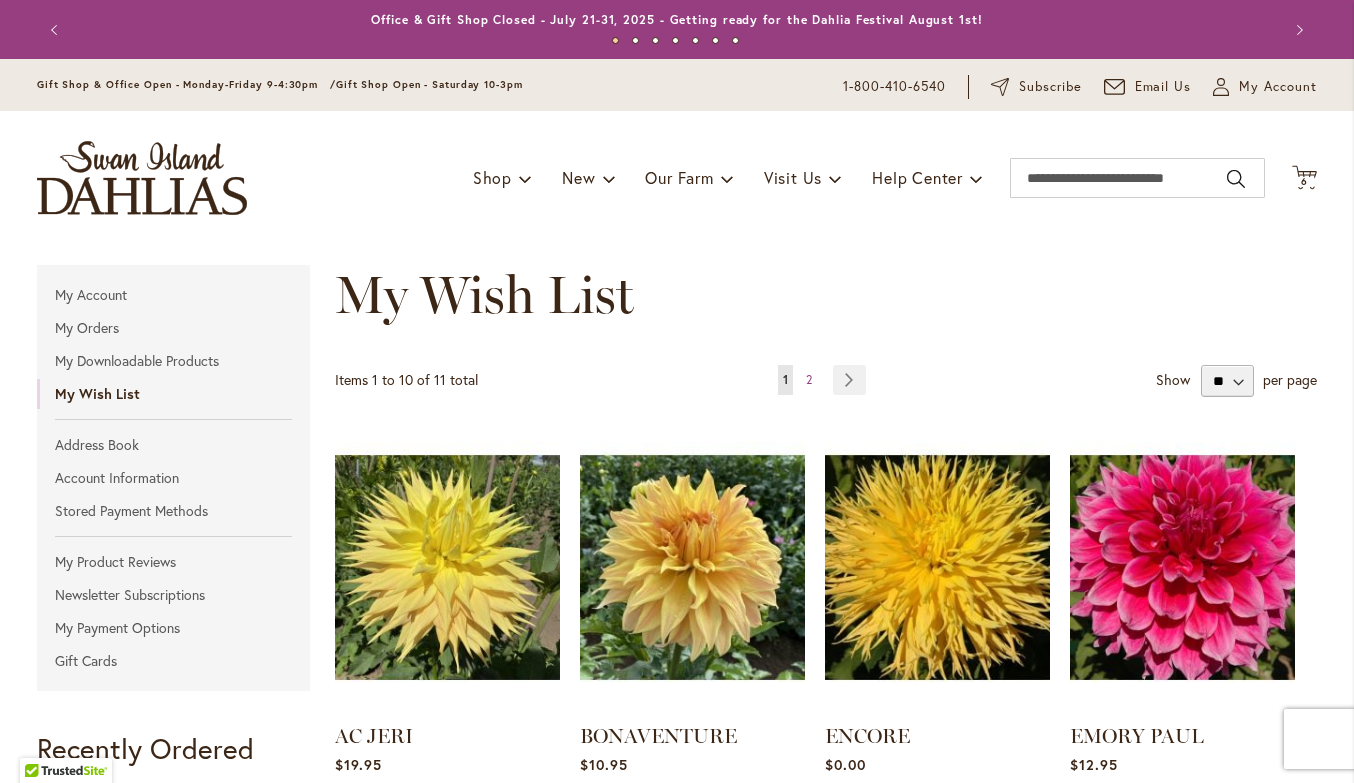 scroll, scrollTop: 0, scrollLeft: 0, axis: both 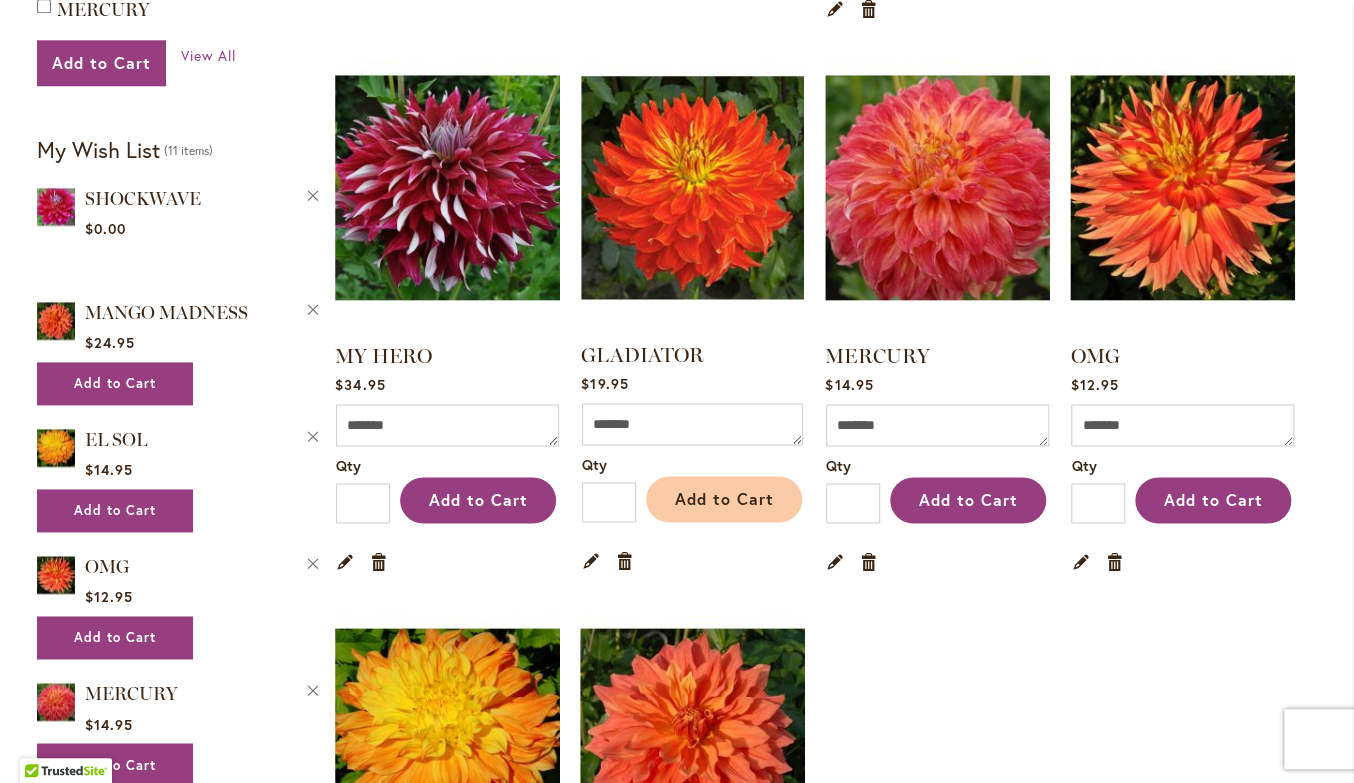 click on "Add to Cart" at bounding box center [724, 498] 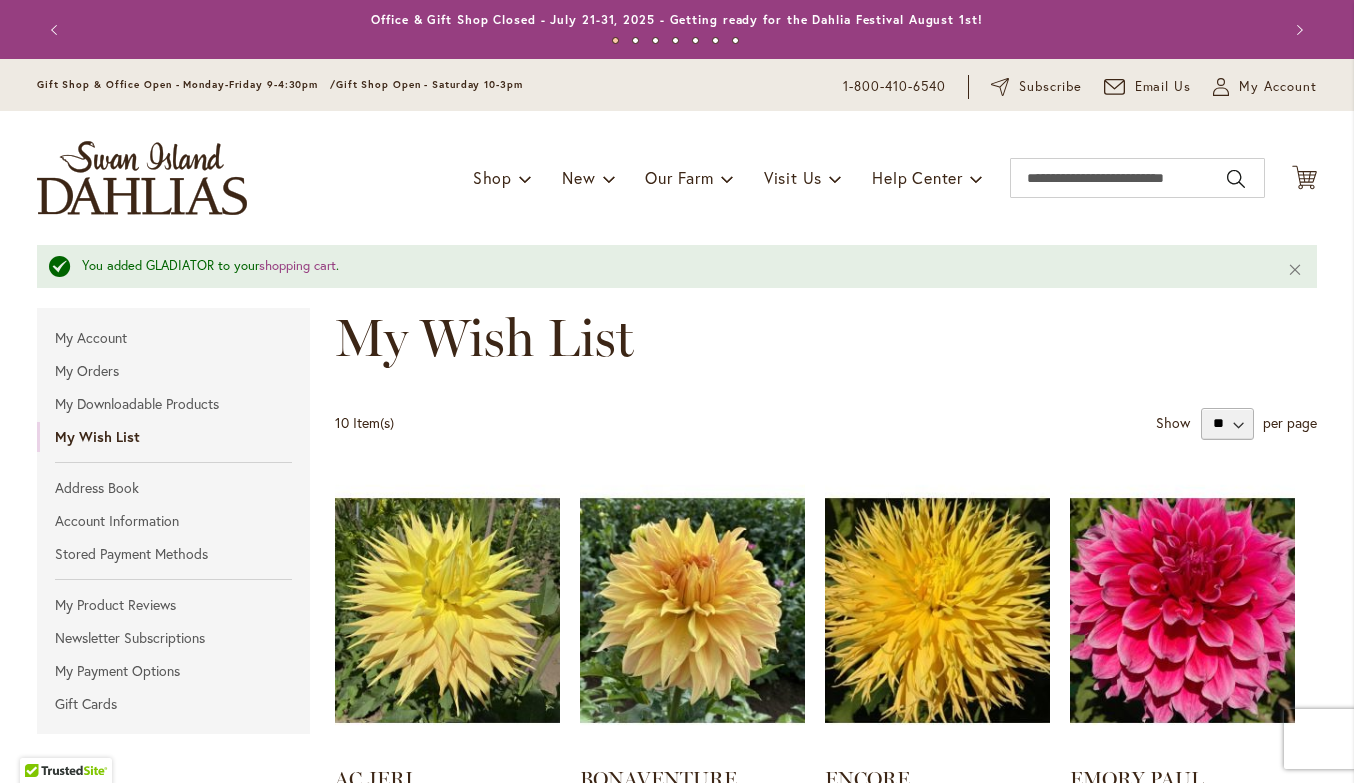 scroll, scrollTop: 0, scrollLeft: 0, axis: both 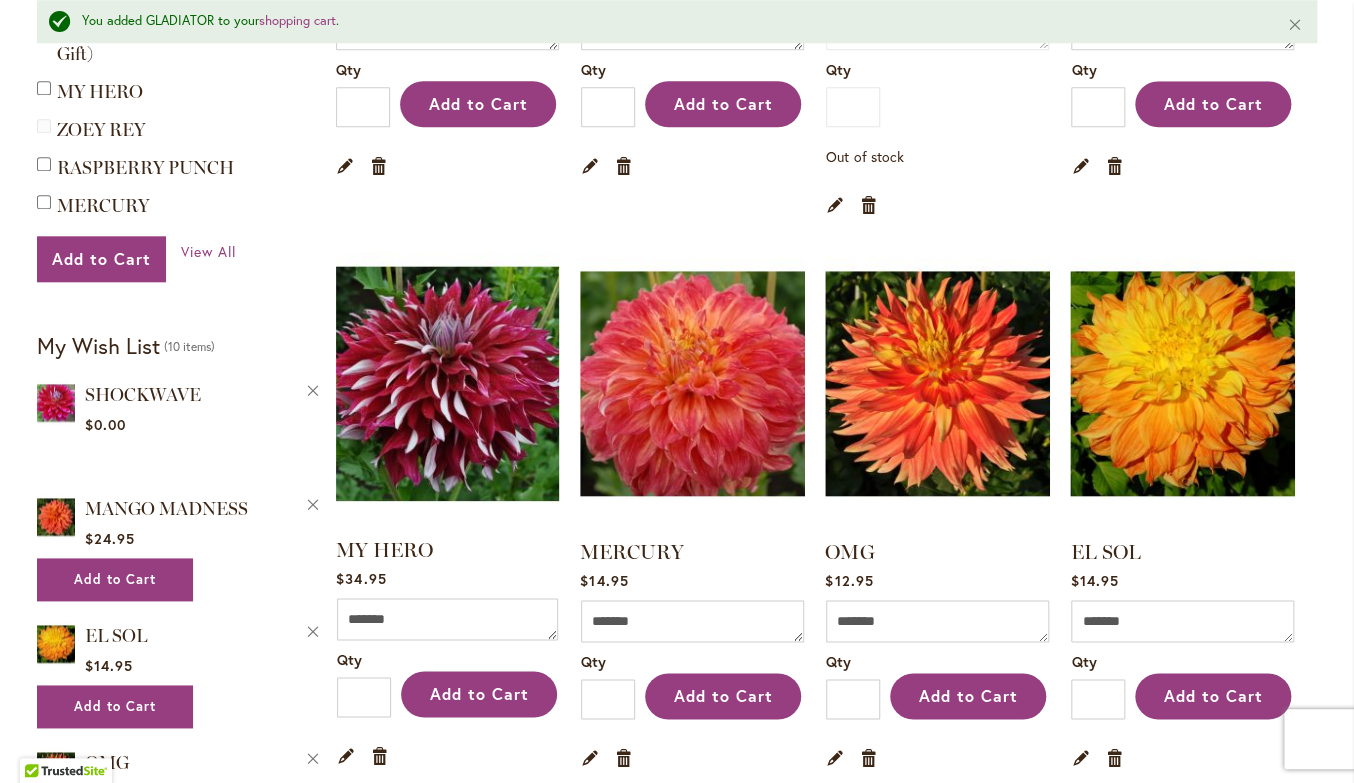 click at bounding box center (448, 383) 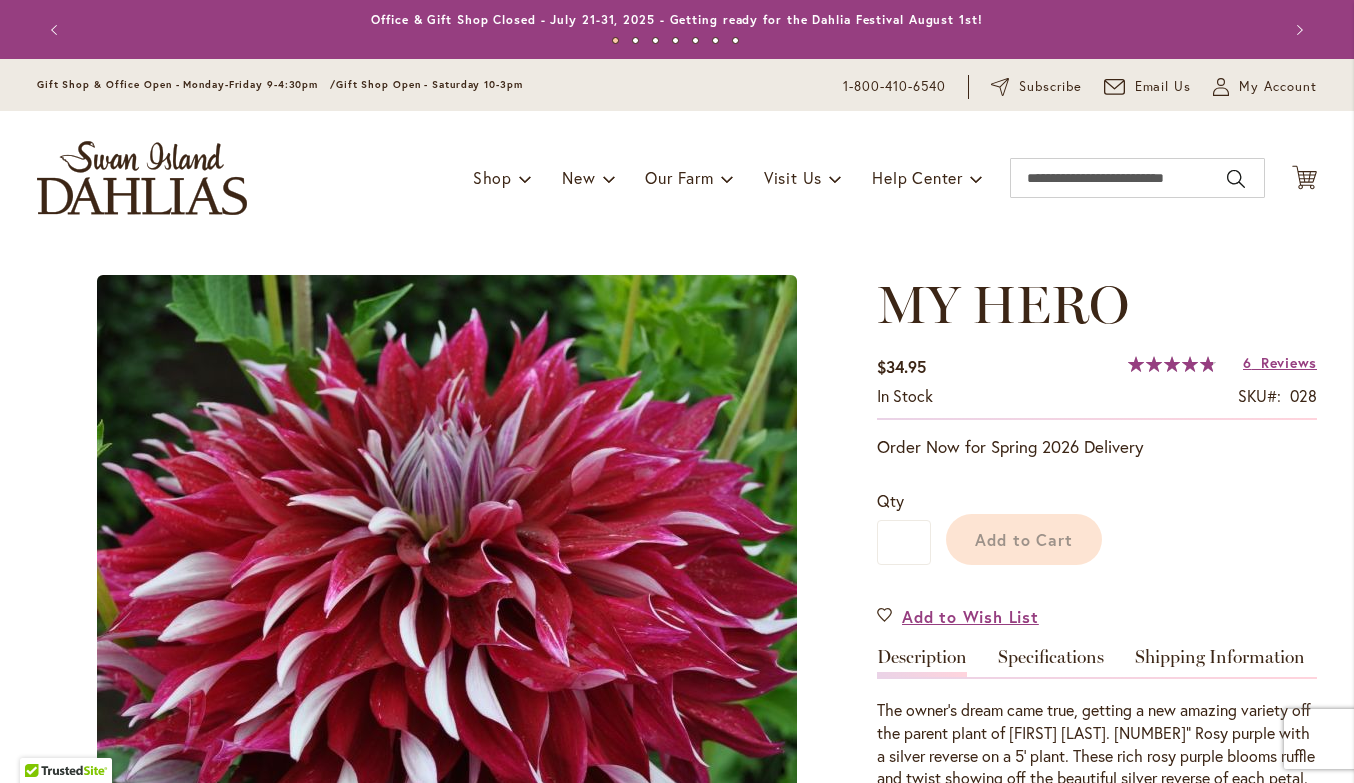 scroll, scrollTop: 0, scrollLeft: 0, axis: both 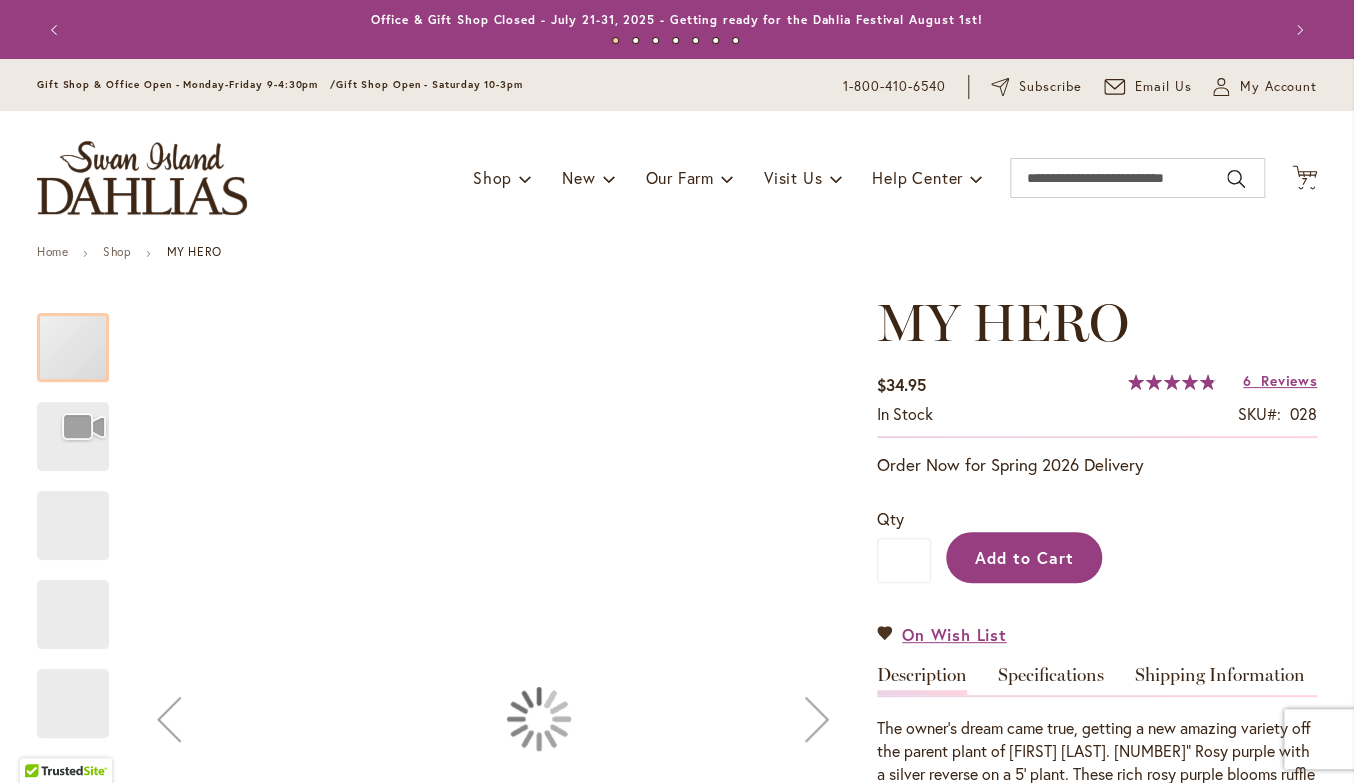click on "Add to Cart" at bounding box center (1024, 557) 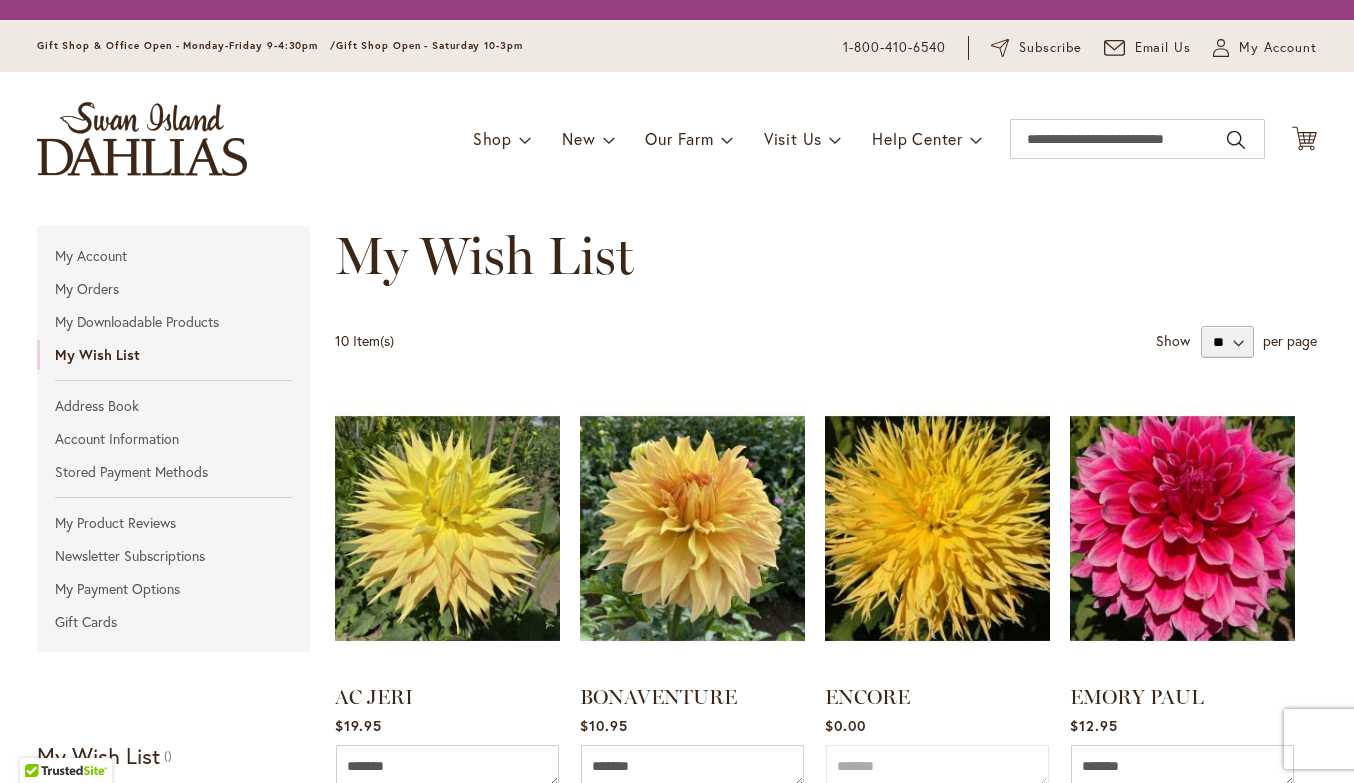 scroll, scrollTop: 0, scrollLeft: 0, axis: both 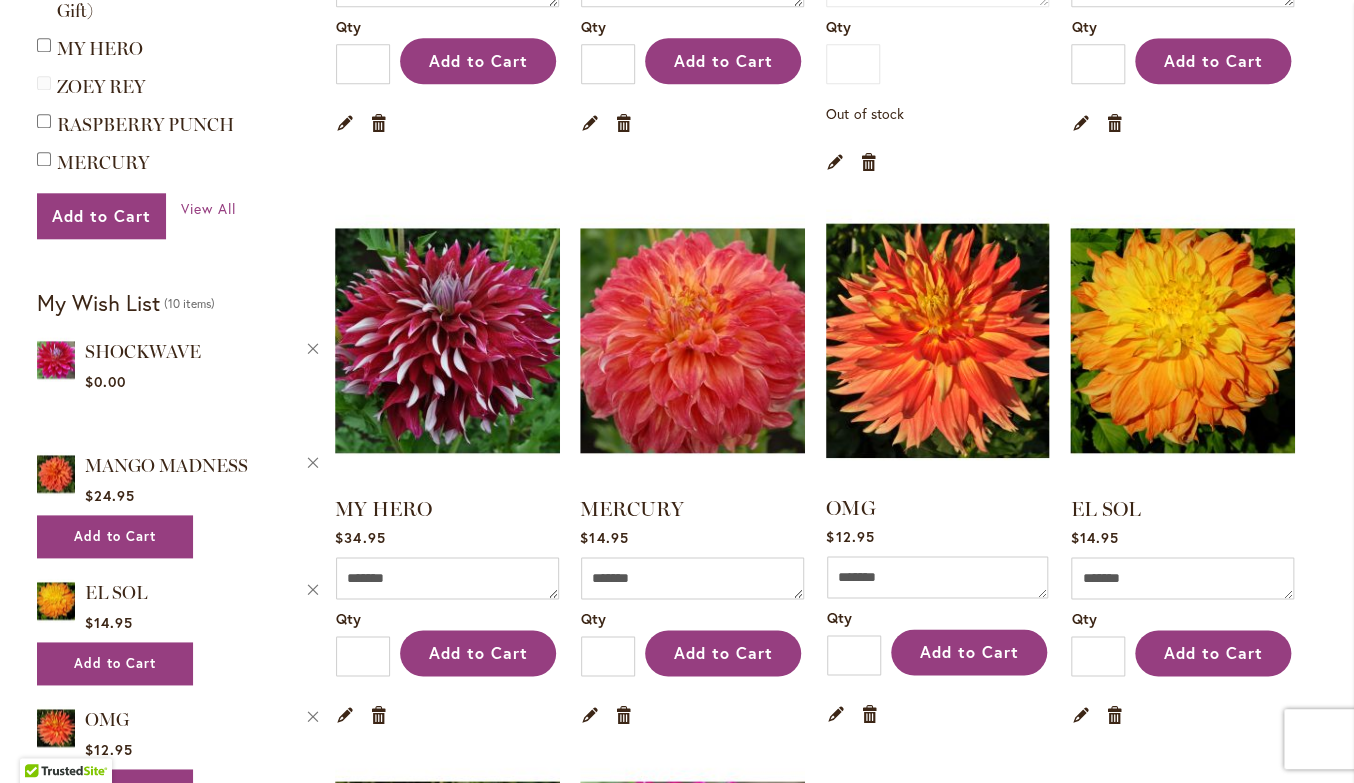 click at bounding box center [938, 340] 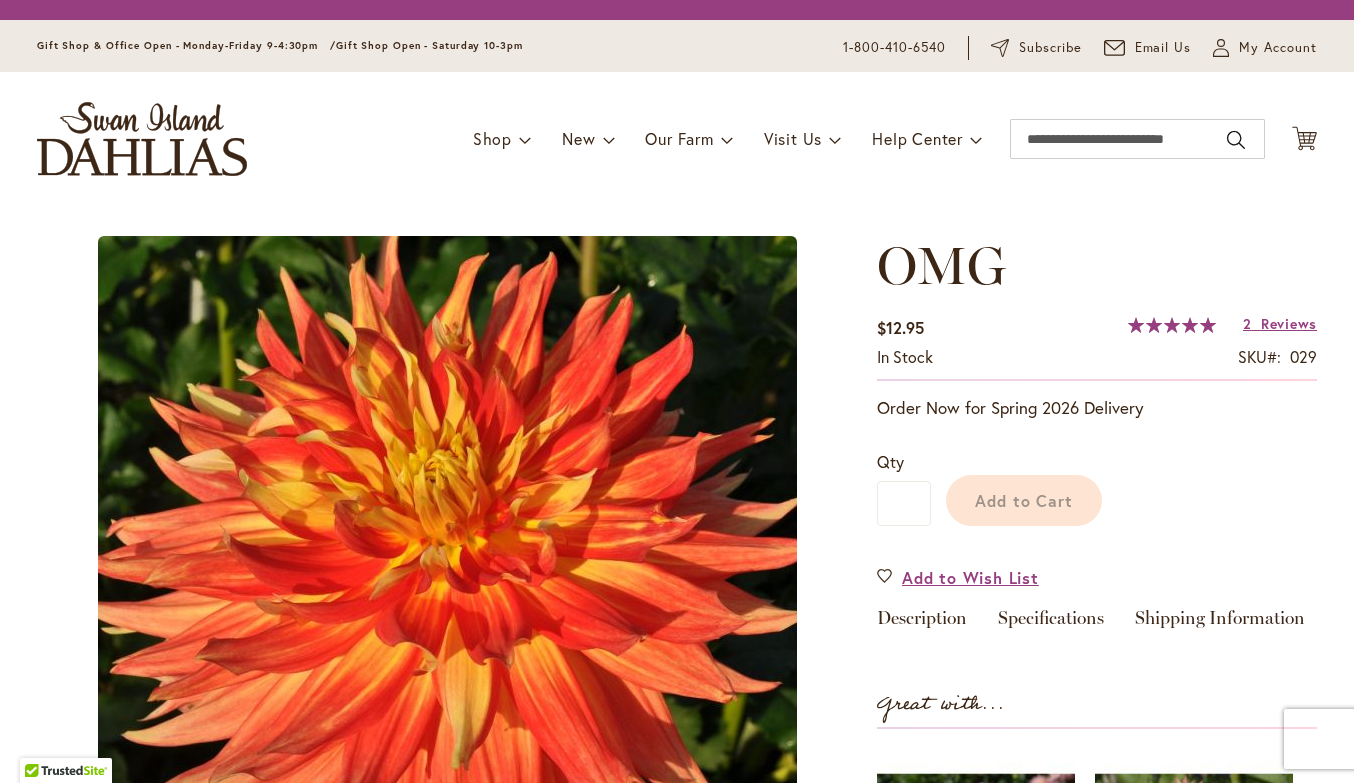 scroll, scrollTop: 0, scrollLeft: 0, axis: both 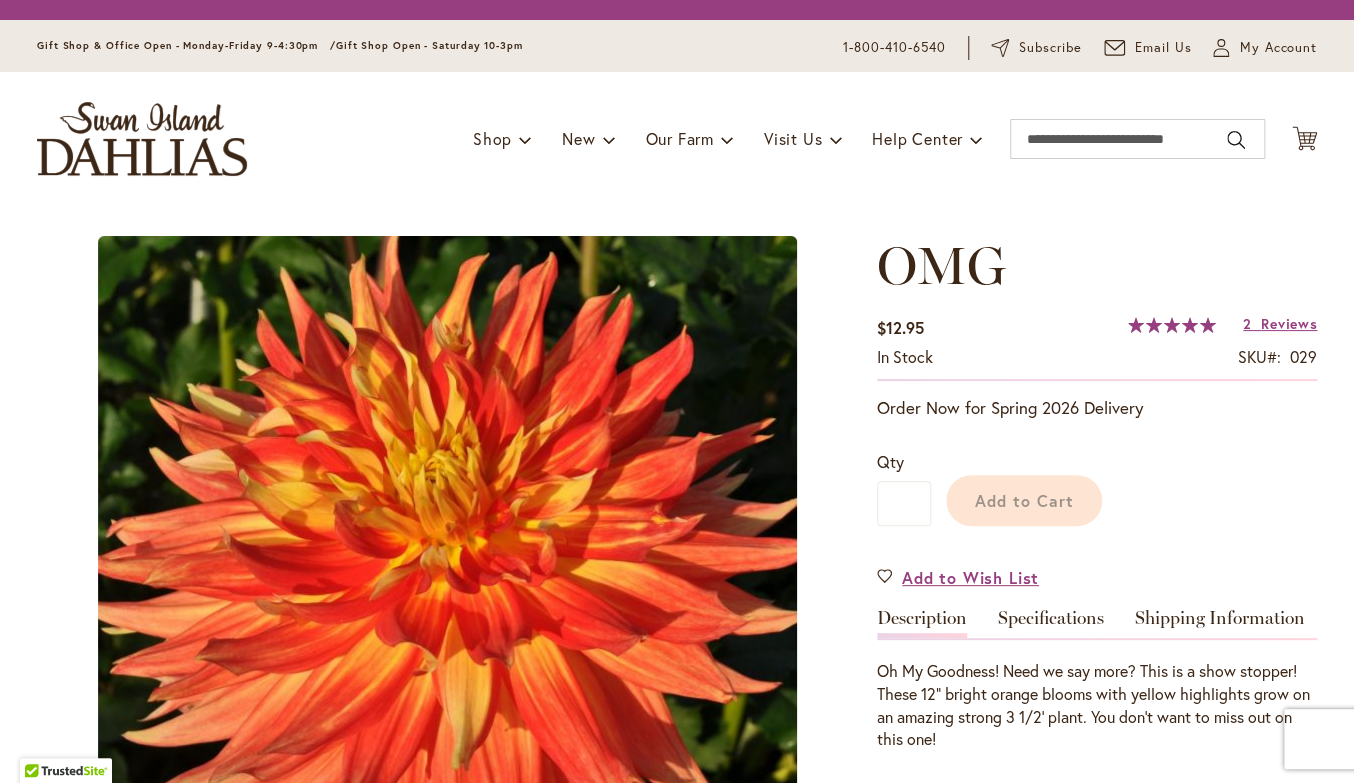 type on "*****" 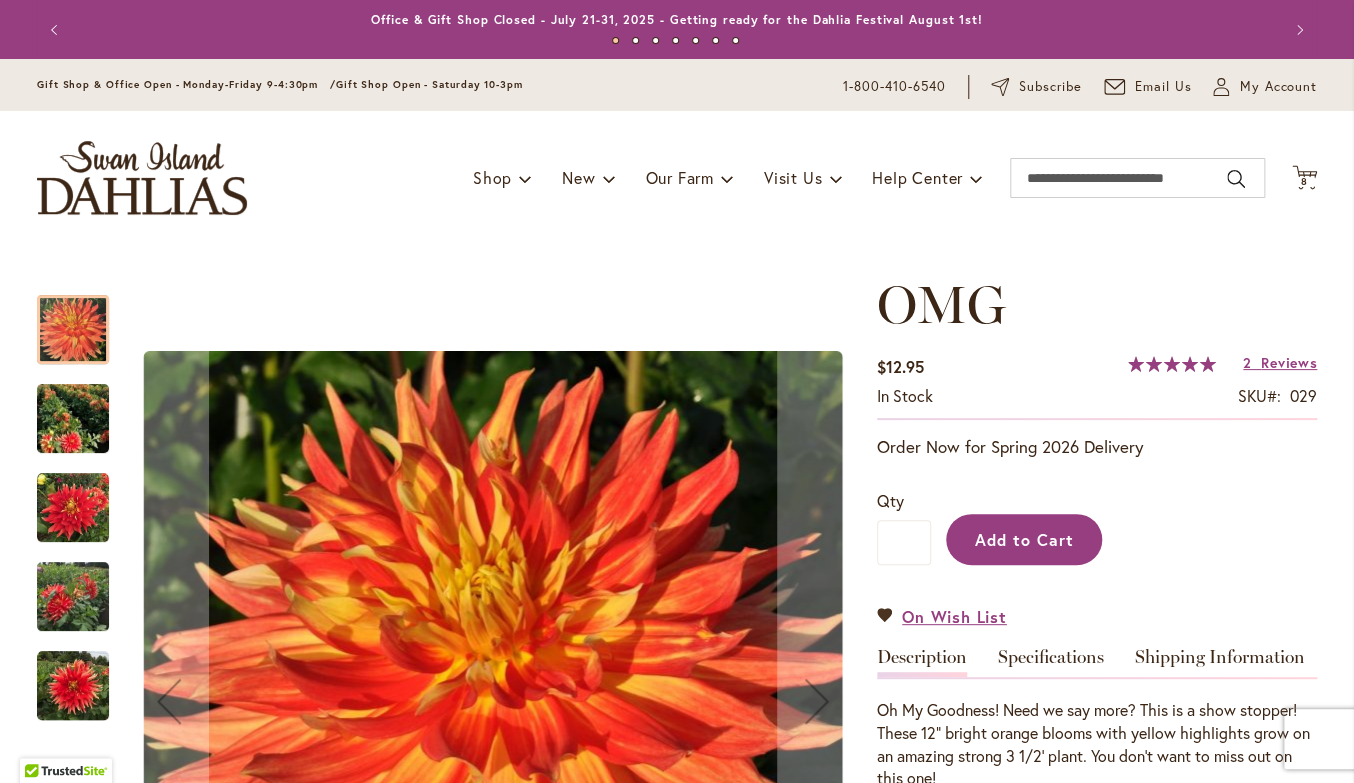 click on "Add to Cart" at bounding box center (1024, 539) 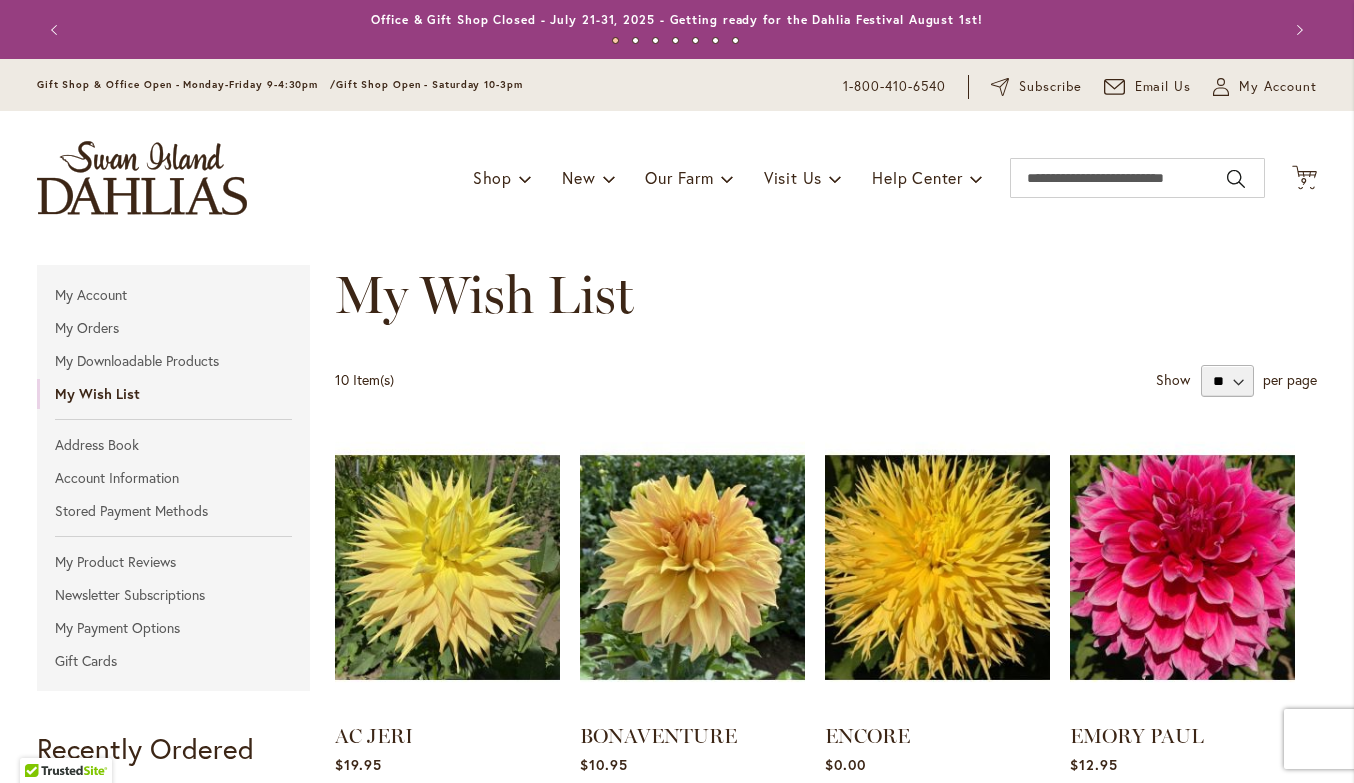 scroll, scrollTop: 0, scrollLeft: 0, axis: both 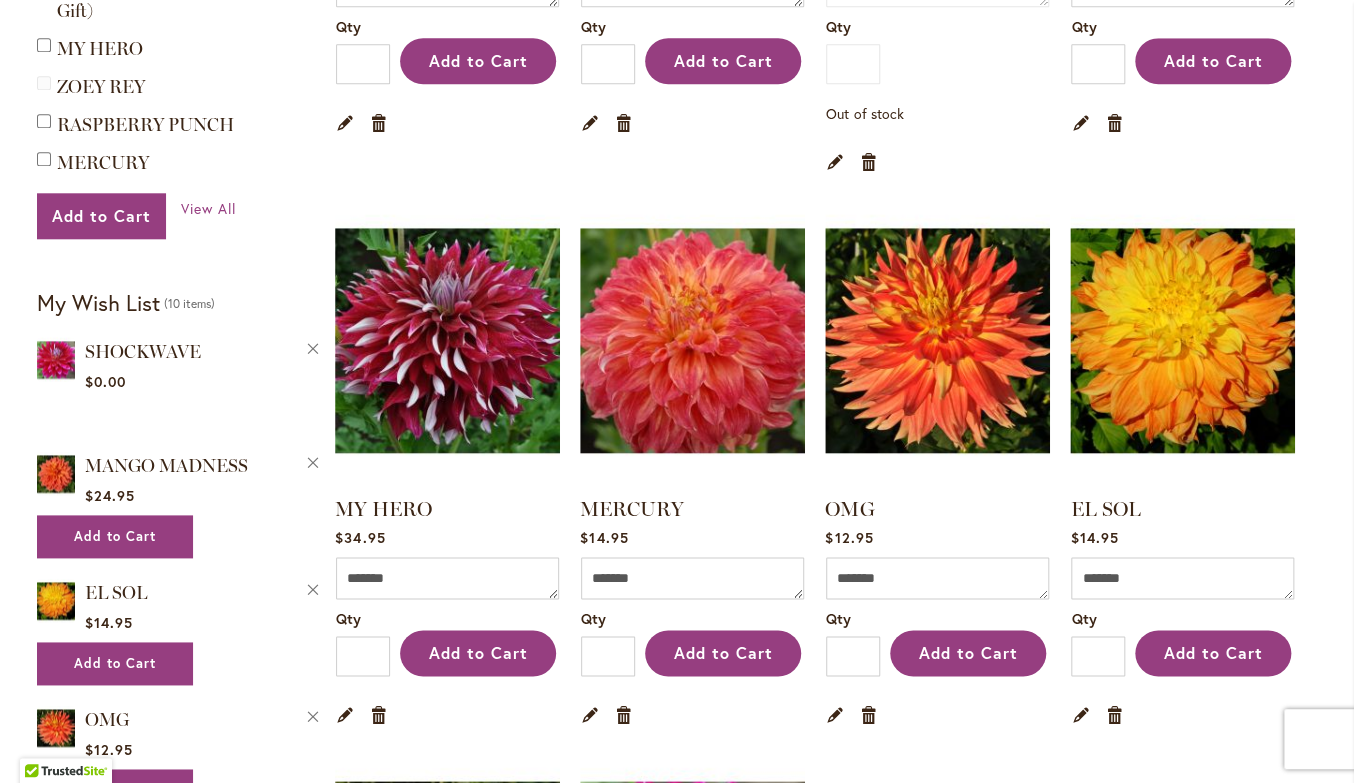 click at bounding box center (692, 340) 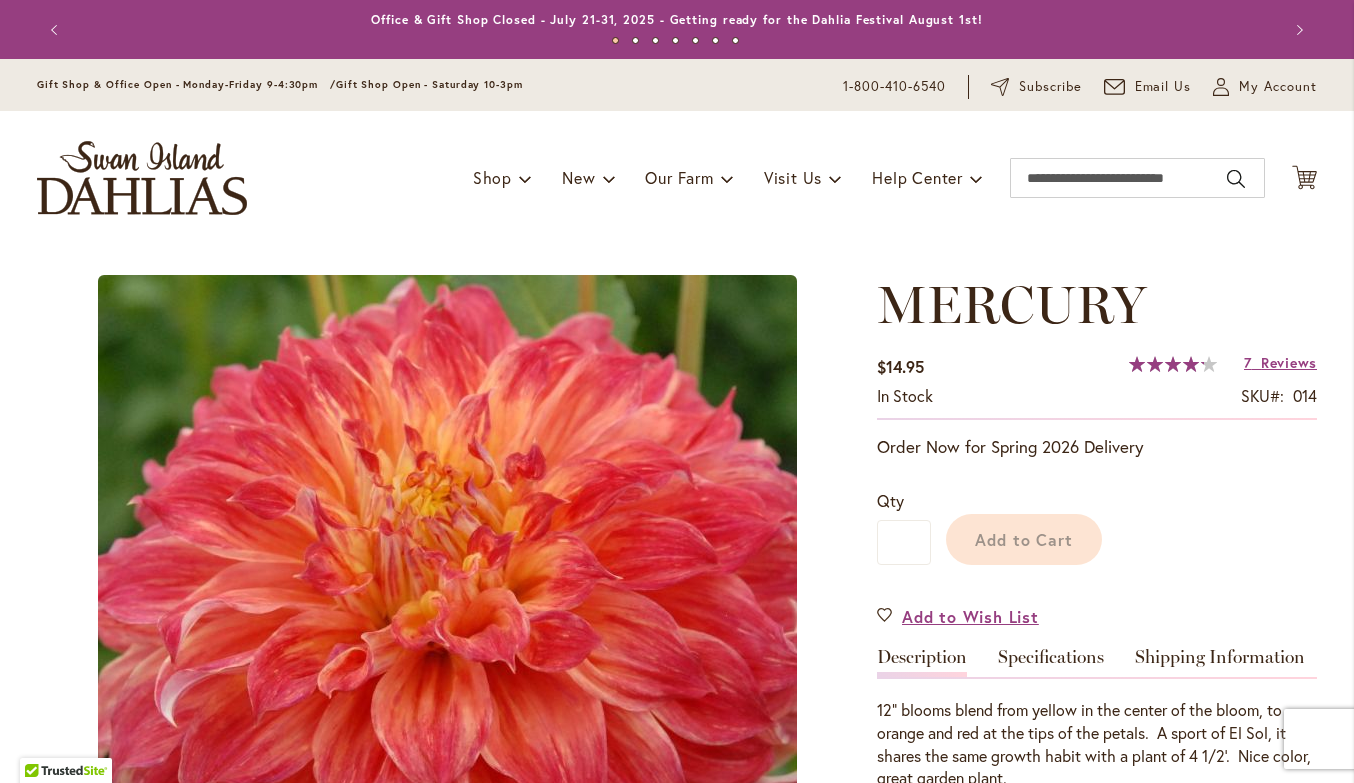 scroll, scrollTop: 0, scrollLeft: 0, axis: both 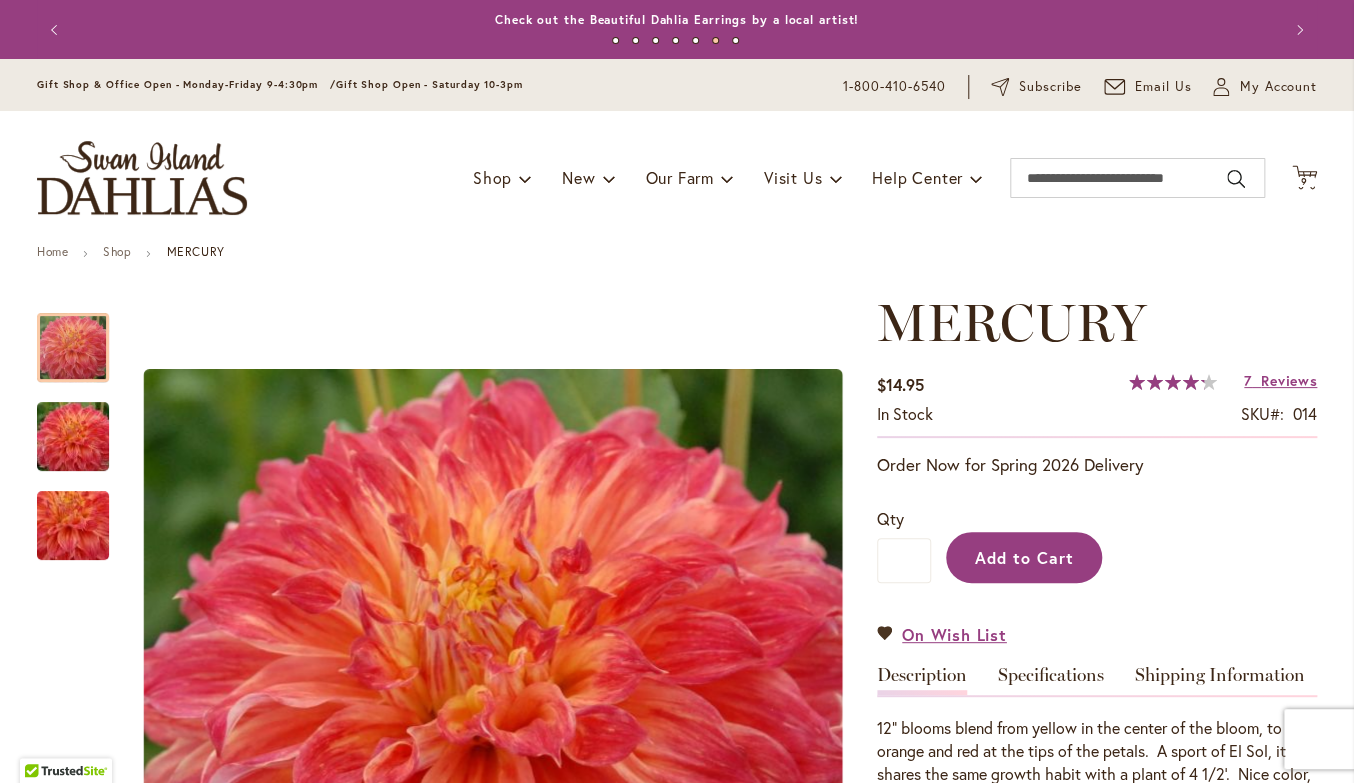 click on "Add to Cart" at bounding box center (1024, 557) 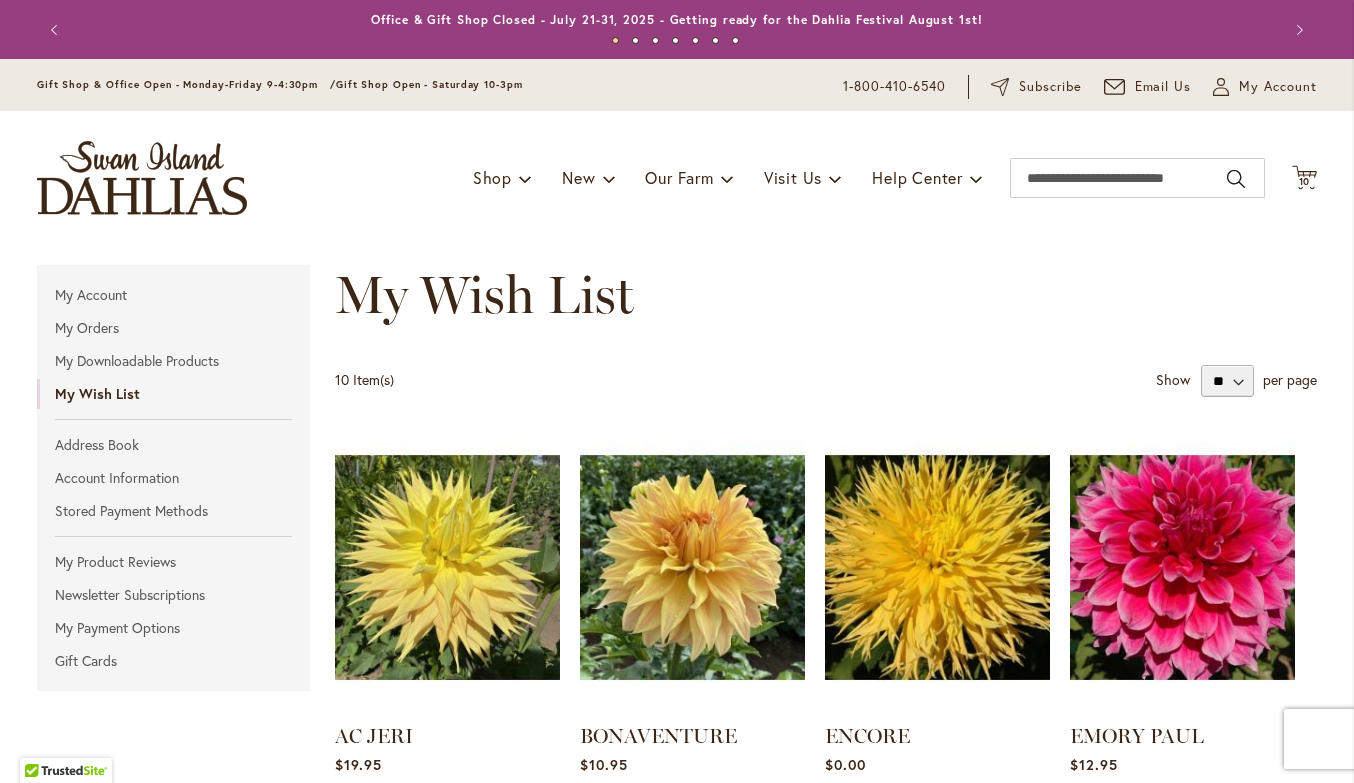 scroll, scrollTop: 0, scrollLeft: 0, axis: both 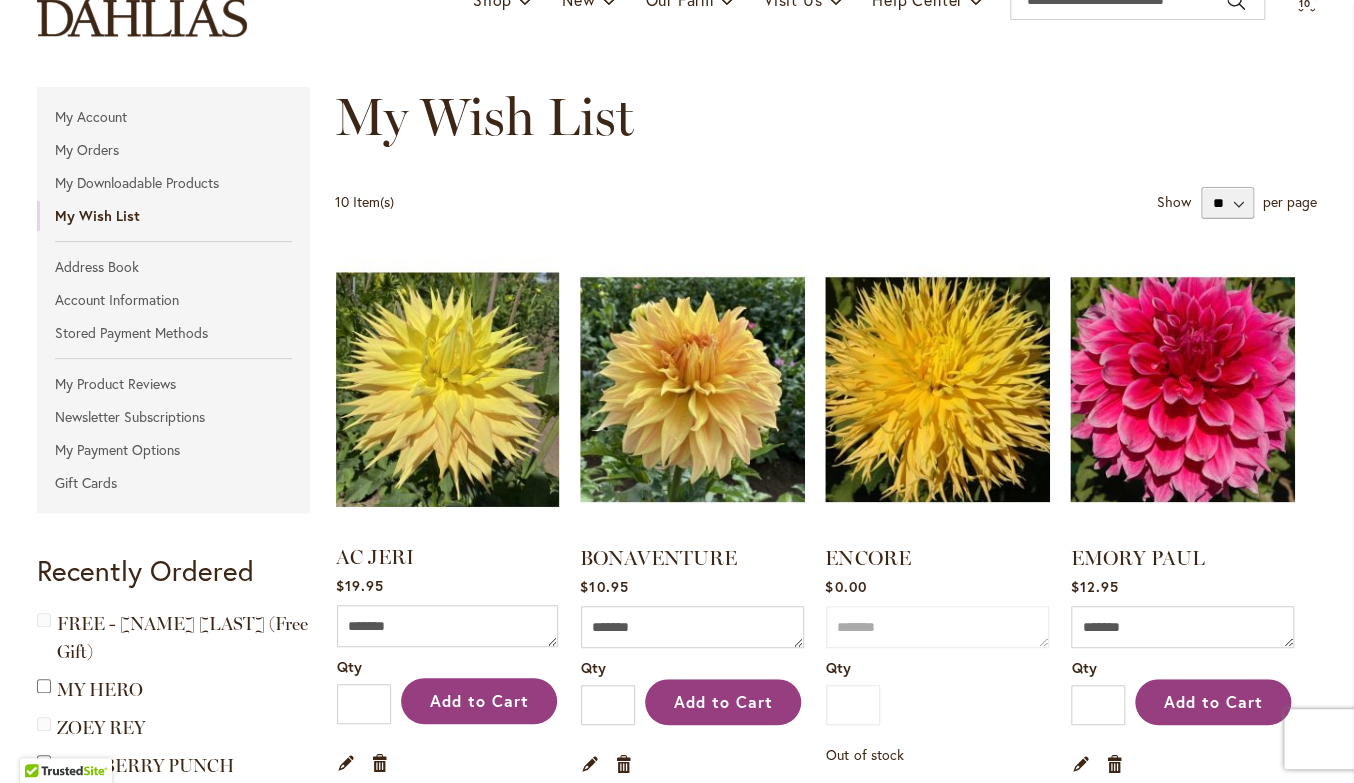 click at bounding box center [448, 389] 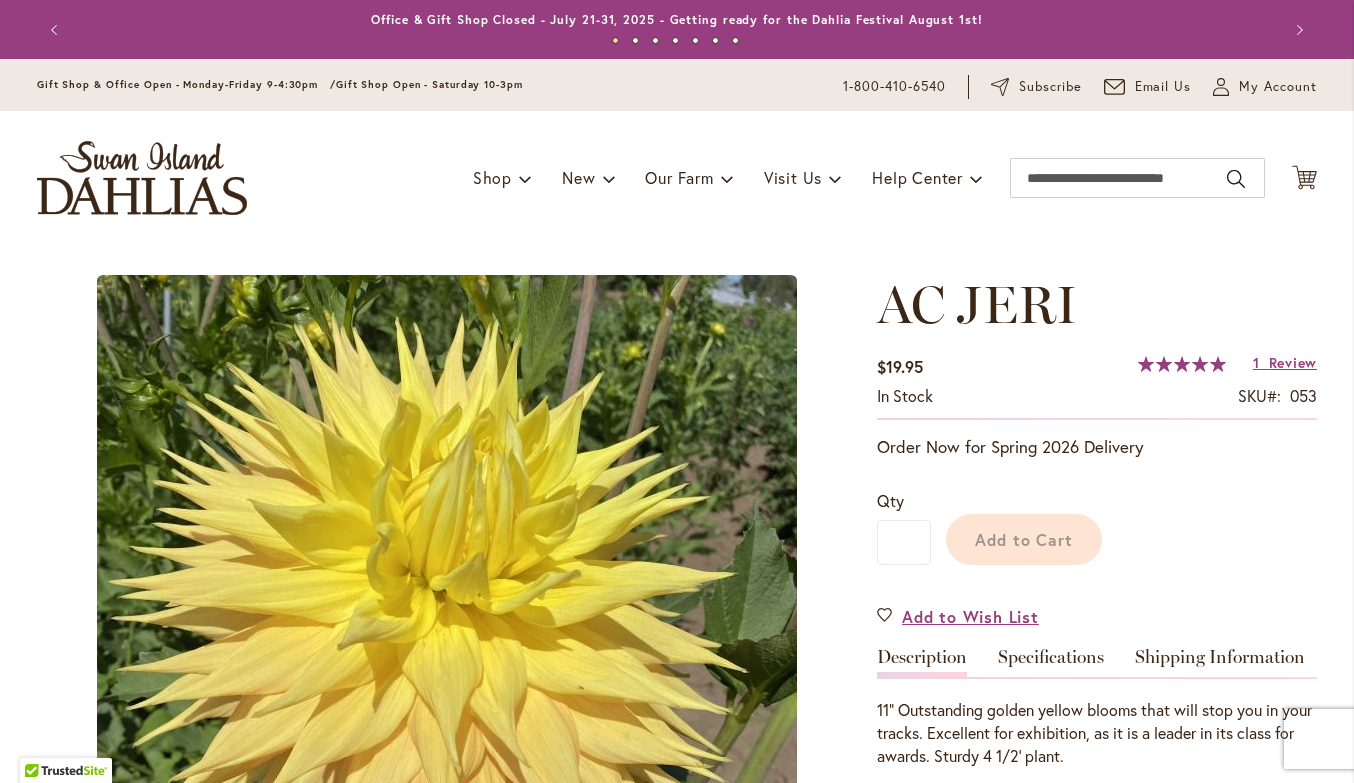 scroll, scrollTop: 0, scrollLeft: 0, axis: both 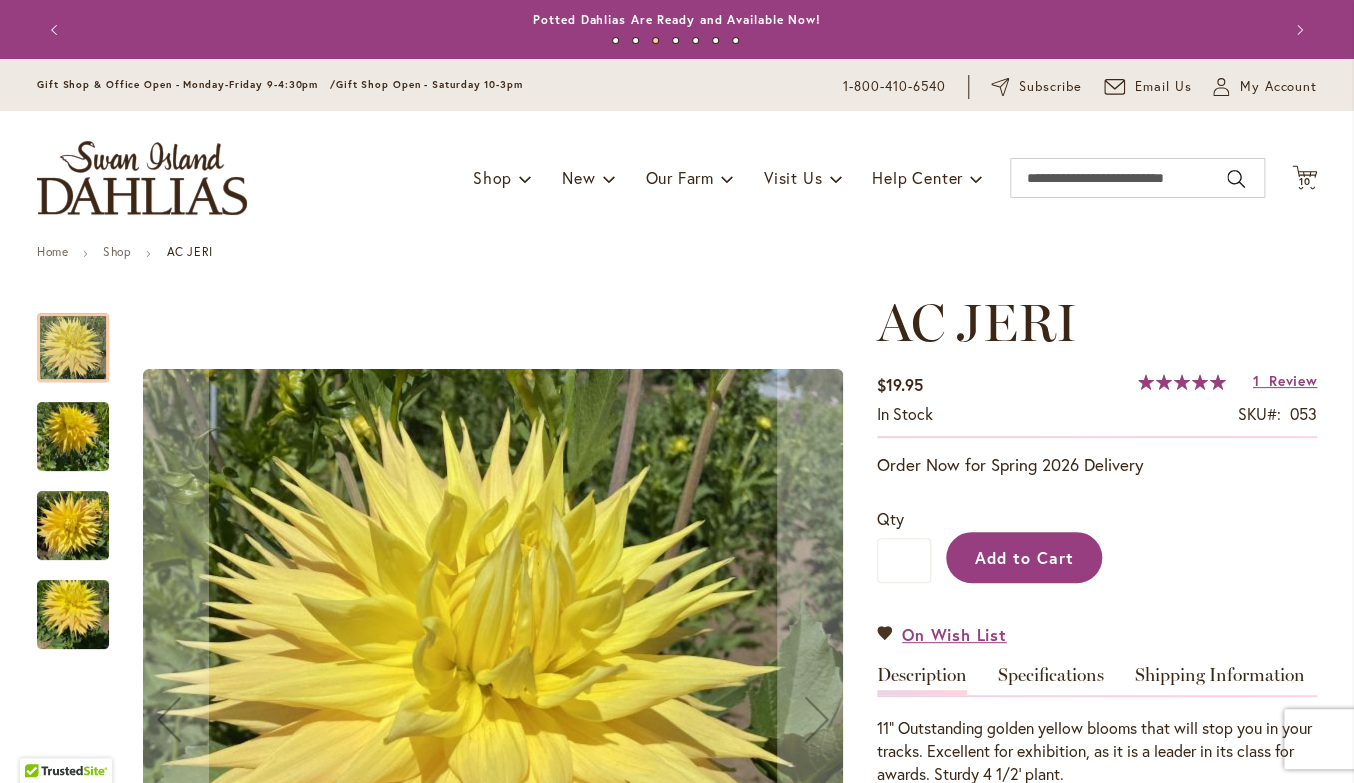 click on "Add to Cart" at bounding box center (1024, 557) 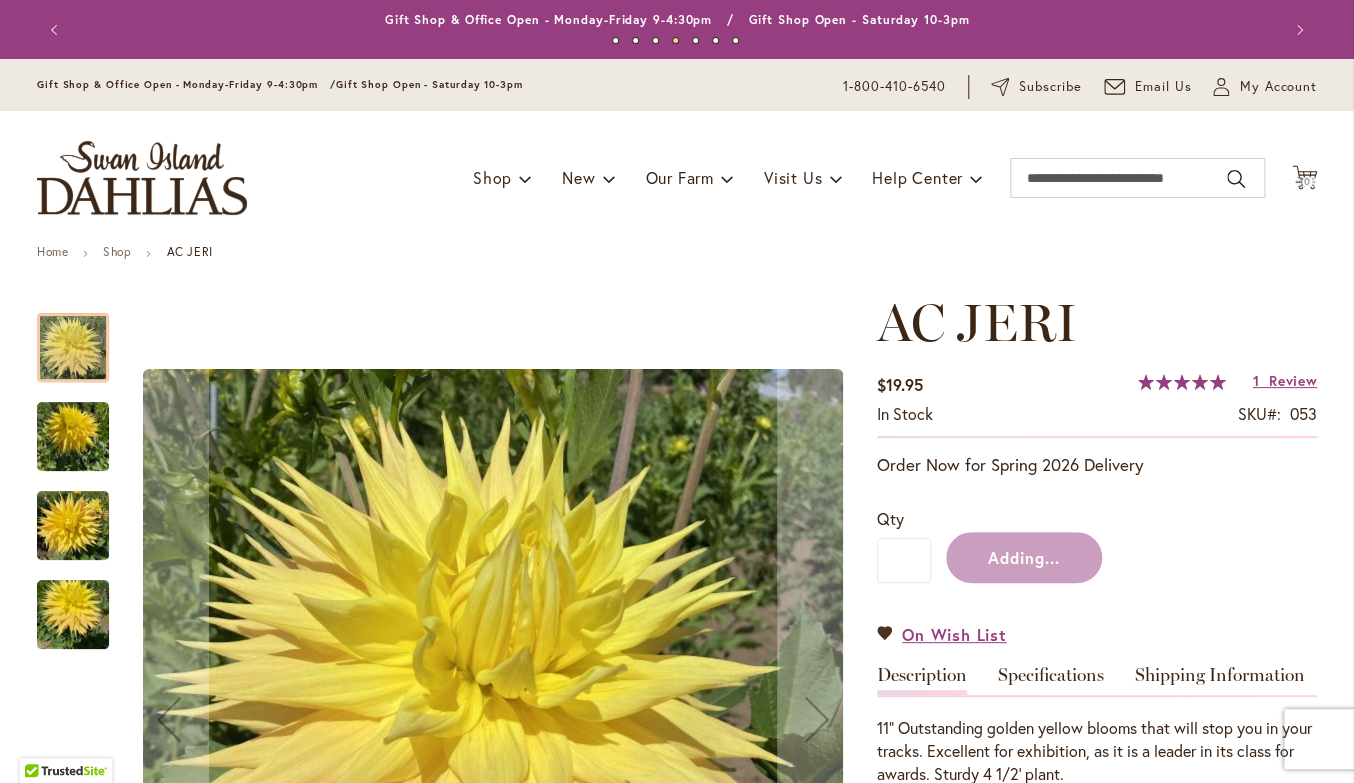 click on "Adding..." at bounding box center (1124, 552) 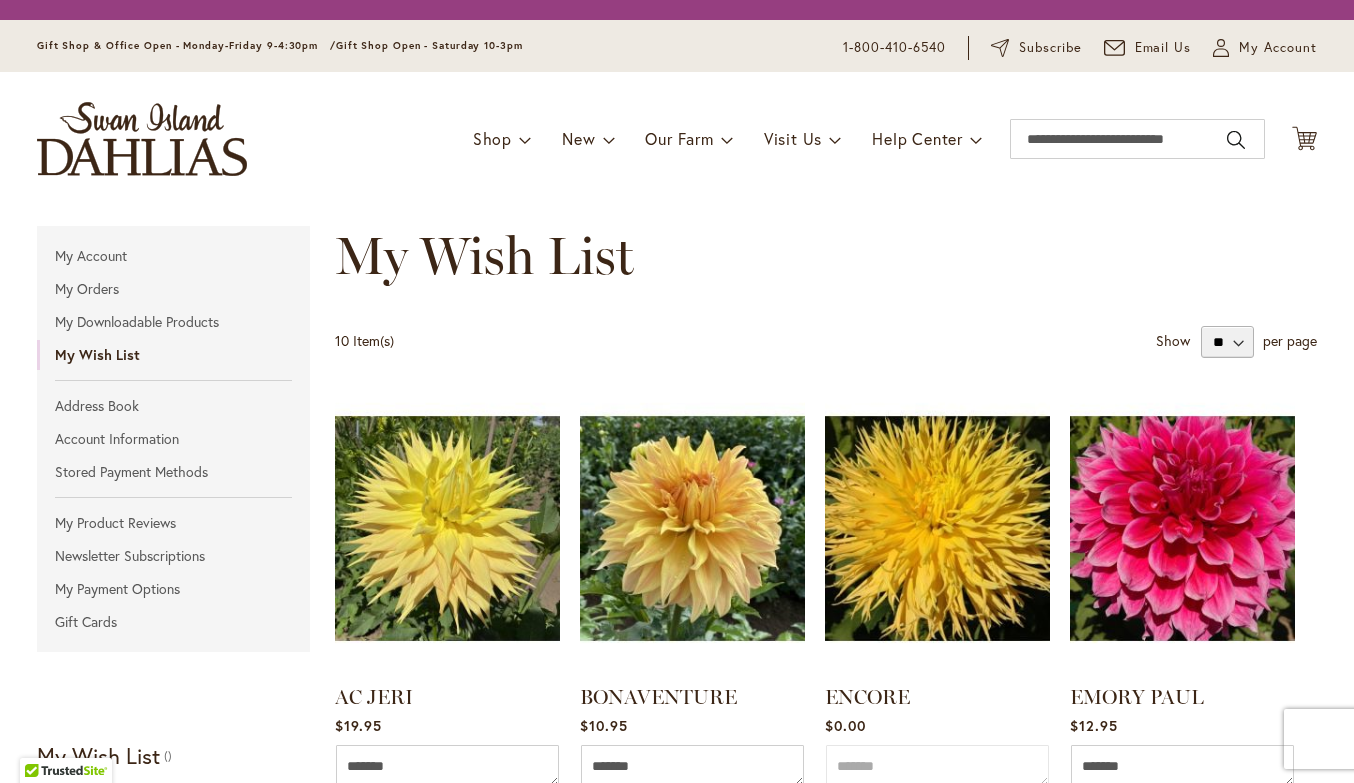 scroll, scrollTop: 0, scrollLeft: 0, axis: both 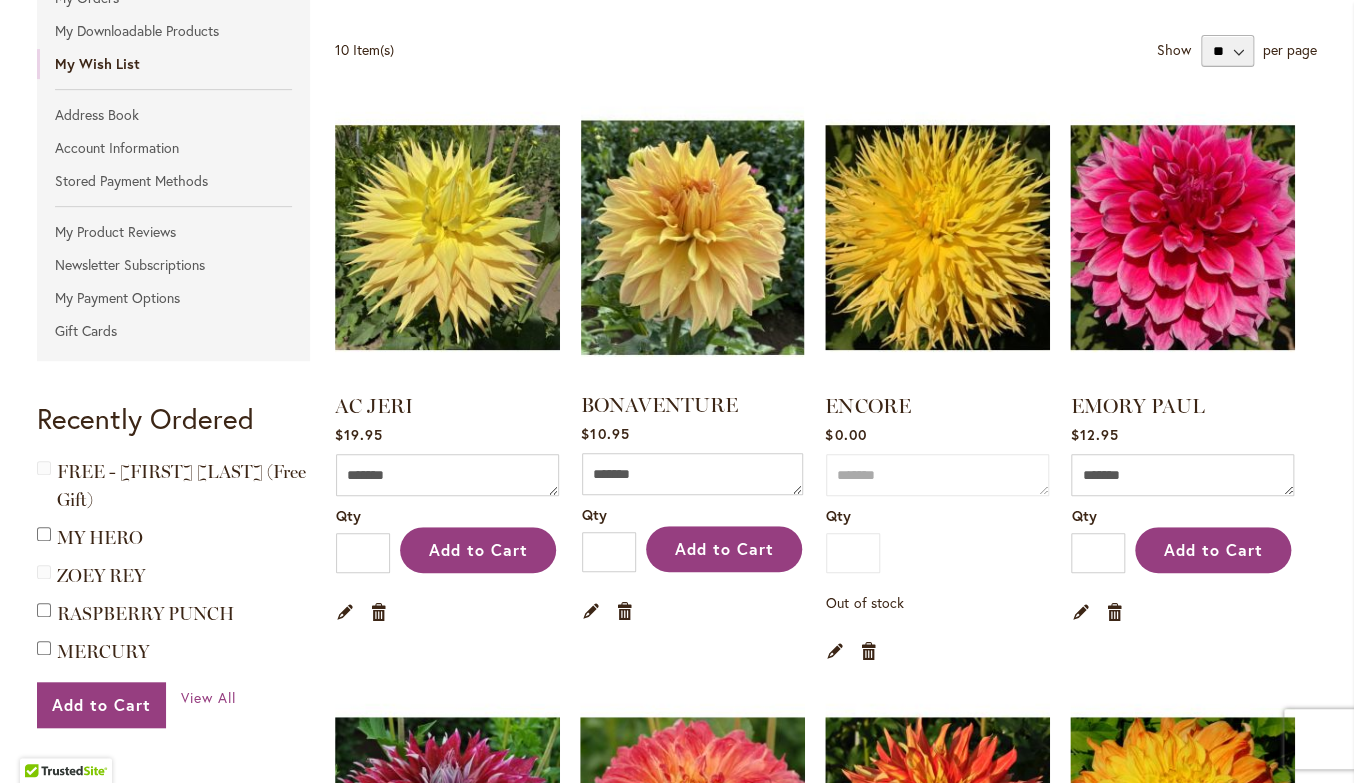 click at bounding box center (693, 237) 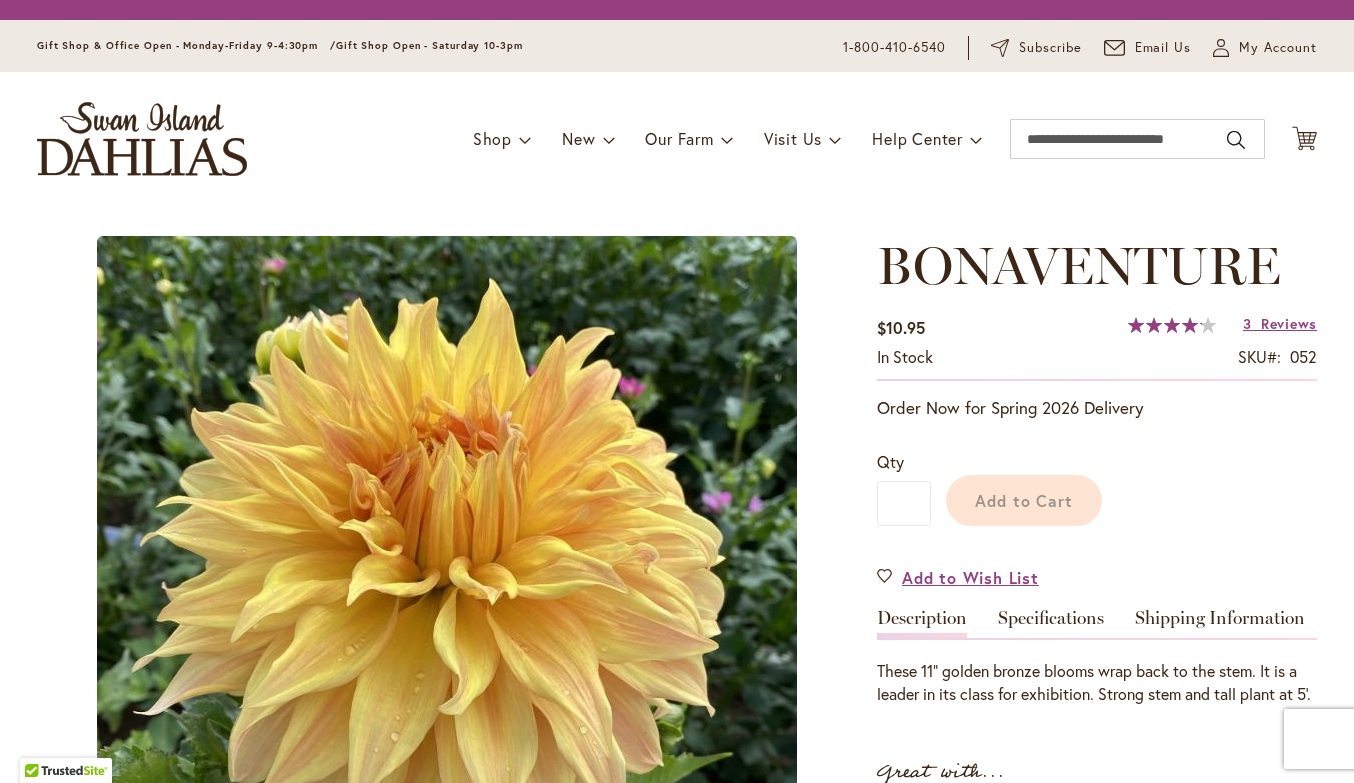 scroll, scrollTop: 0, scrollLeft: 0, axis: both 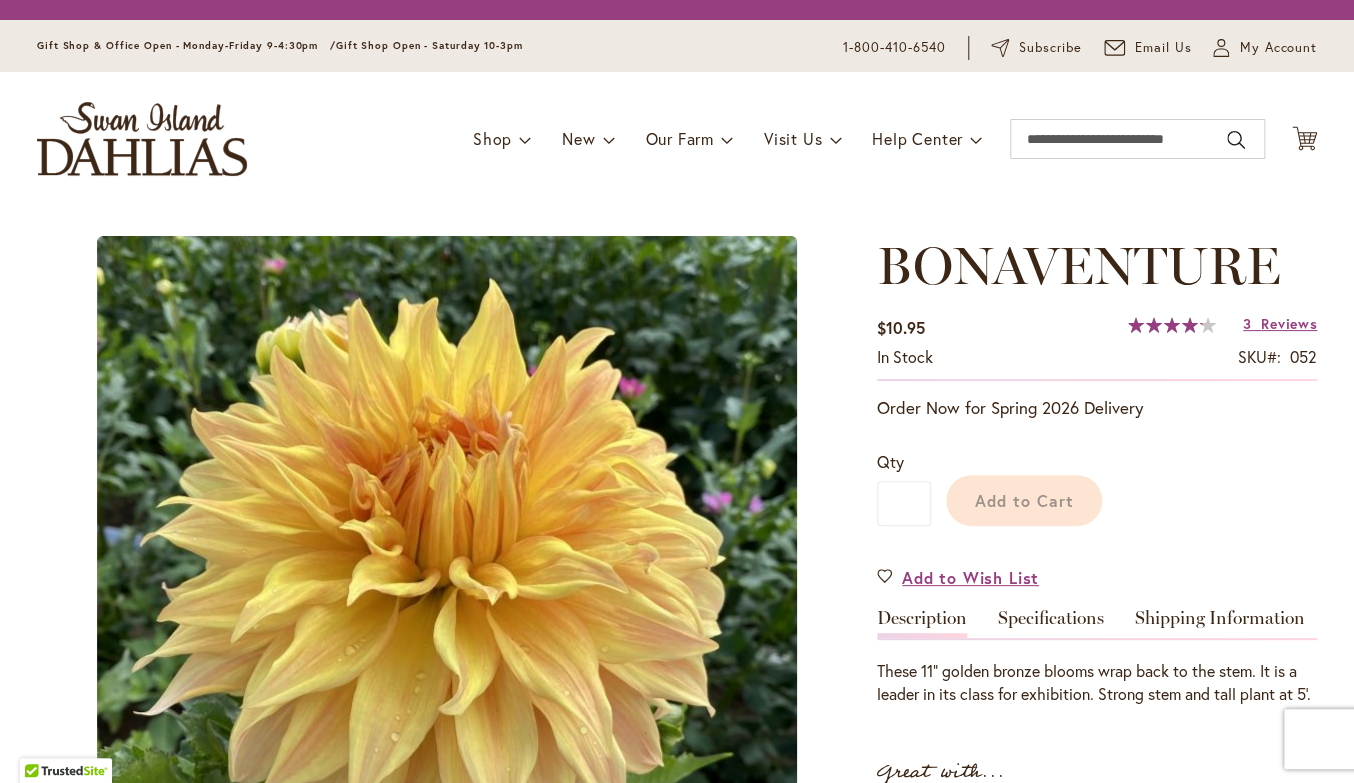 type on "*****" 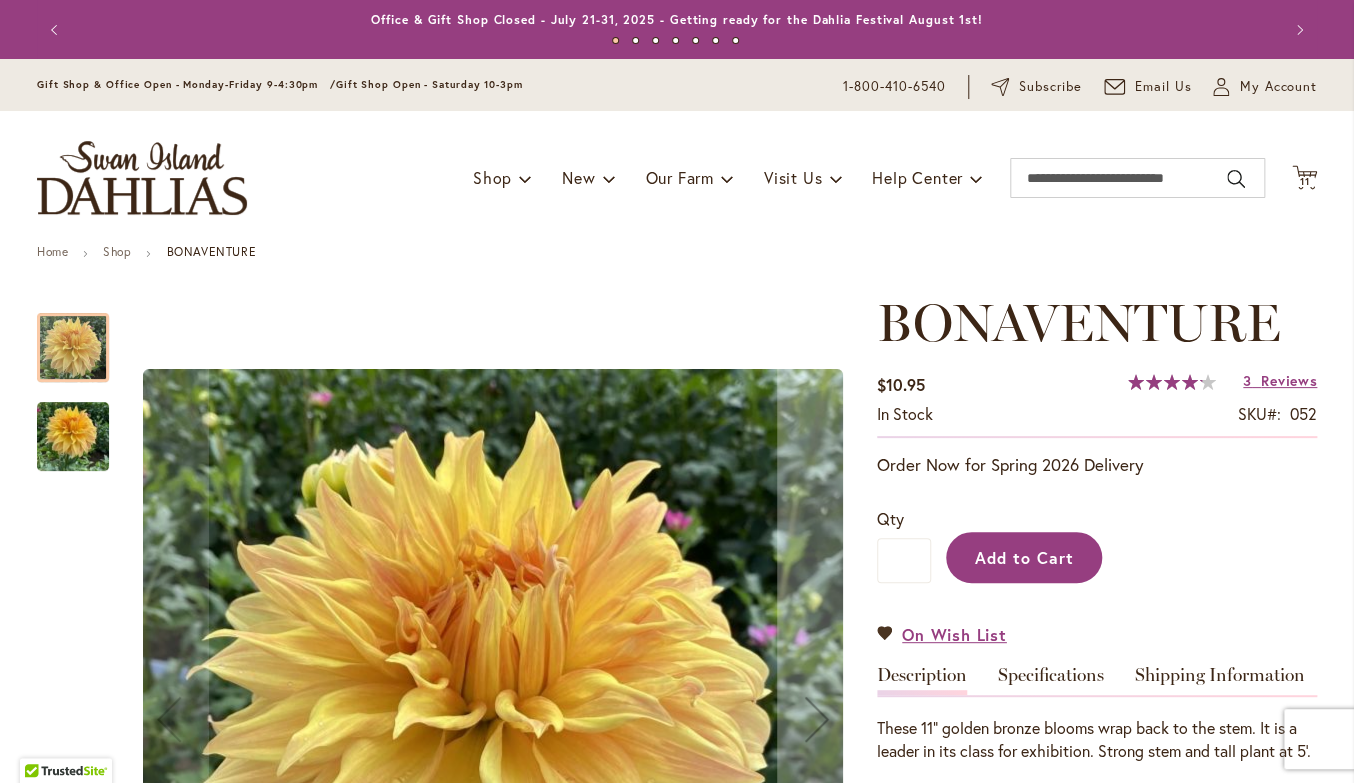 click on "Add to Cart" at bounding box center (1024, 557) 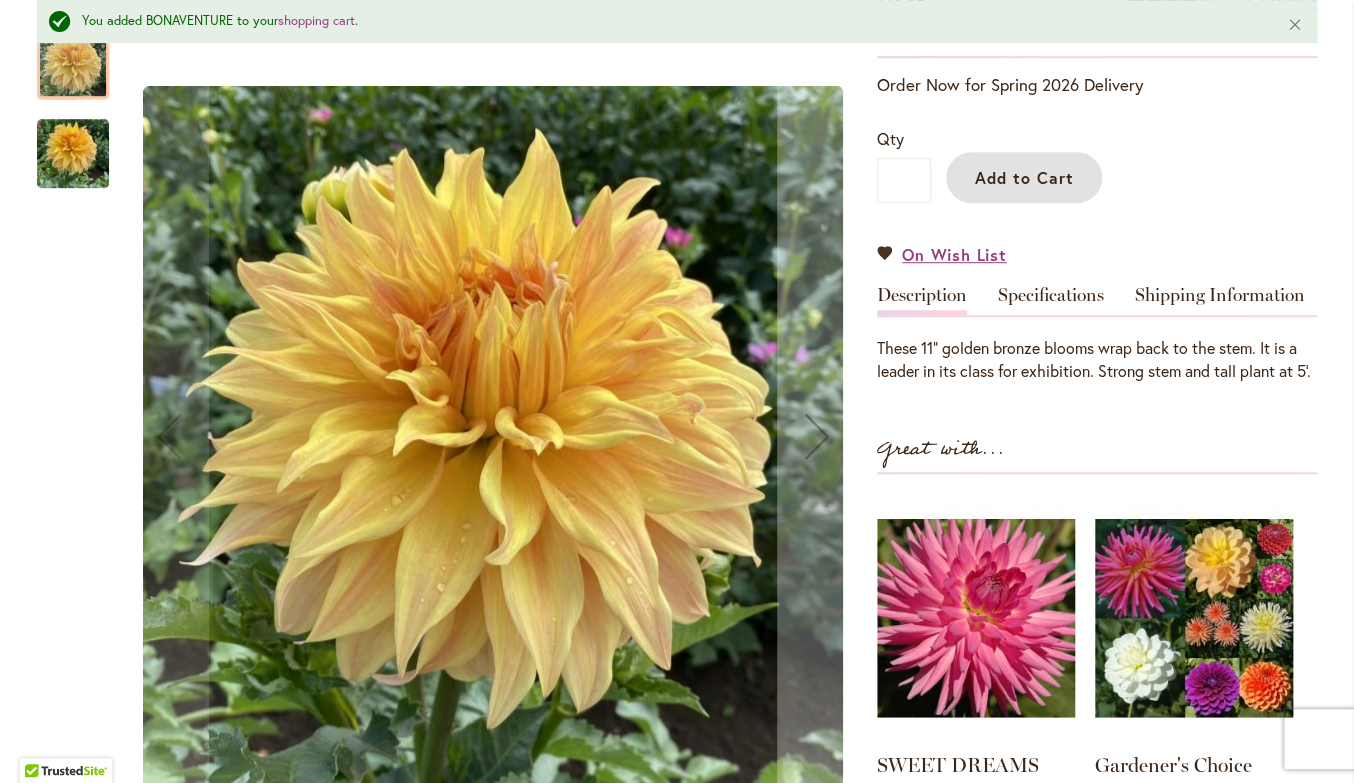 scroll, scrollTop: 229, scrollLeft: 0, axis: vertical 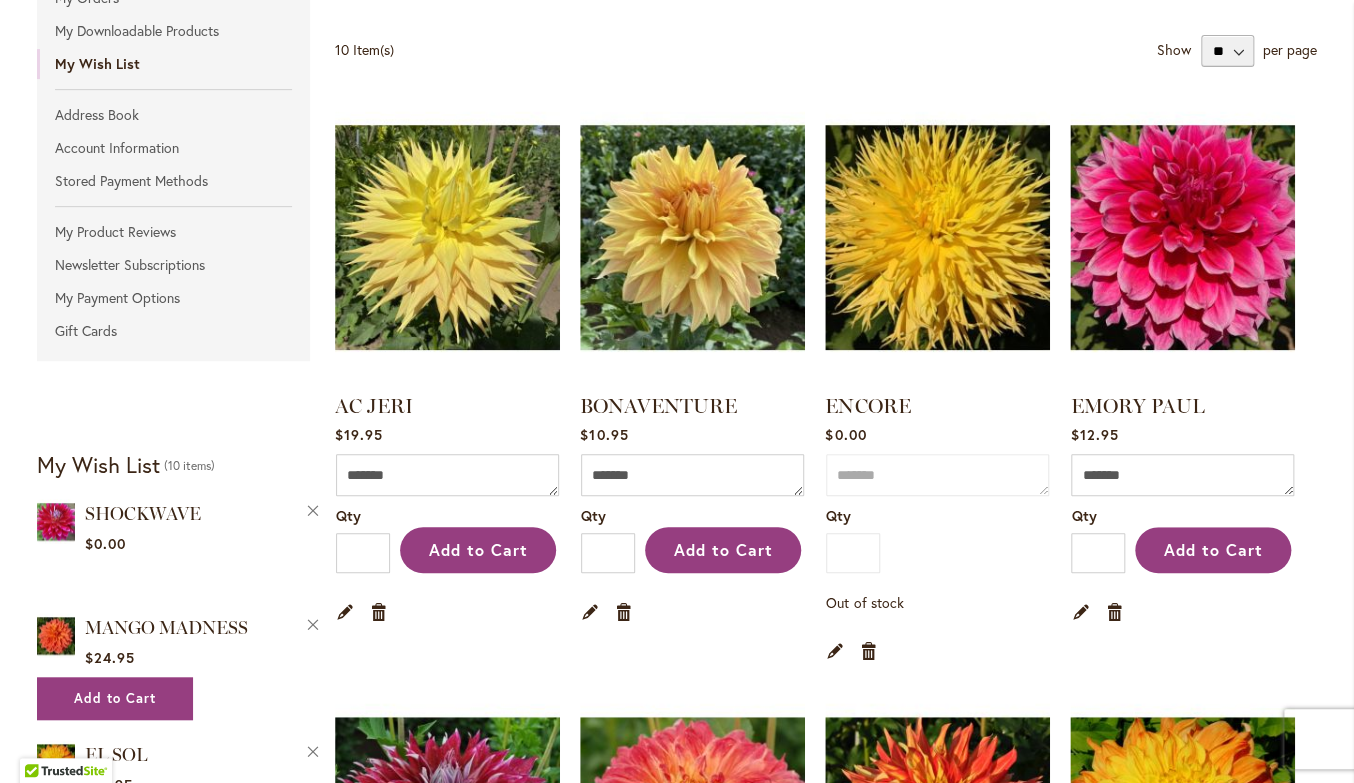 click at bounding box center (1182, 237) 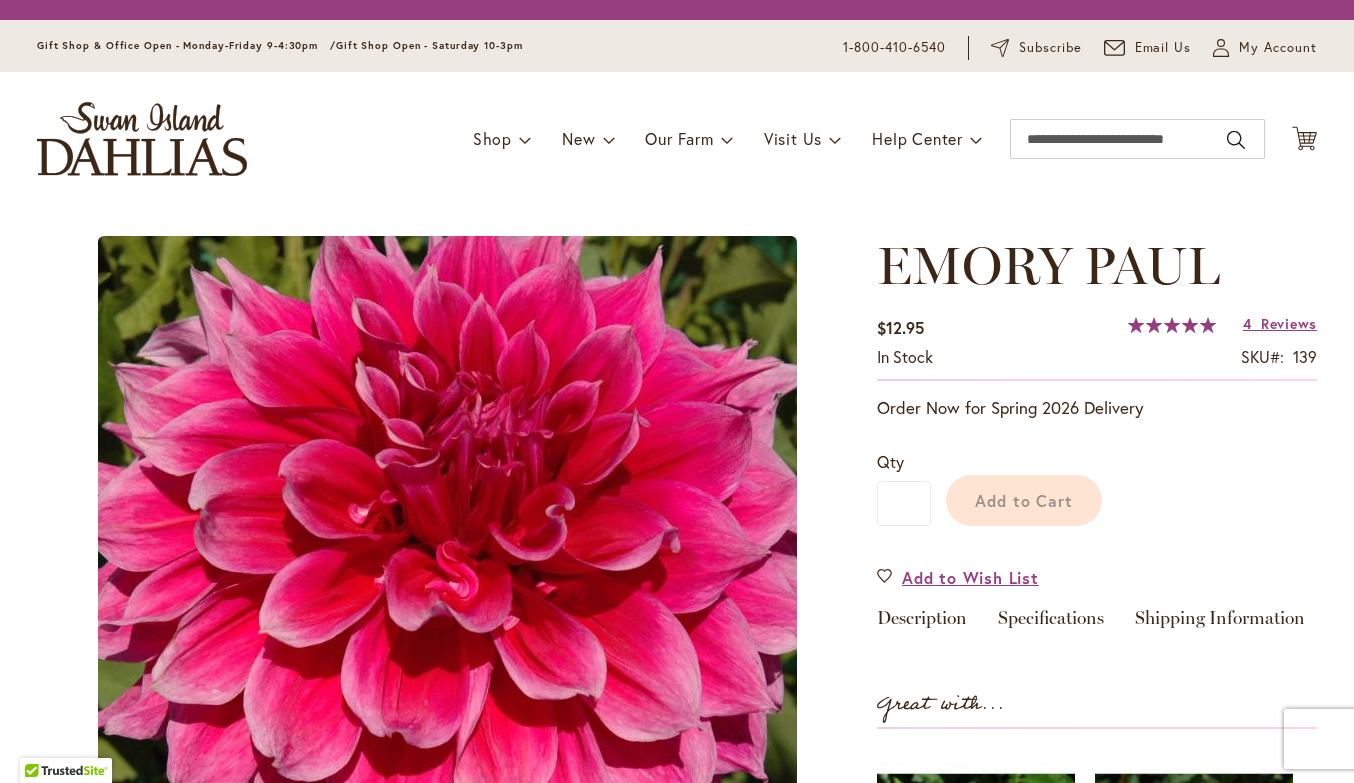 scroll, scrollTop: 0, scrollLeft: 0, axis: both 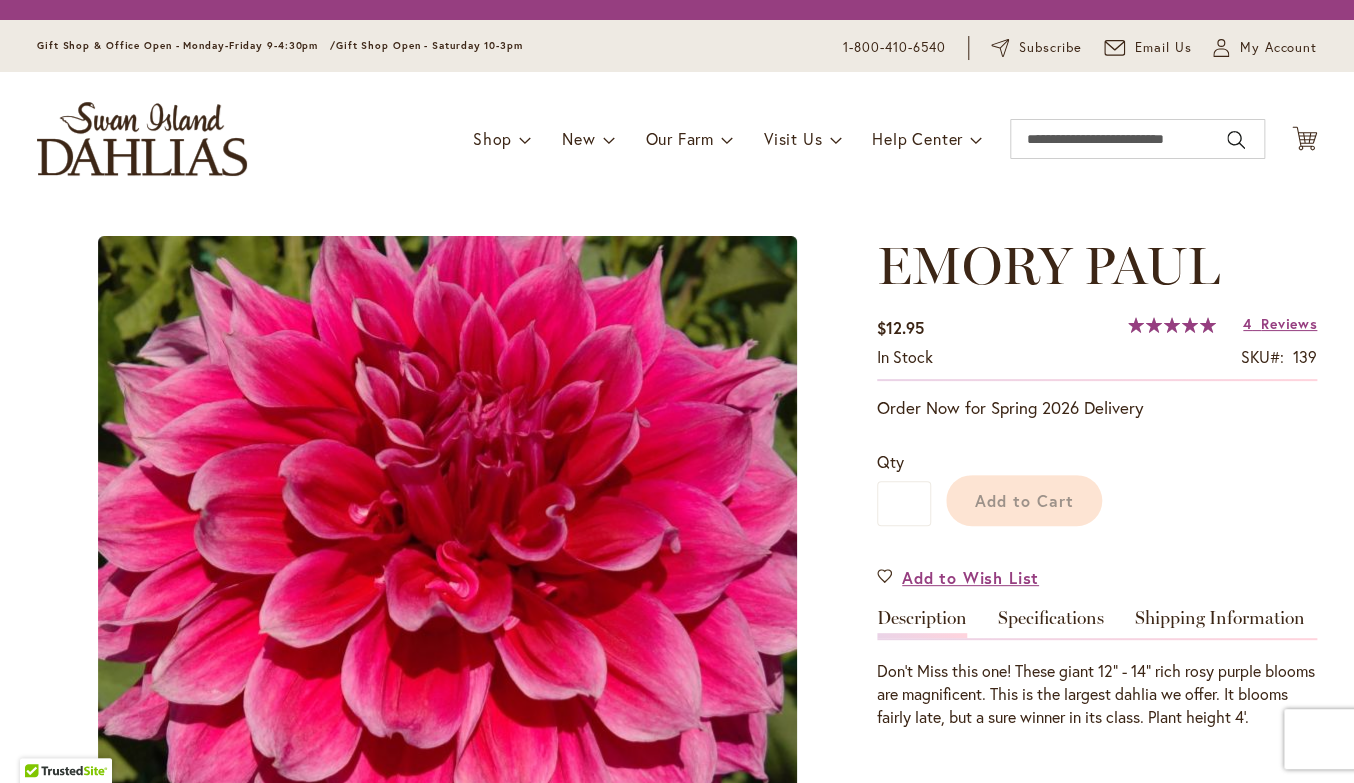 type on "*****" 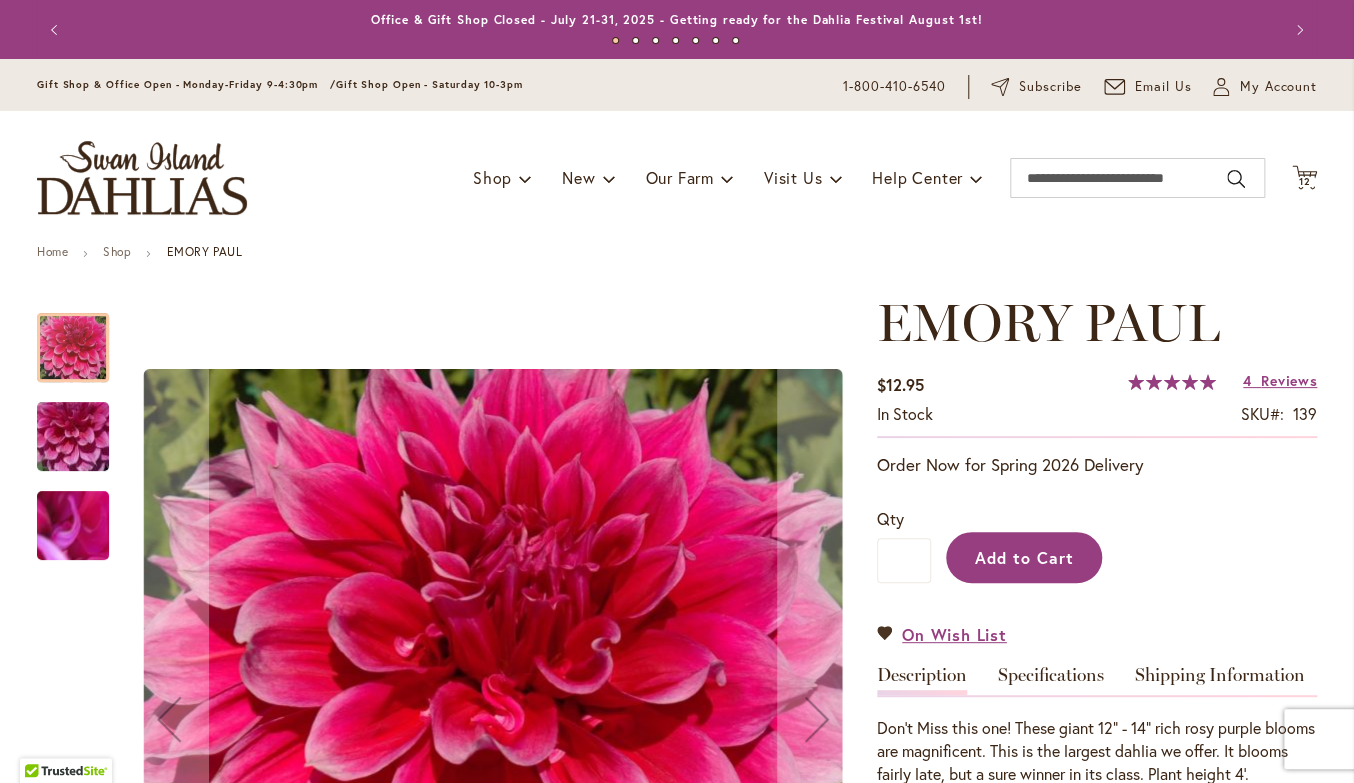 click on "Add to Cart" at bounding box center [1024, 557] 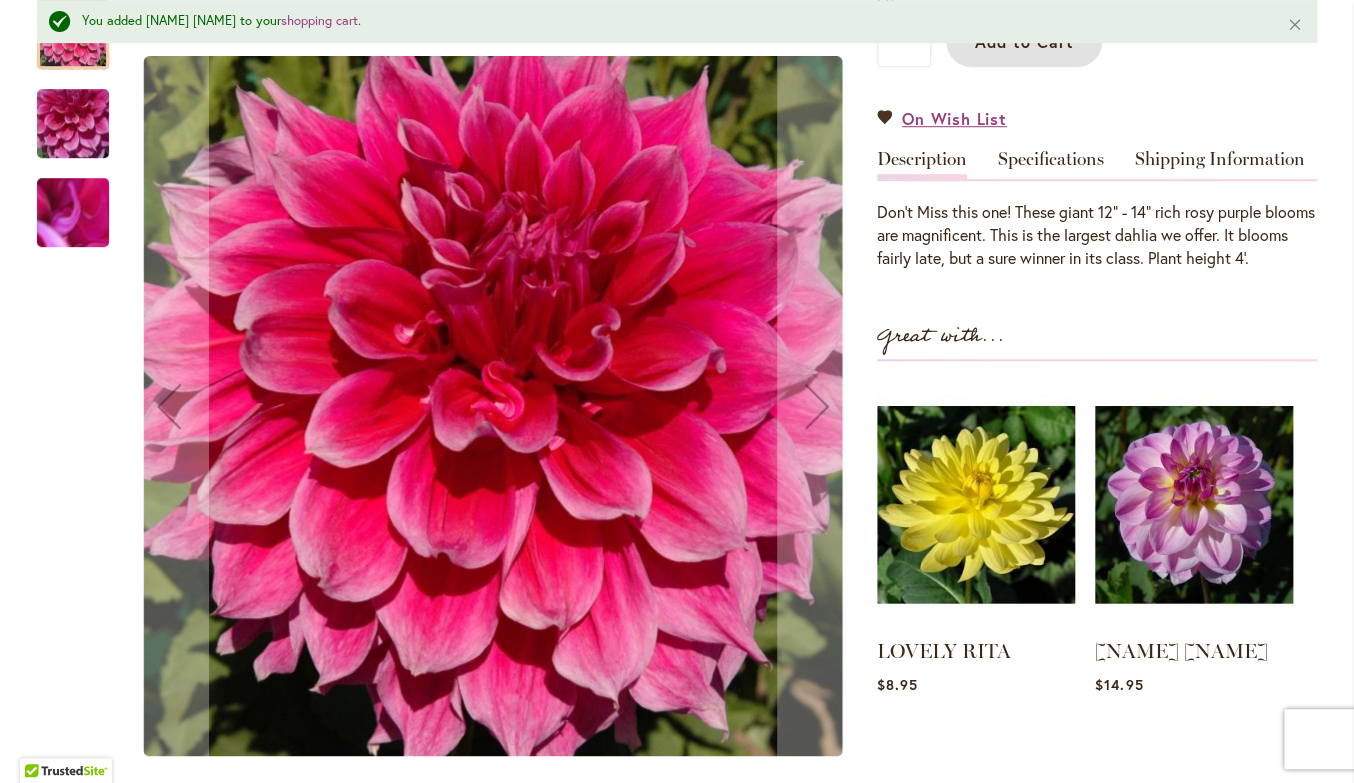 scroll, scrollTop: 0, scrollLeft: 0, axis: both 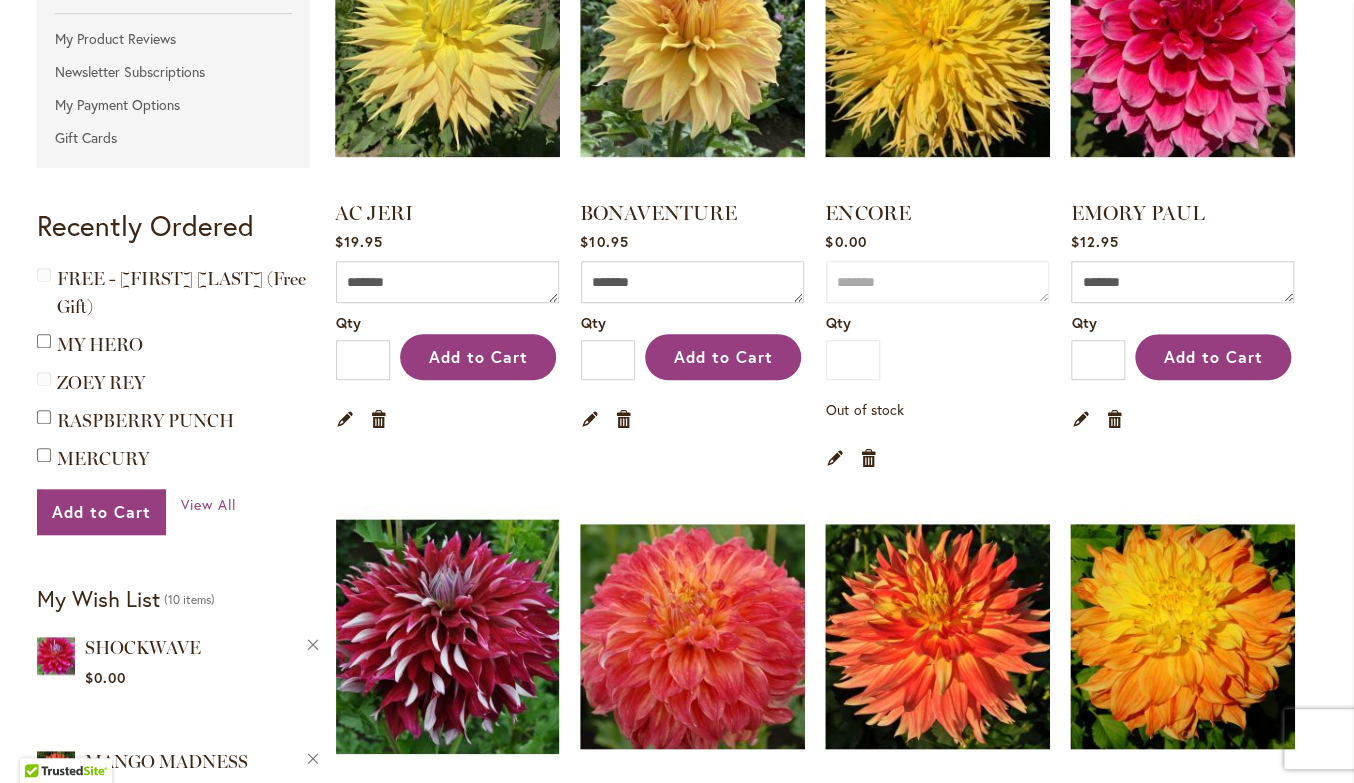 click at bounding box center [448, 636] 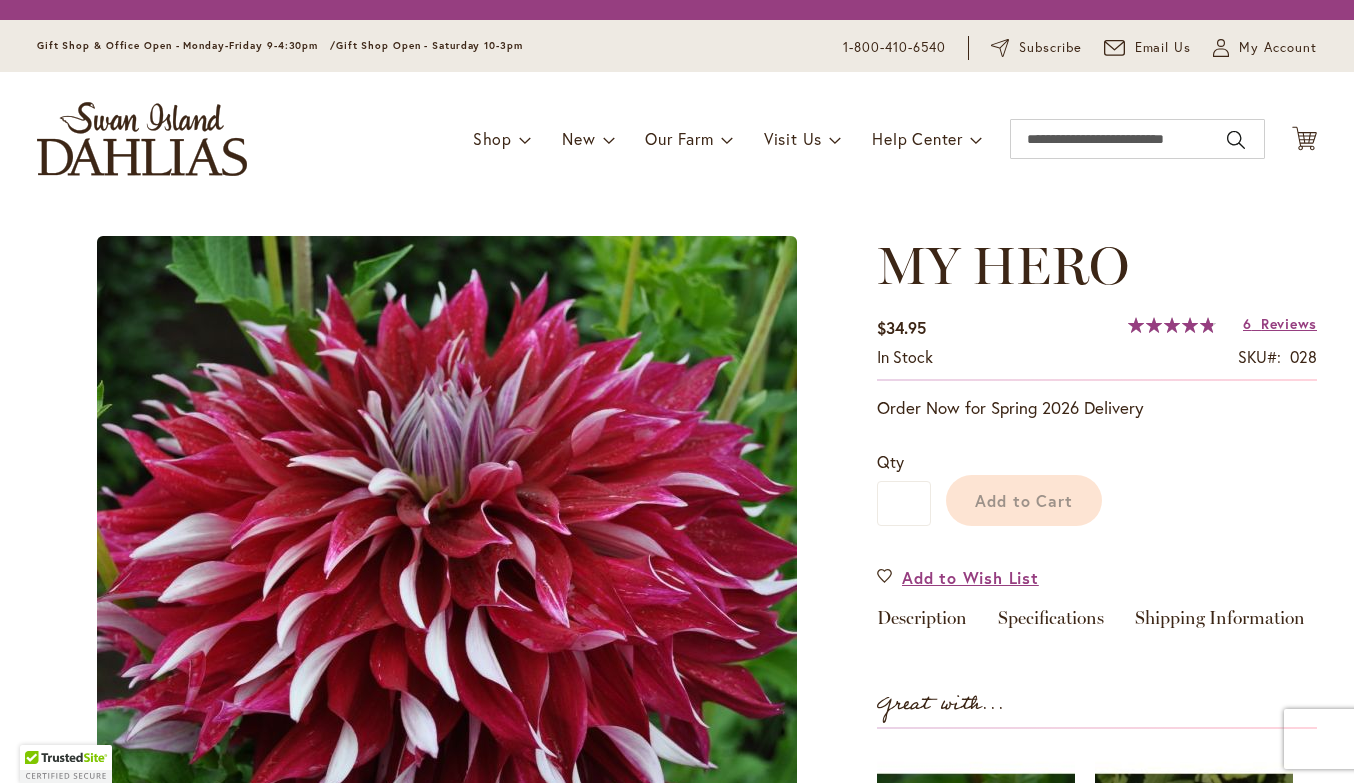 scroll, scrollTop: 0, scrollLeft: 0, axis: both 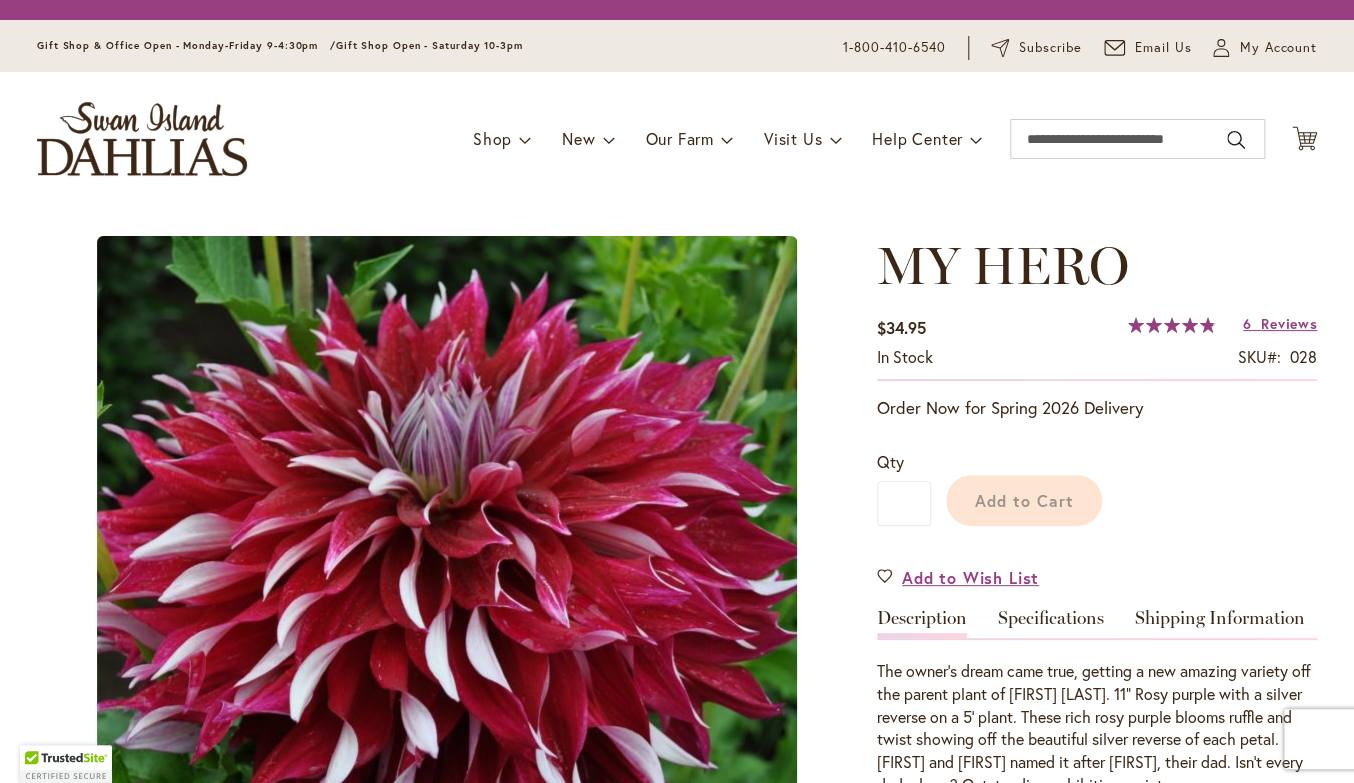 type on "*****" 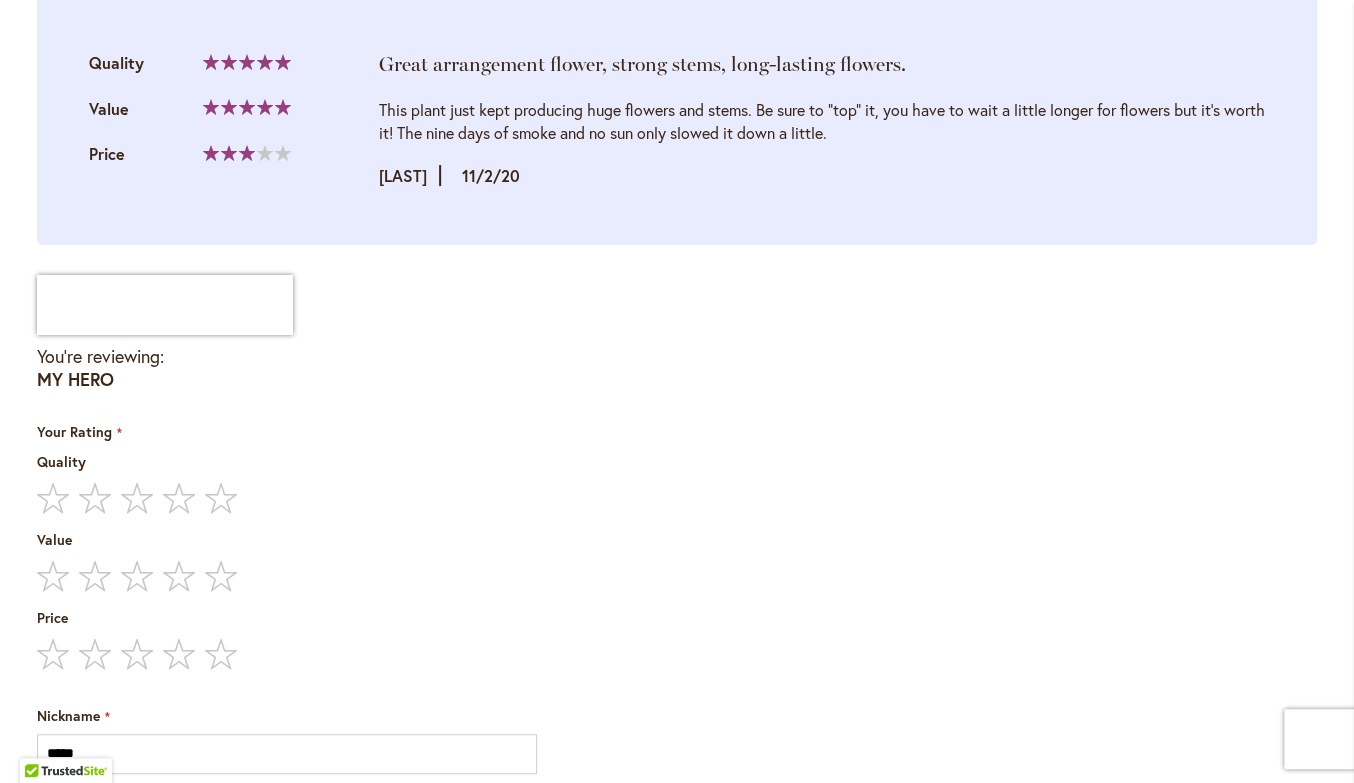 scroll, scrollTop: 3531, scrollLeft: 0, axis: vertical 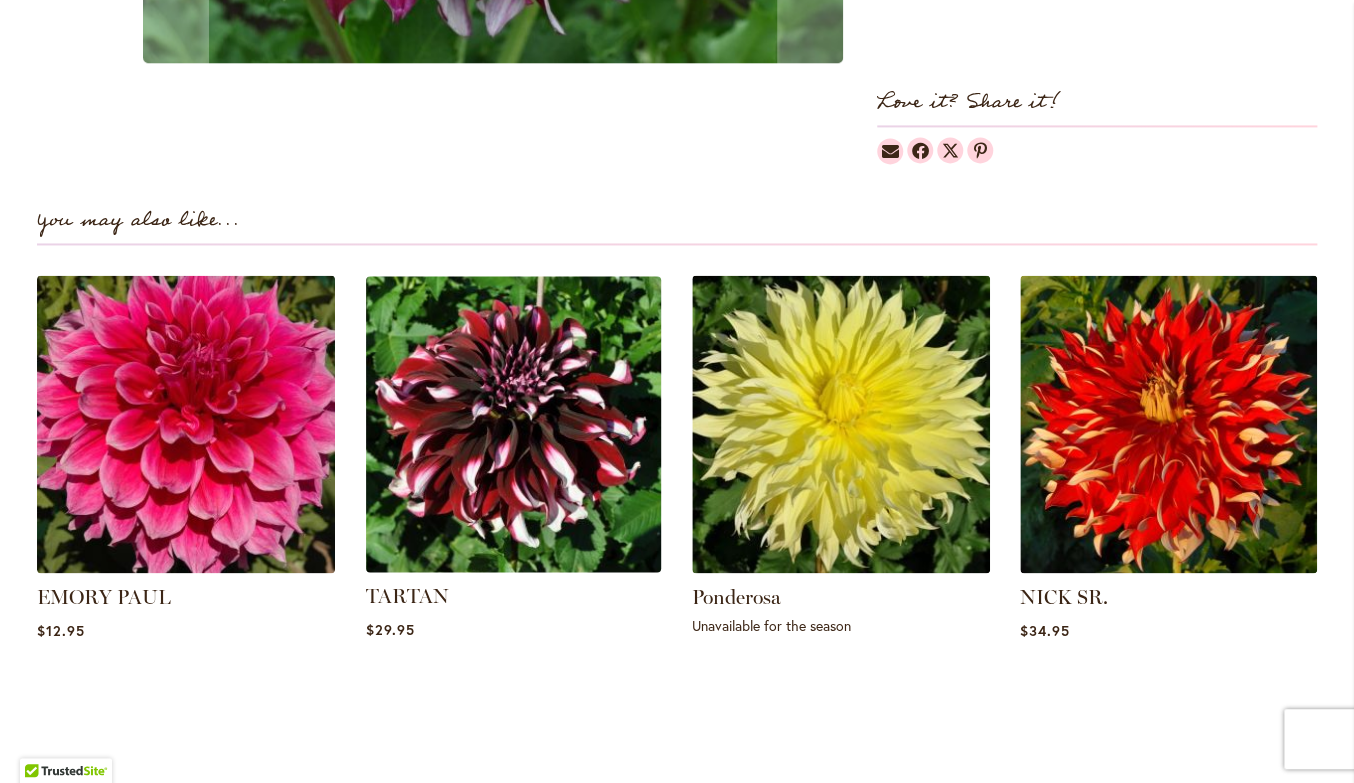 click at bounding box center (513, 424) 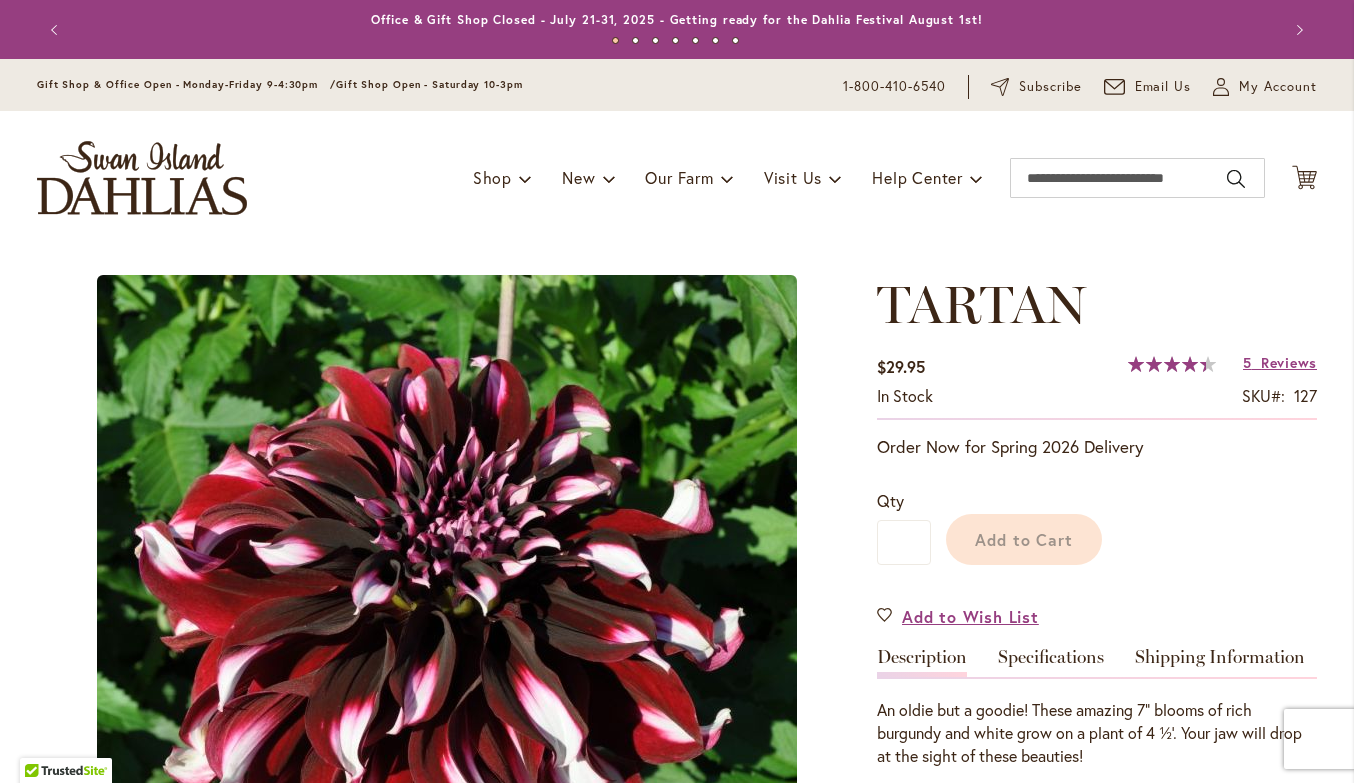 scroll, scrollTop: 0, scrollLeft: 0, axis: both 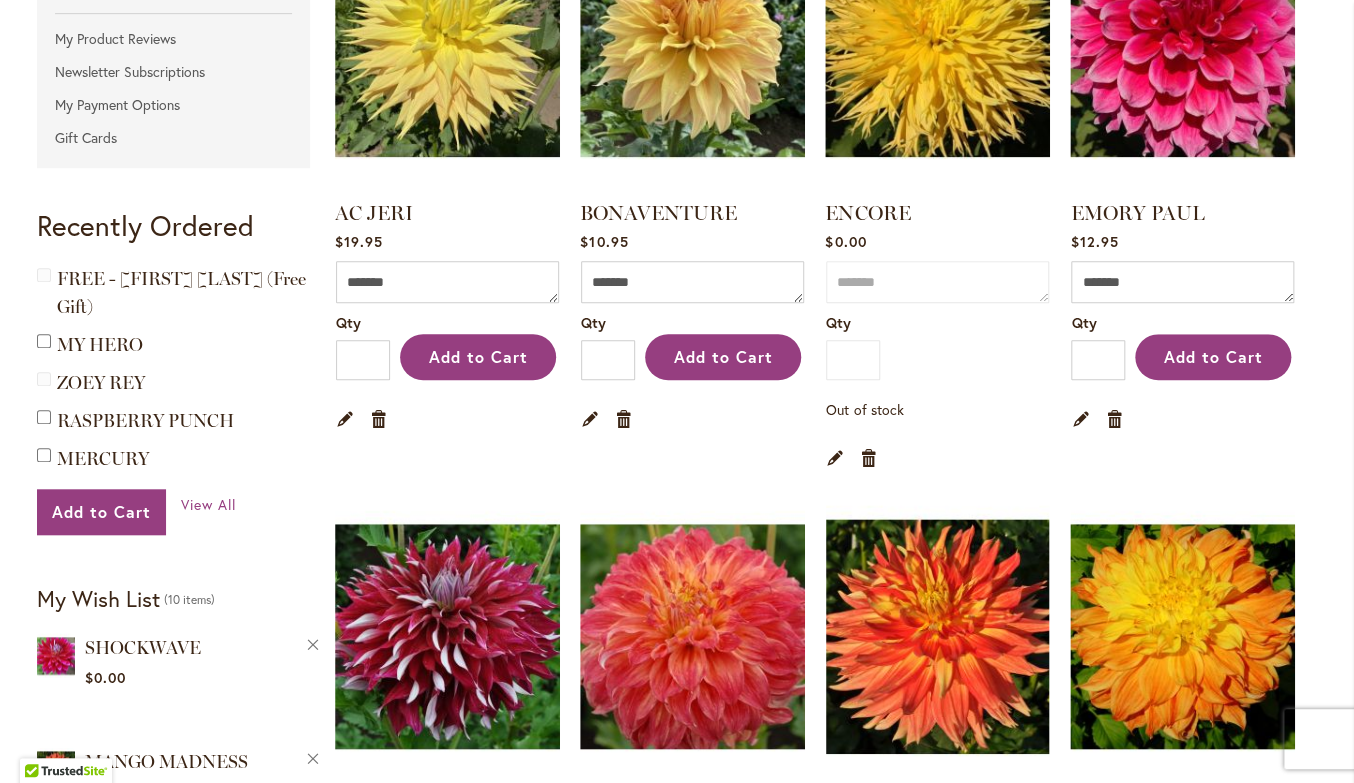 click at bounding box center (938, 636) 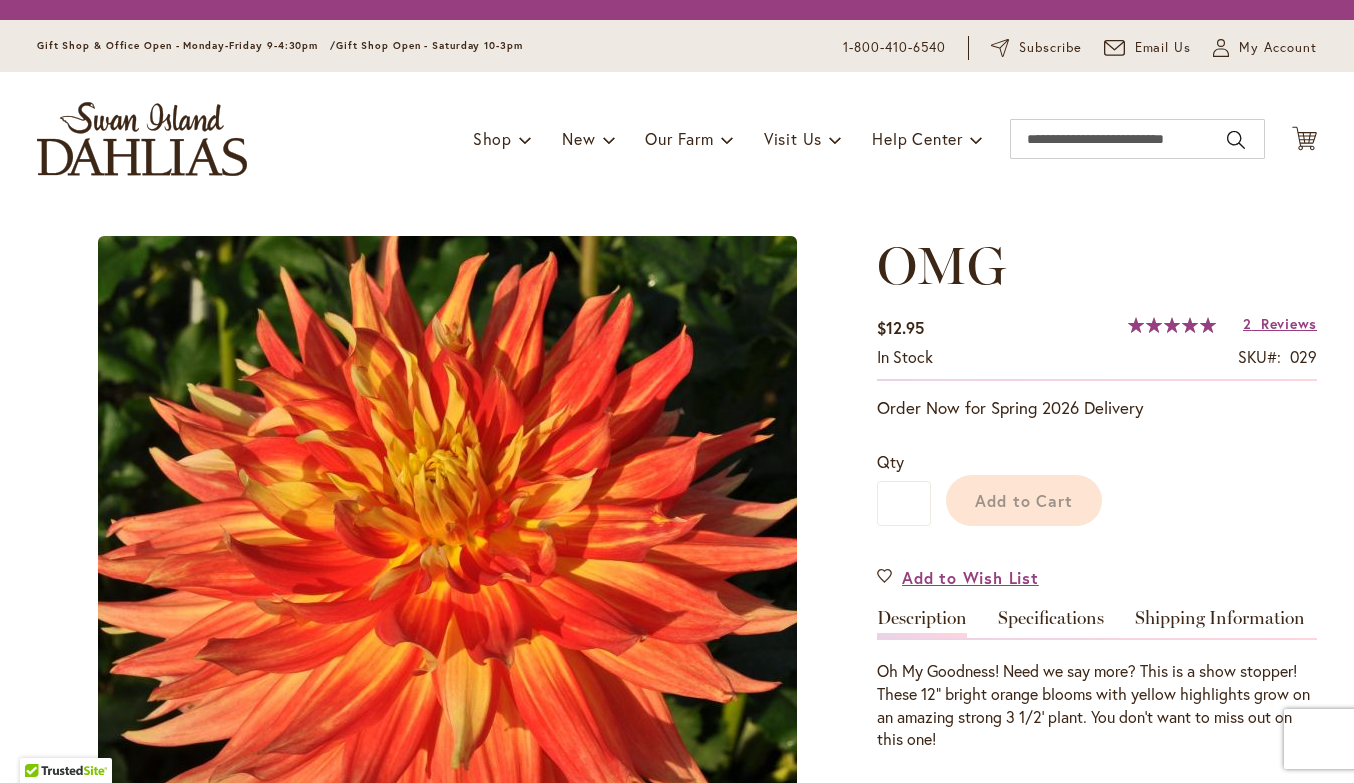 scroll, scrollTop: 0, scrollLeft: 0, axis: both 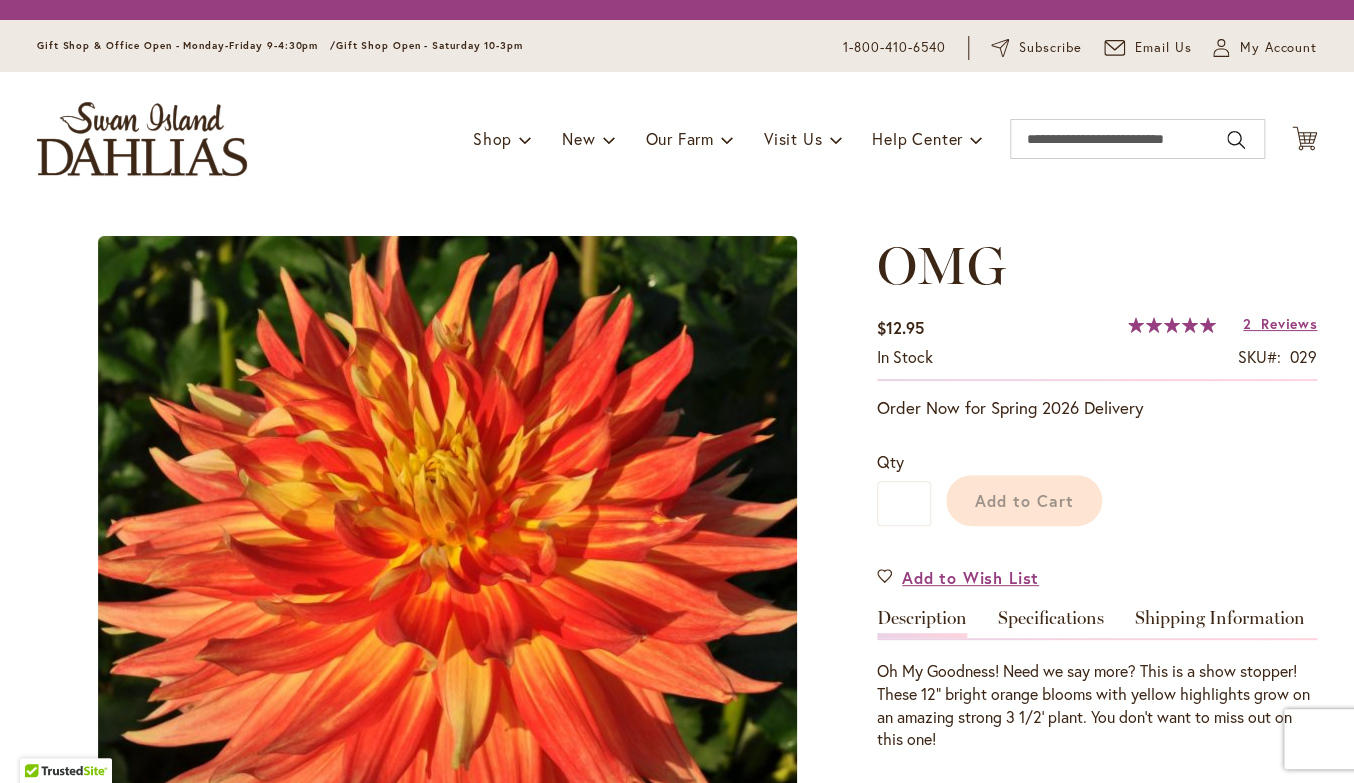 type on "*****" 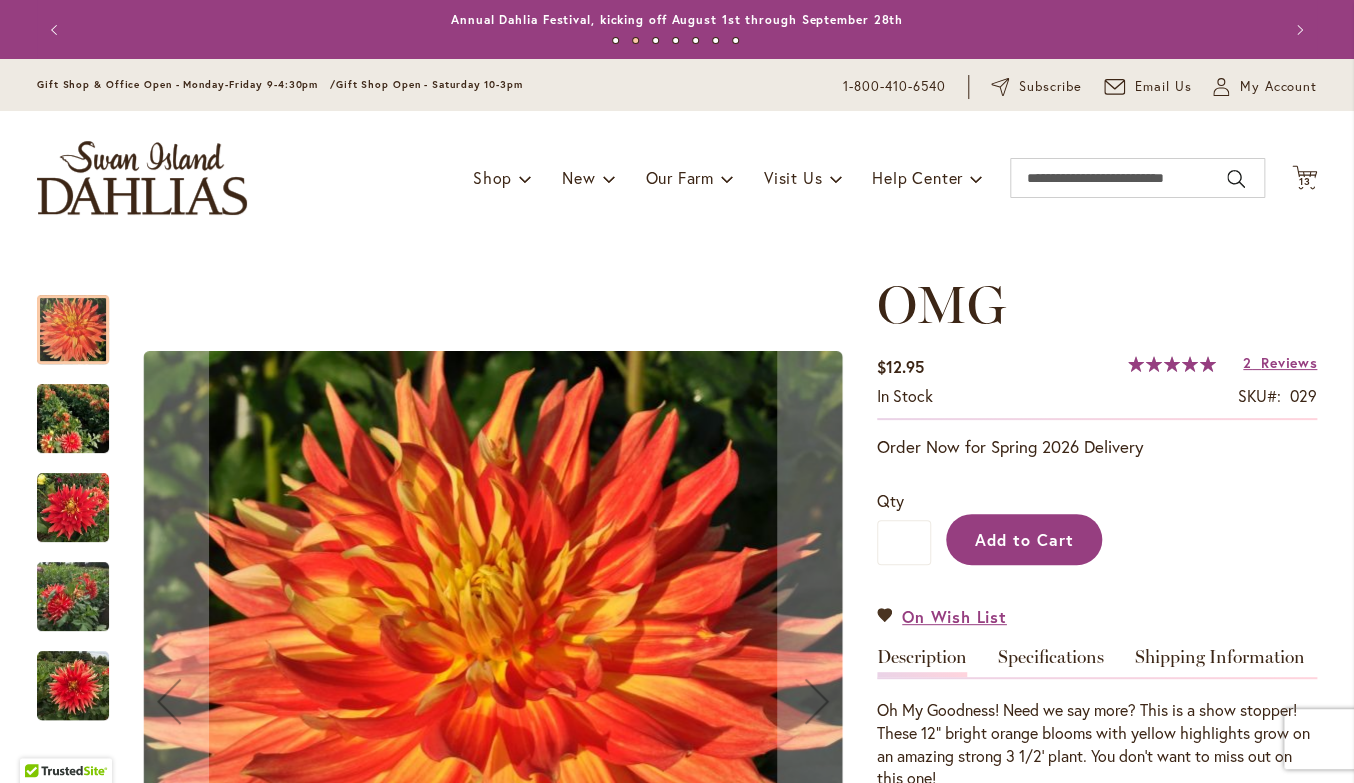 click on "Add to Cart" at bounding box center [1024, 539] 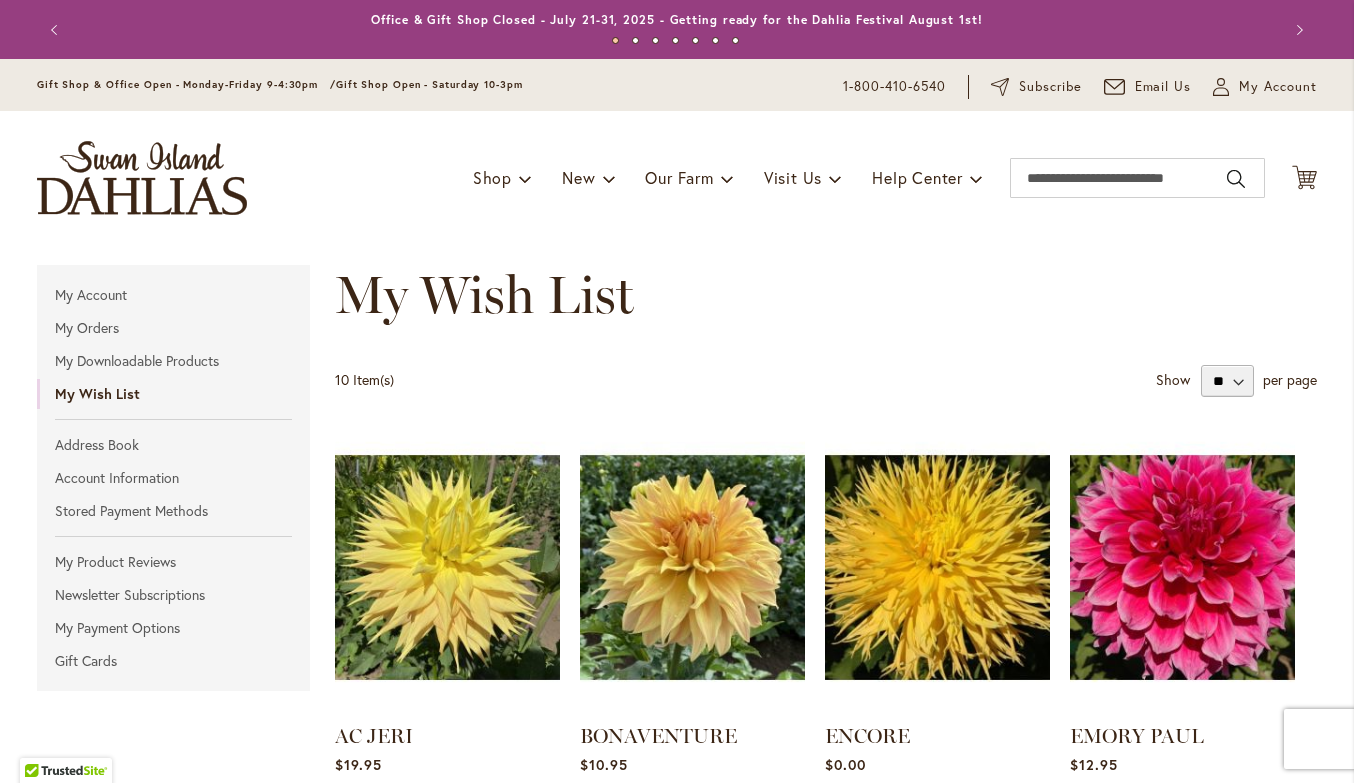 scroll, scrollTop: 0, scrollLeft: 0, axis: both 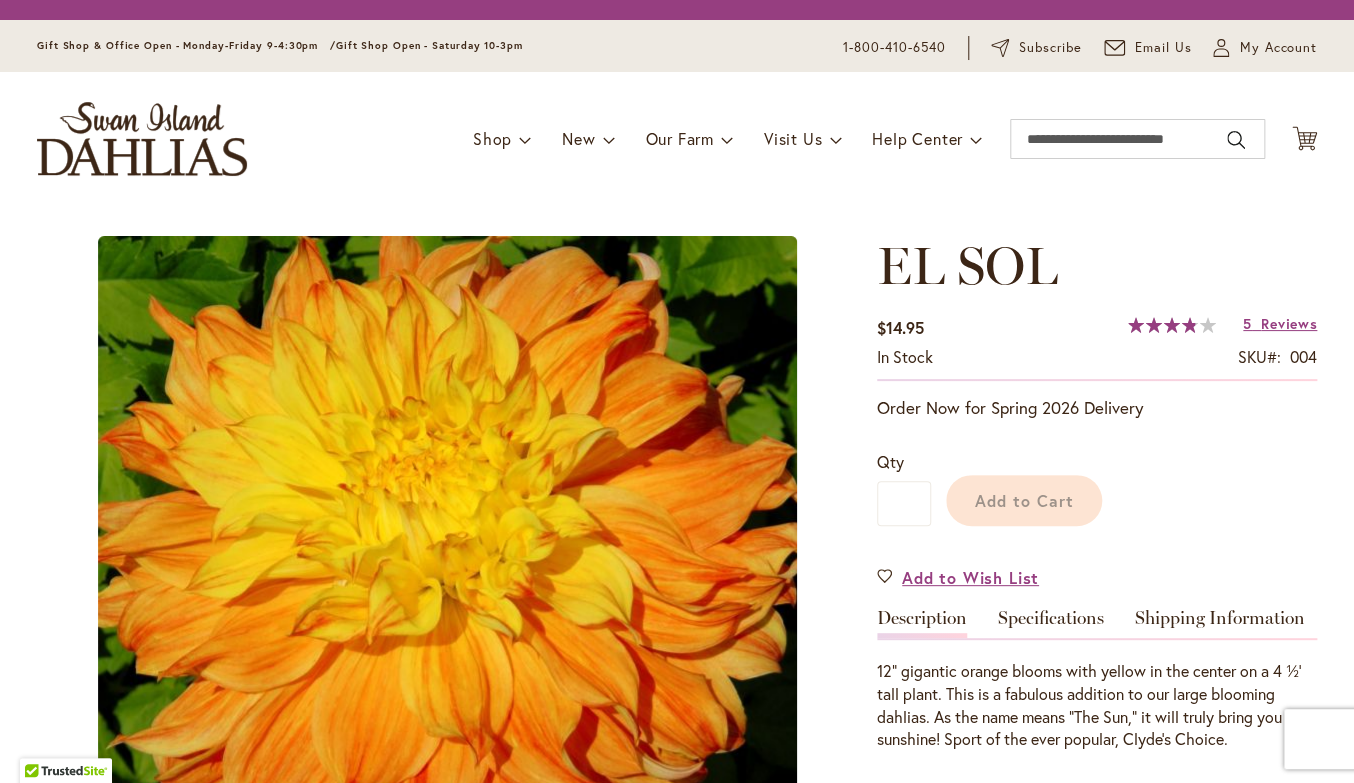 type on "*****" 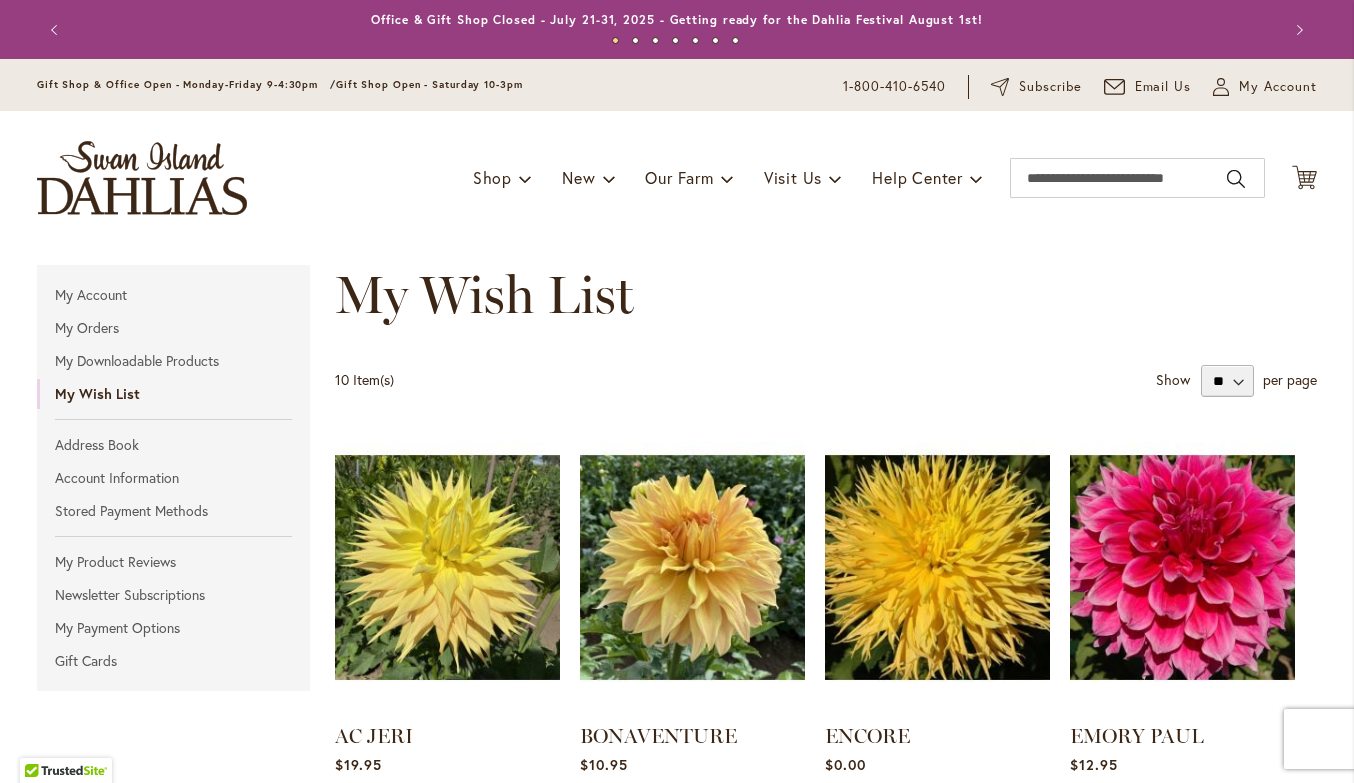 scroll, scrollTop: 0, scrollLeft: 0, axis: both 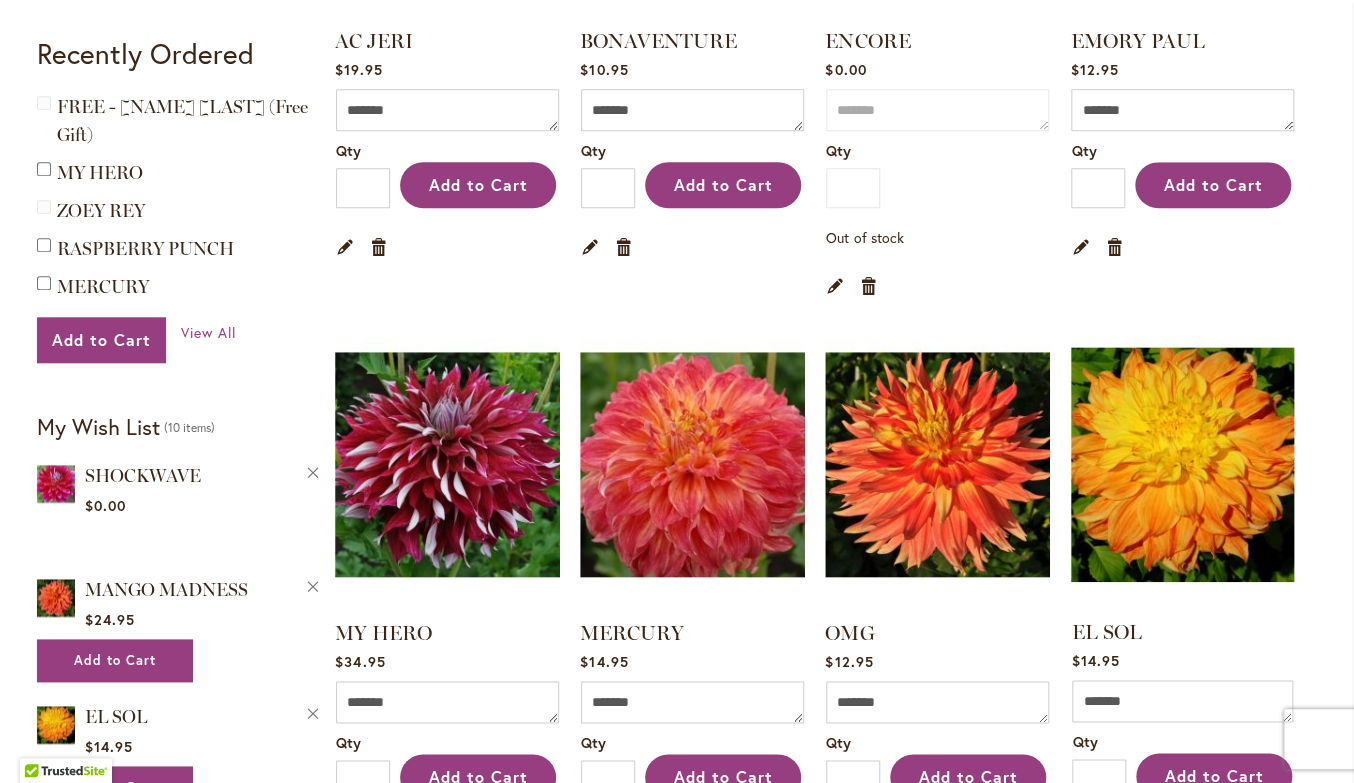 click at bounding box center (1183, 464) 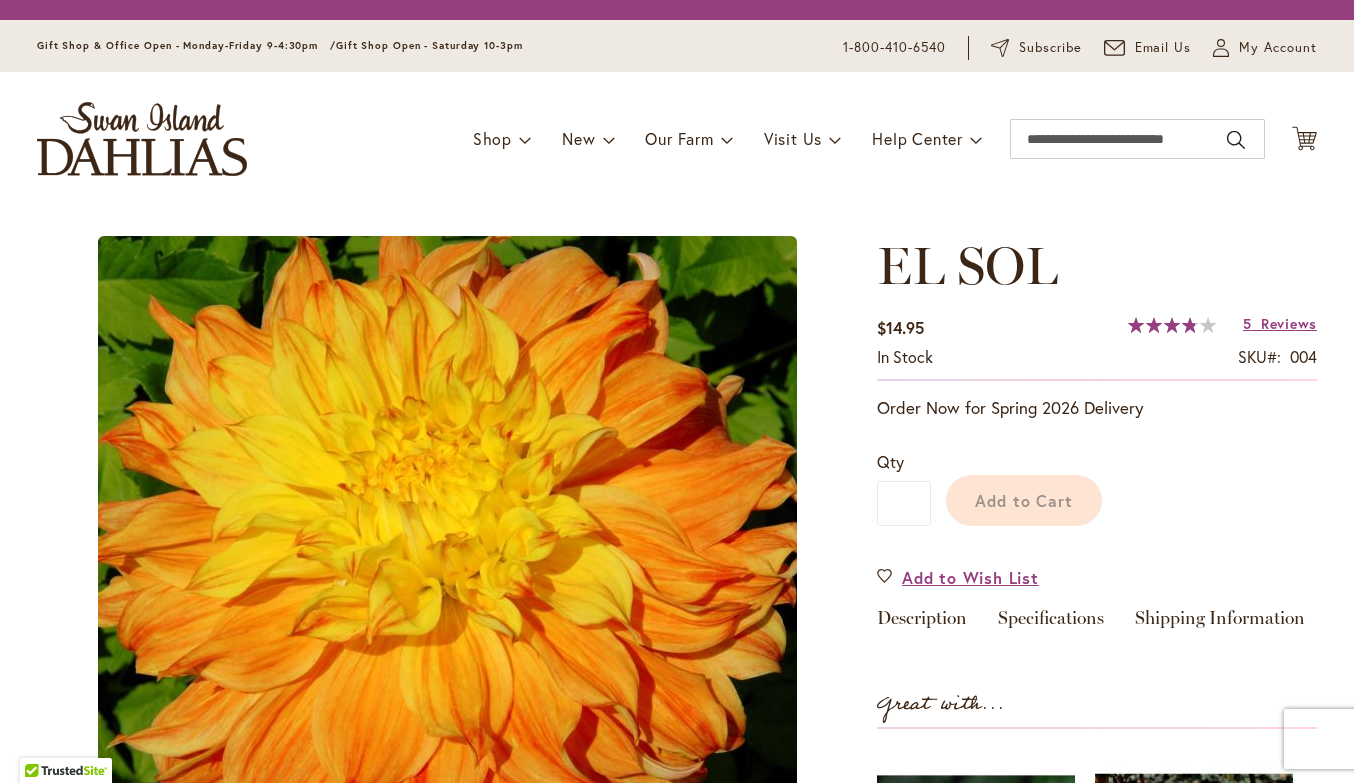 scroll, scrollTop: 0, scrollLeft: 0, axis: both 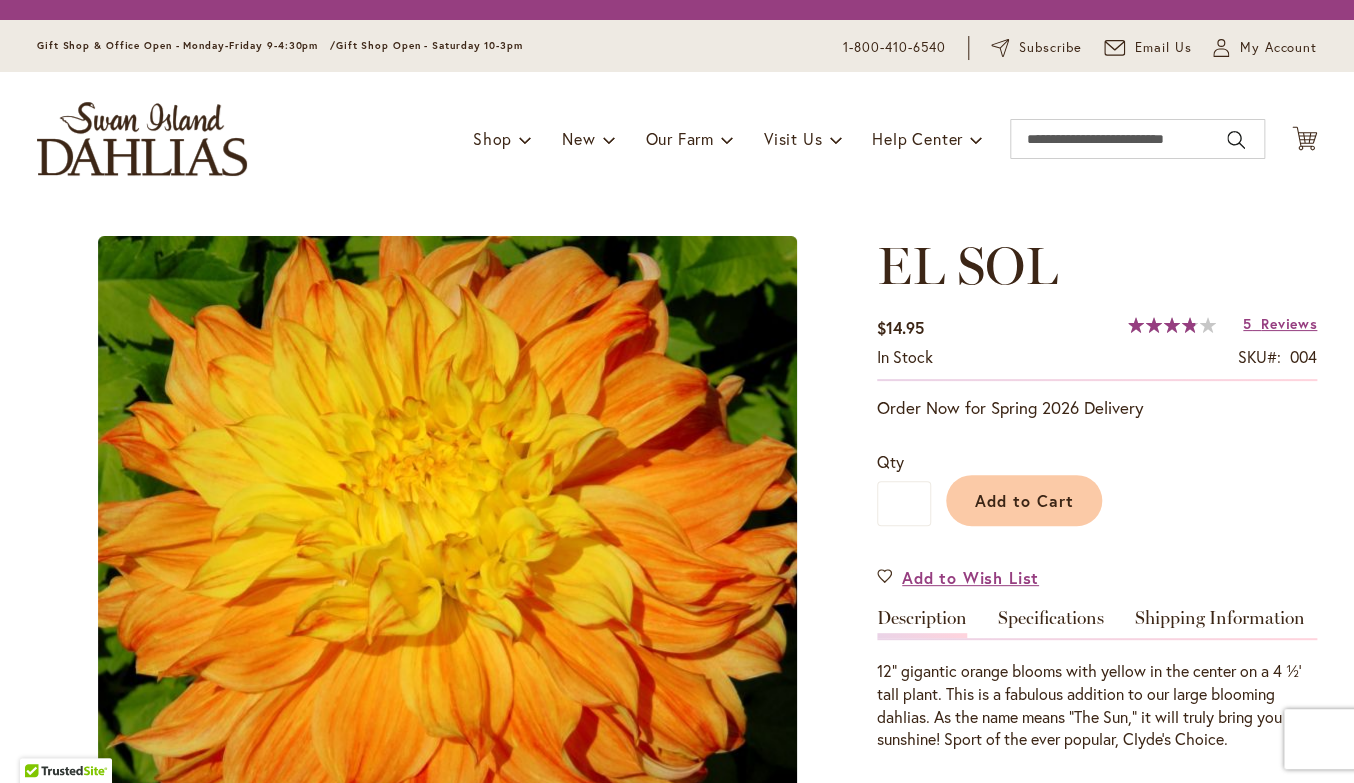 type on "*****" 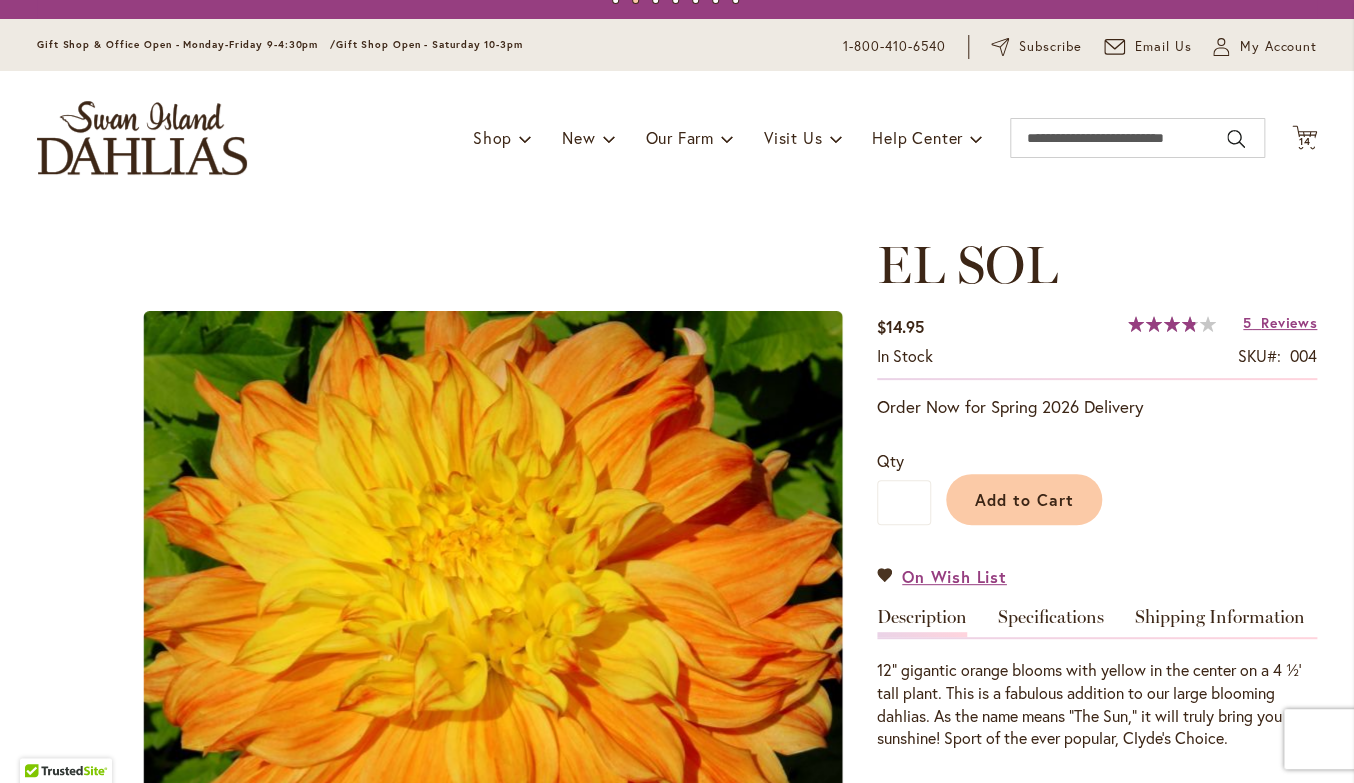 scroll, scrollTop: 42, scrollLeft: 0, axis: vertical 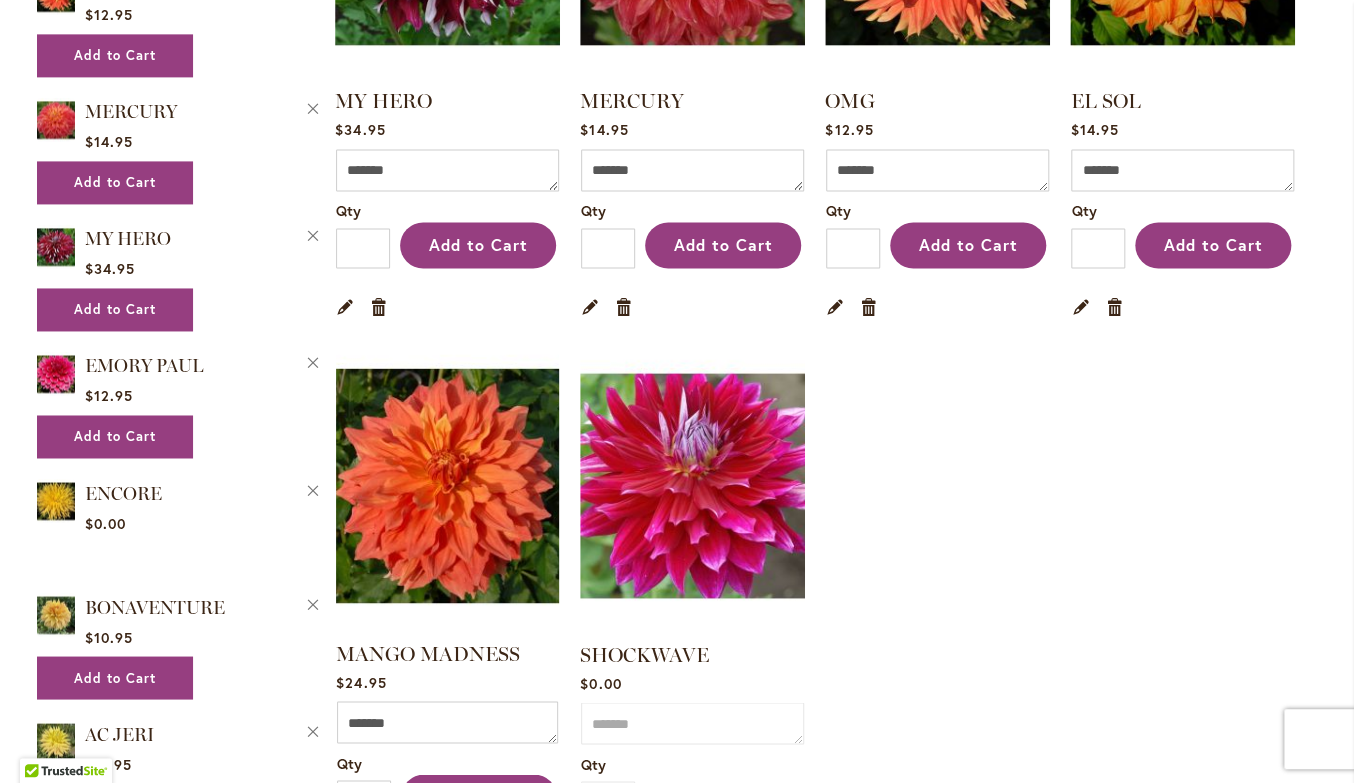 click at bounding box center (448, 485) 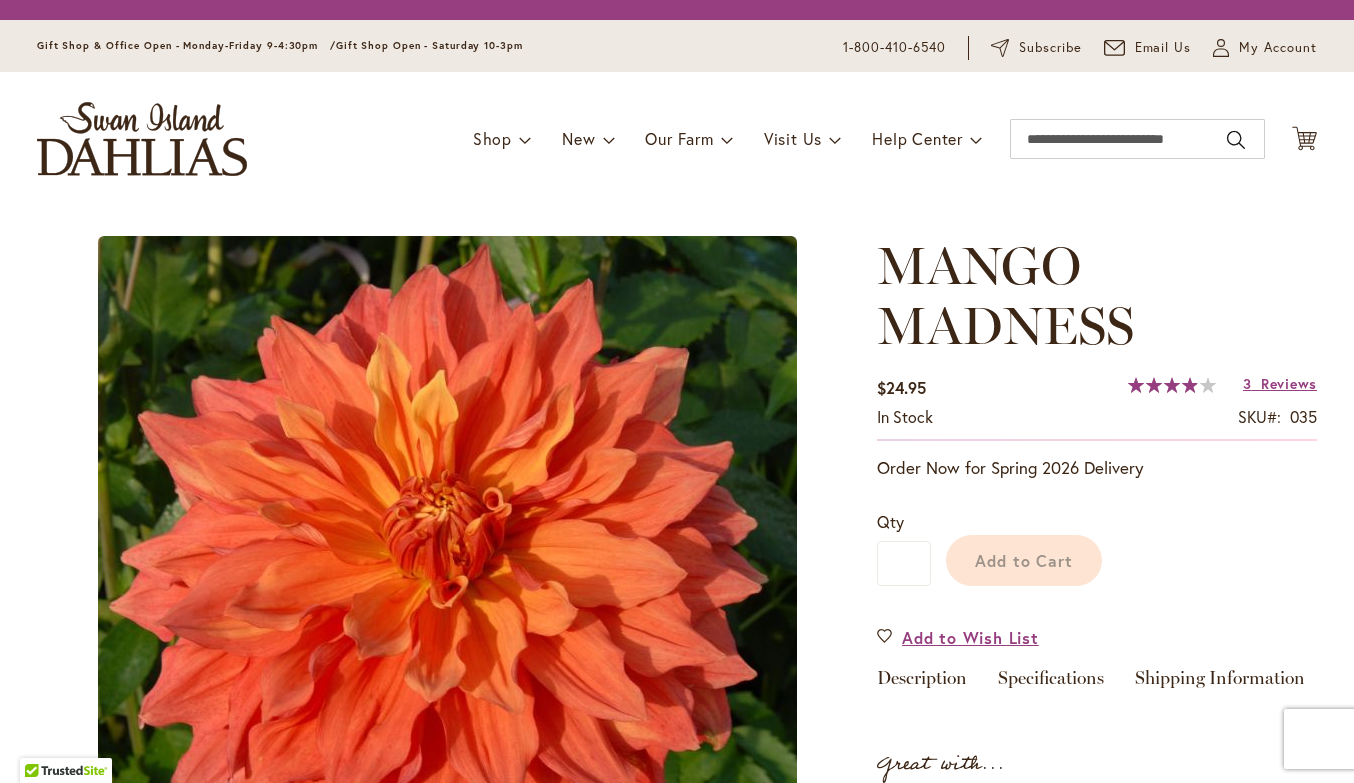 scroll, scrollTop: 0, scrollLeft: 0, axis: both 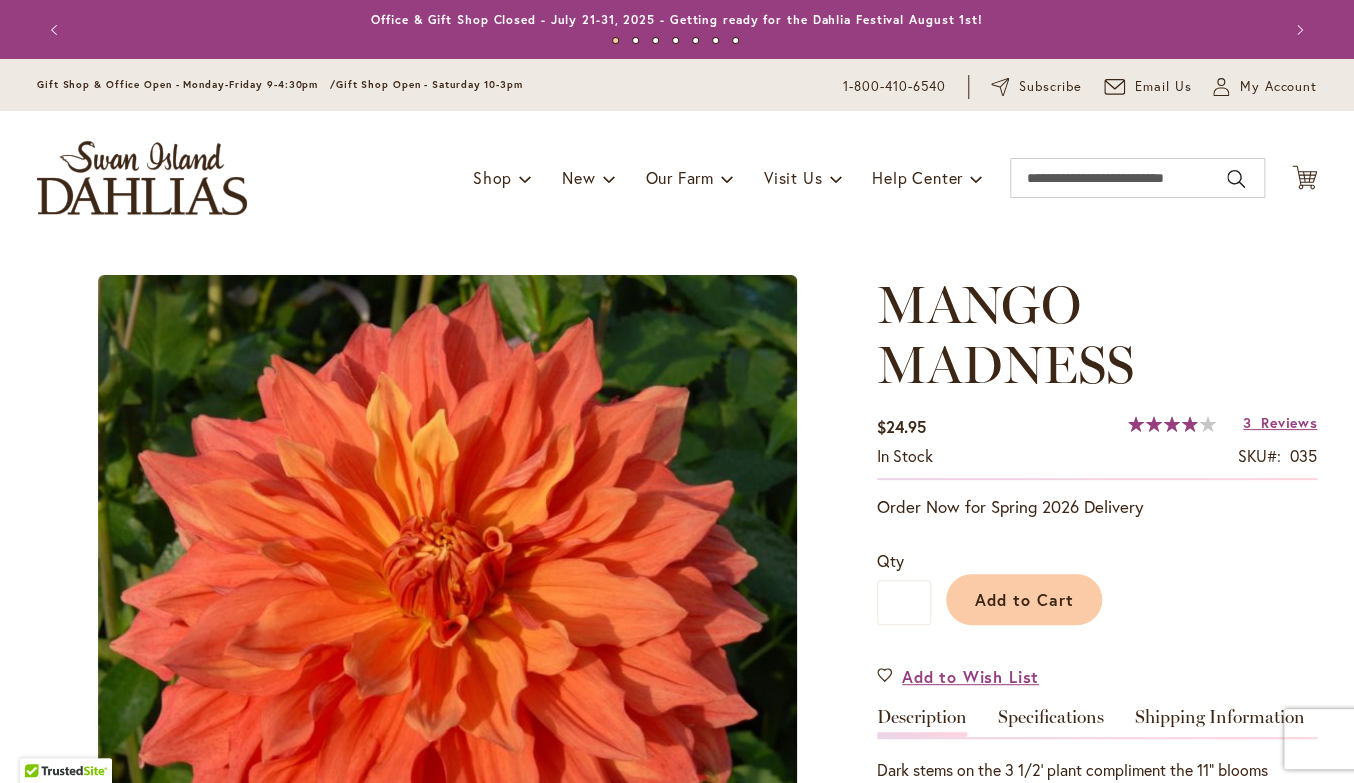 type on "*****" 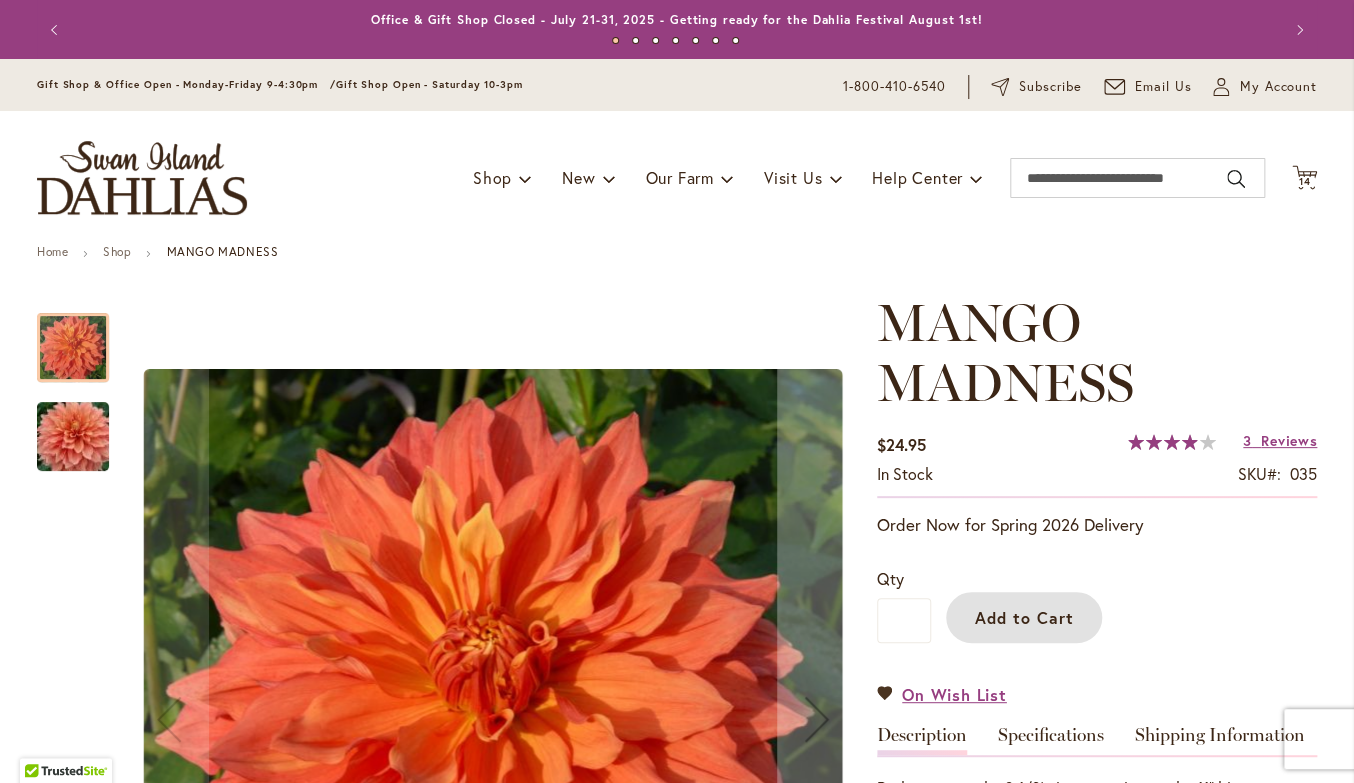 drag, startPoint x: 1031, startPoint y: 614, endPoint x: 1028, endPoint y: 585, distance: 29.15476 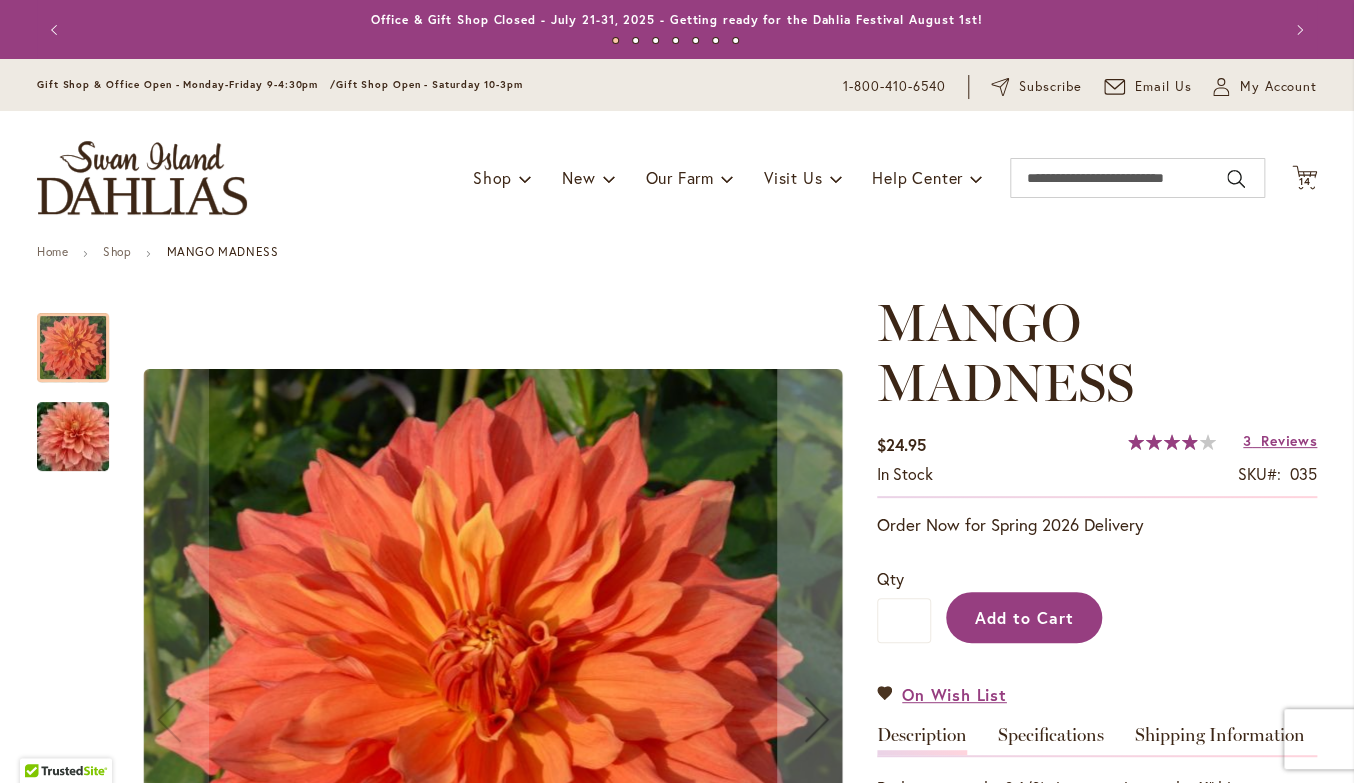 click on "Add to Cart" at bounding box center (1024, 617) 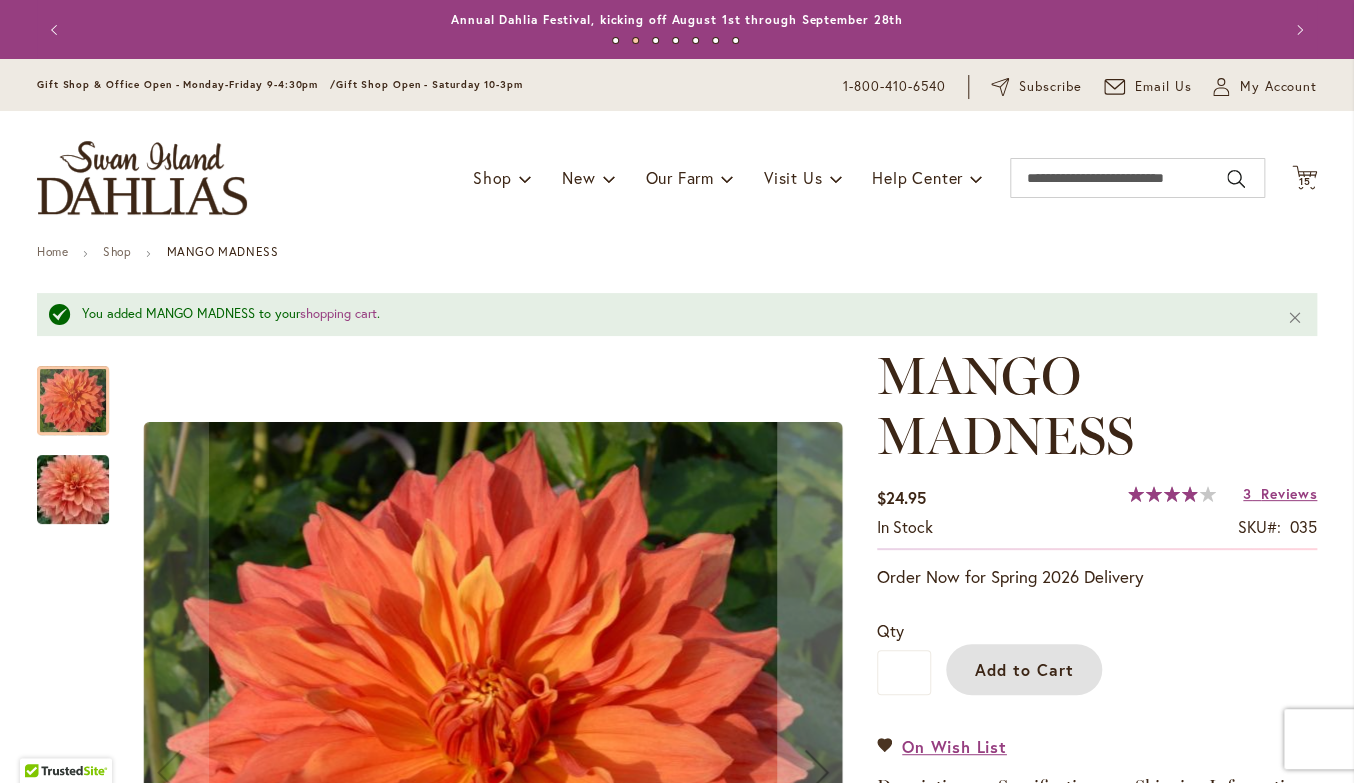 scroll, scrollTop: 743, scrollLeft: 0, axis: vertical 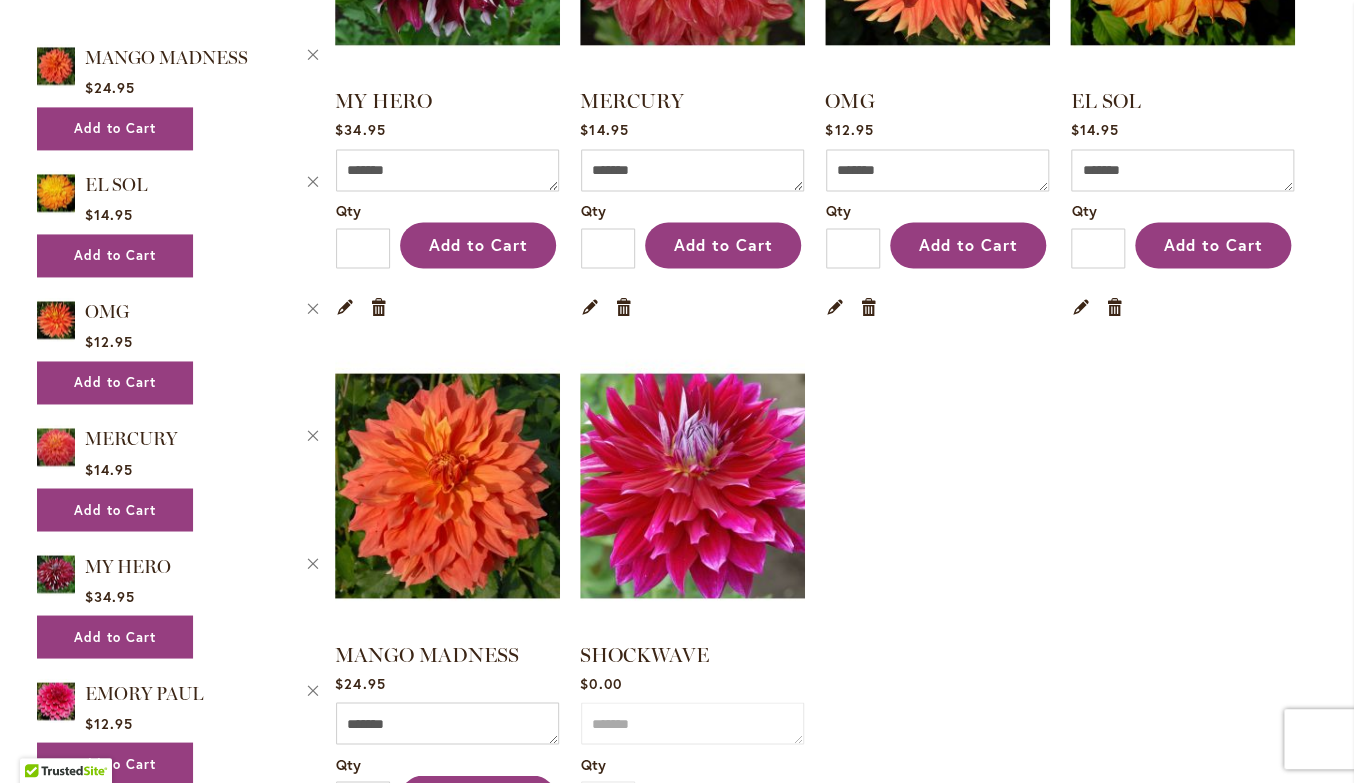 click on "AC JERI
Rating:
100%
1                  Review
$19.95
Comment
Qty
*
Add to Cart
Edit" at bounding box center (826, 58) 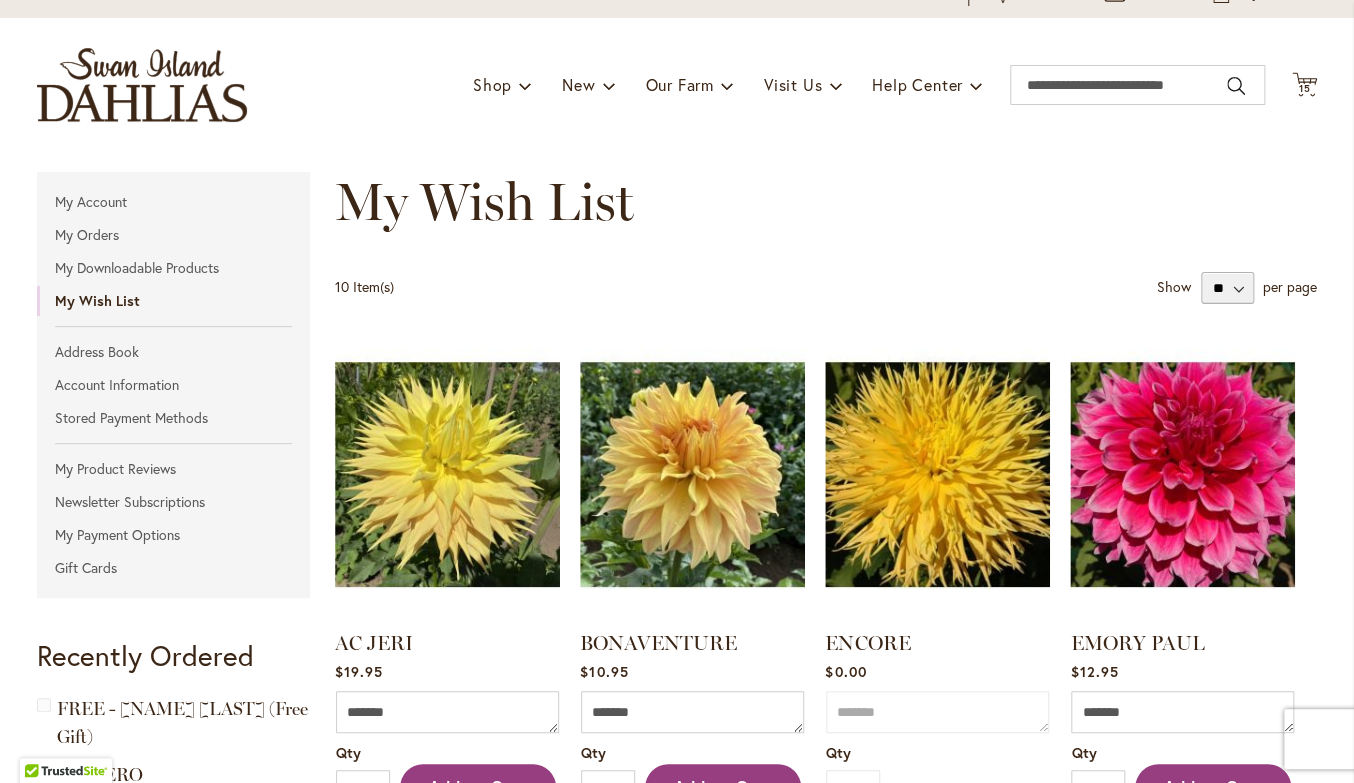 scroll, scrollTop: 0, scrollLeft: 0, axis: both 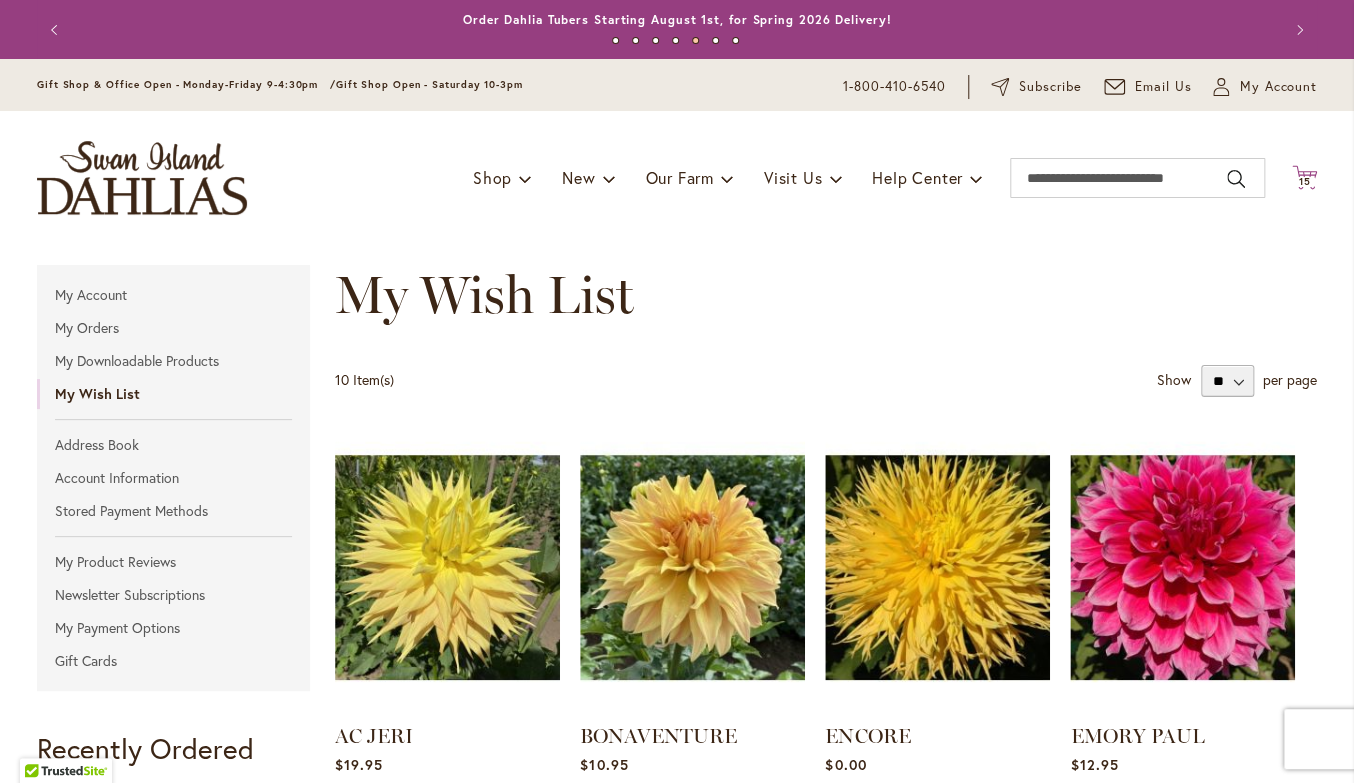 click on "15" at bounding box center (1305, 181) 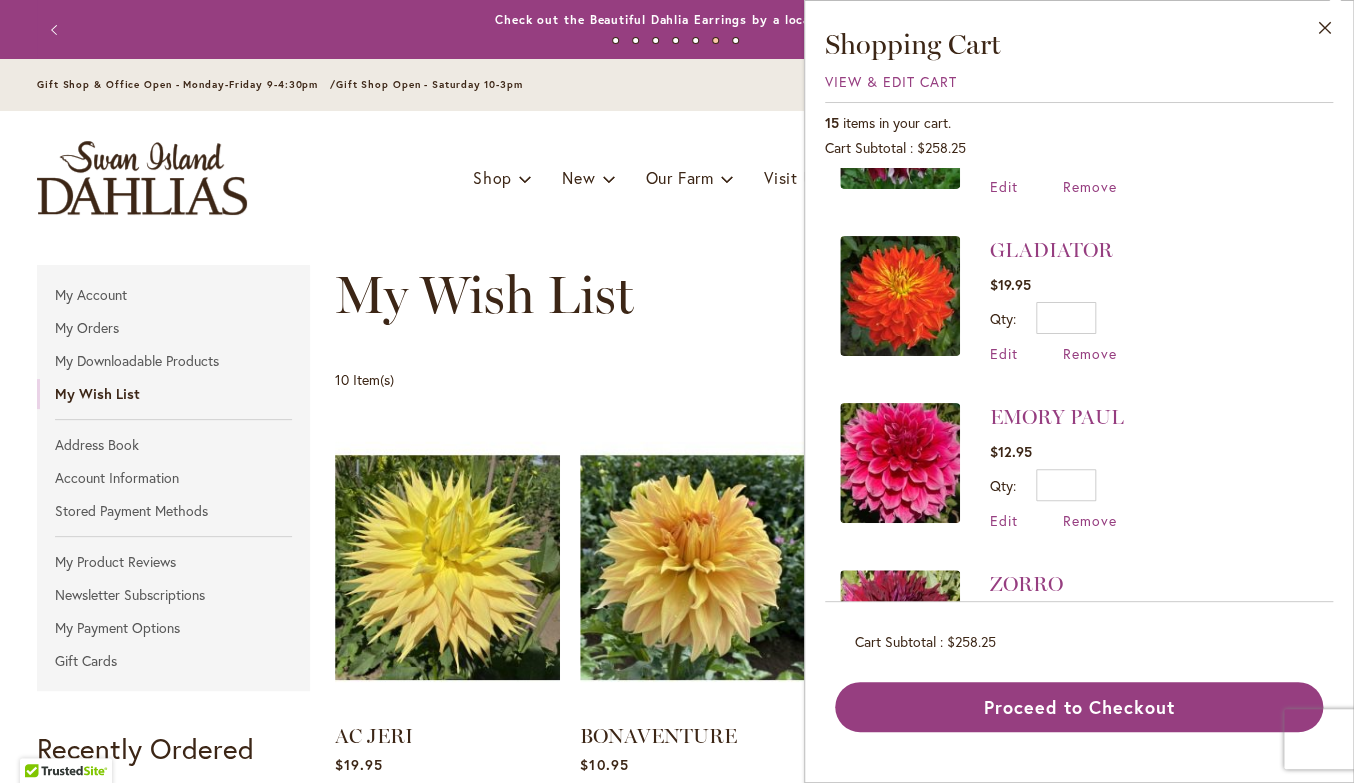 scroll, scrollTop: 615, scrollLeft: 0, axis: vertical 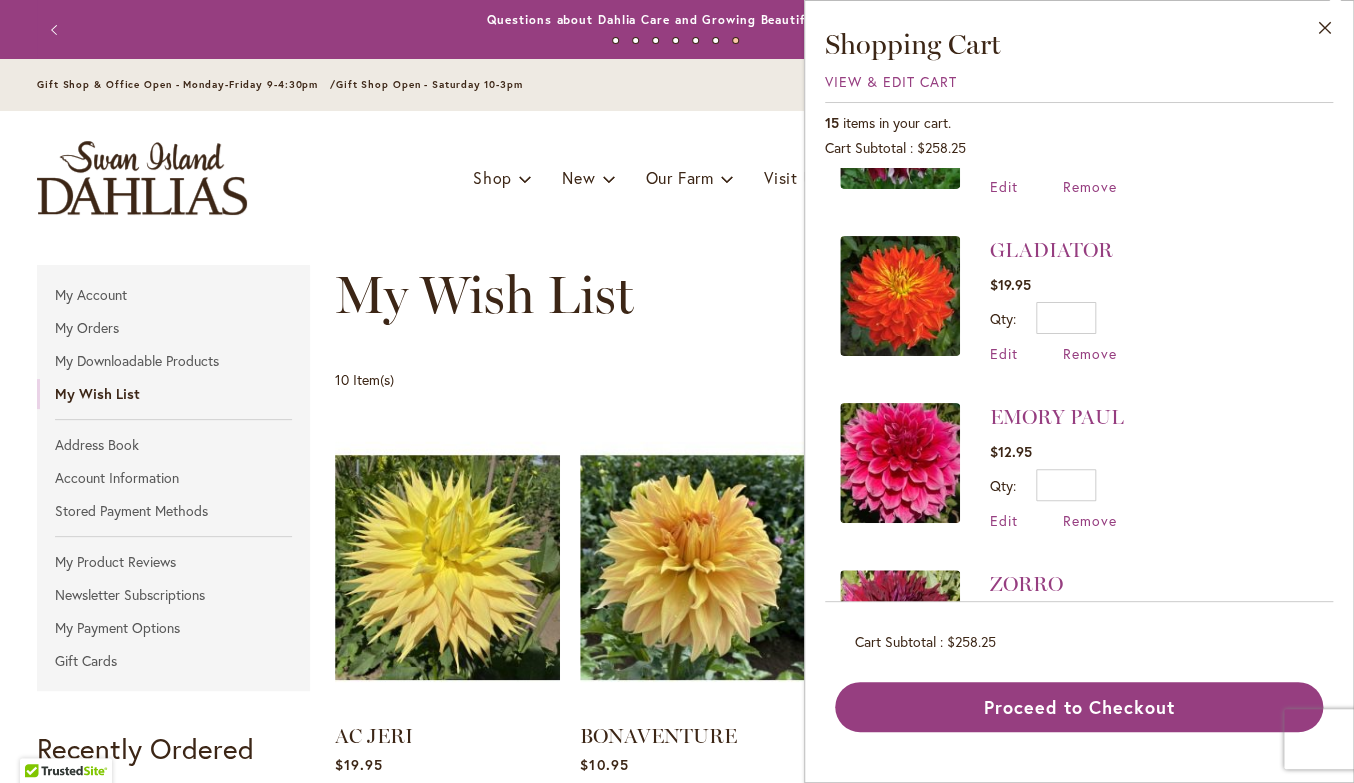 click at bounding box center (900, 296) 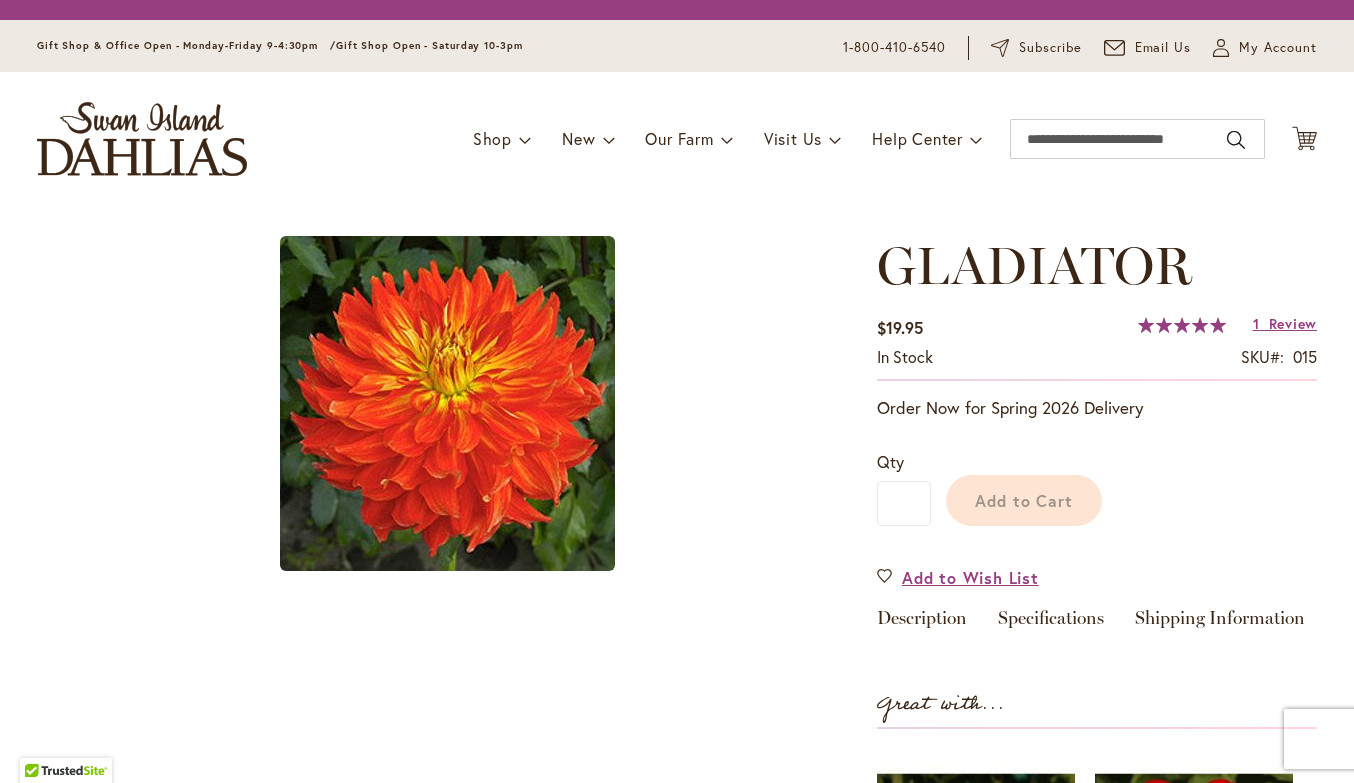 scroll, scrollTop: 0, scrollLeft: 0, axis: both 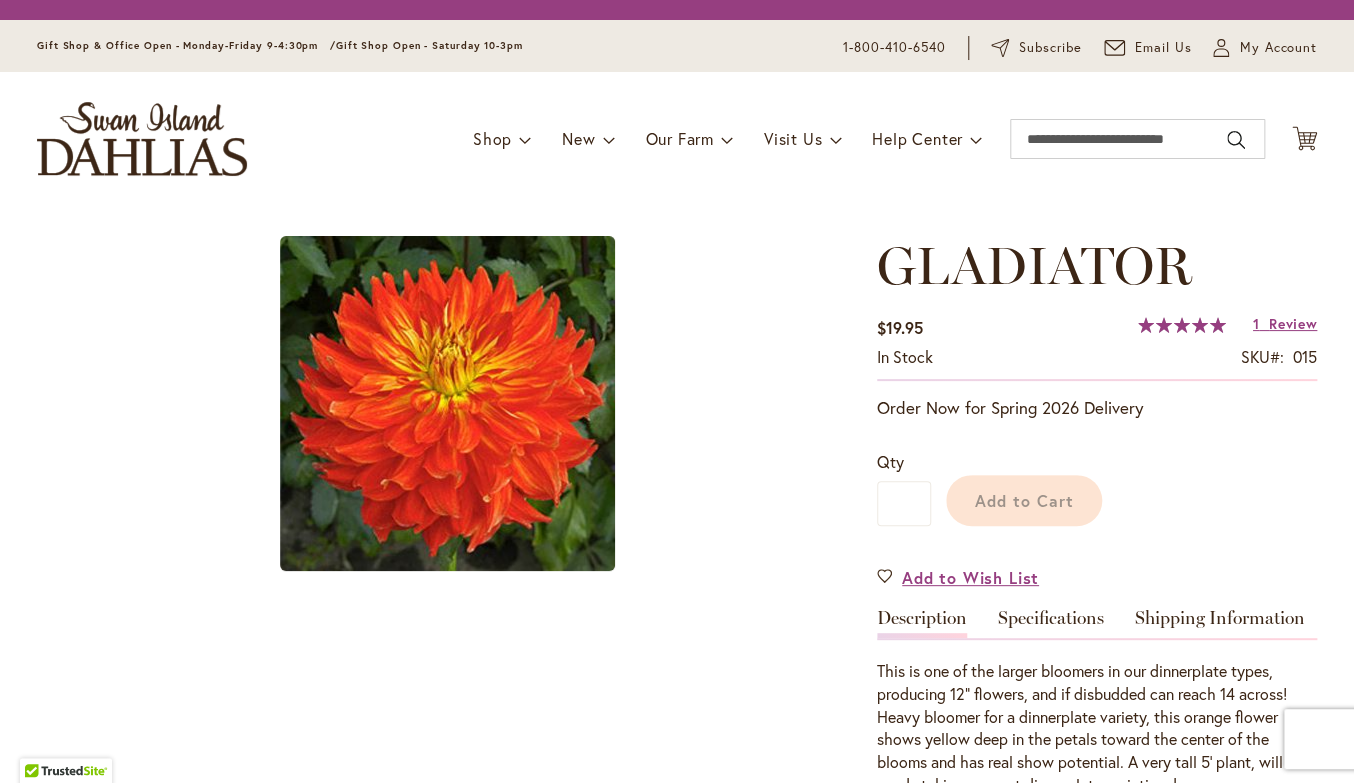 type on "*****" 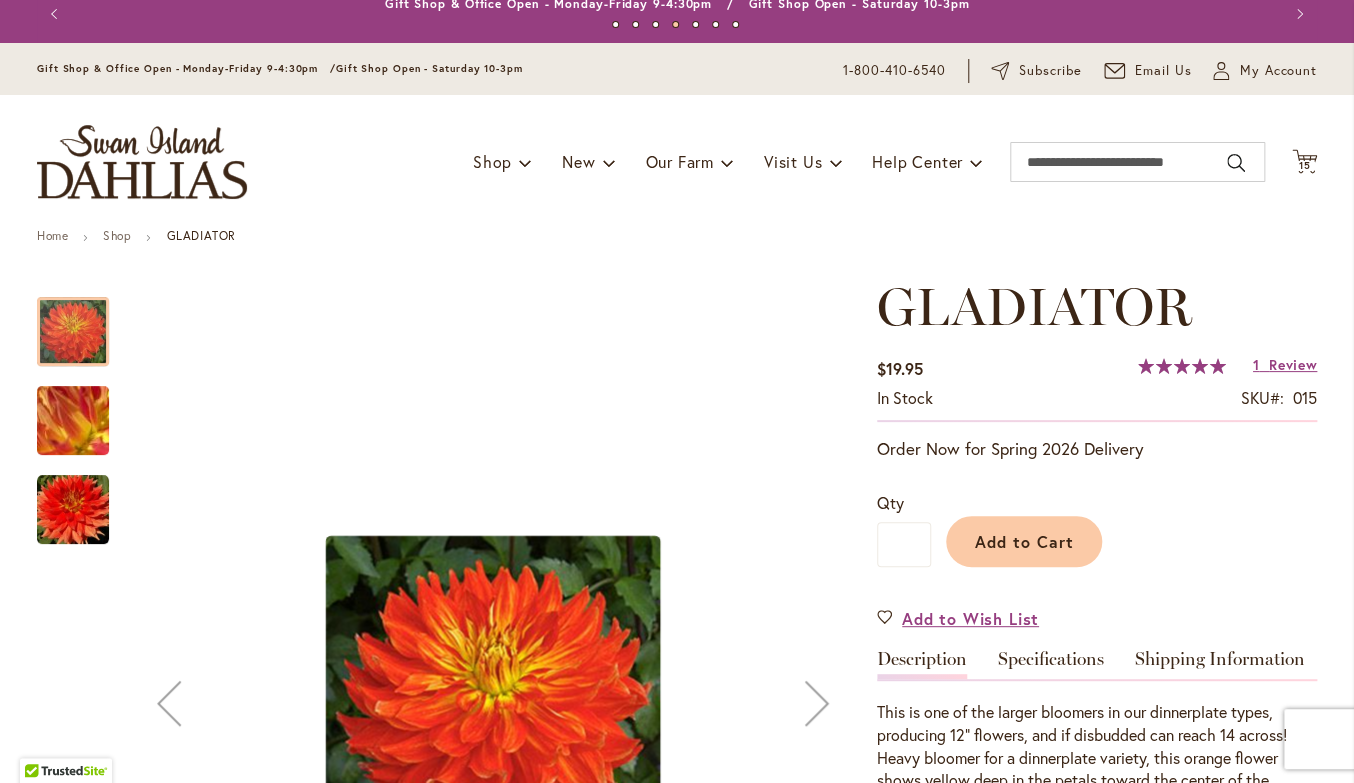 scroll, scrollTop: 0, scrollLeft: 0, axis: both 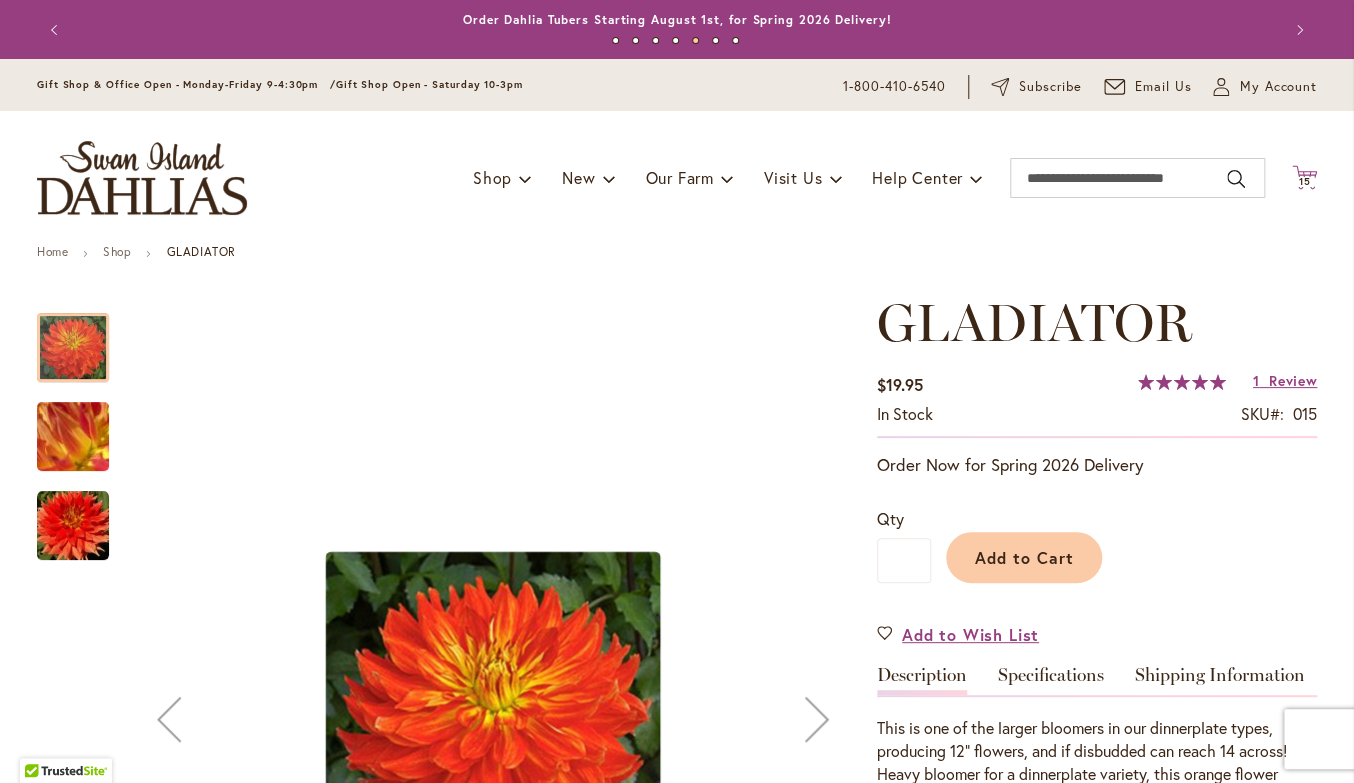 click on "15" at bounding box center [1305, 181] 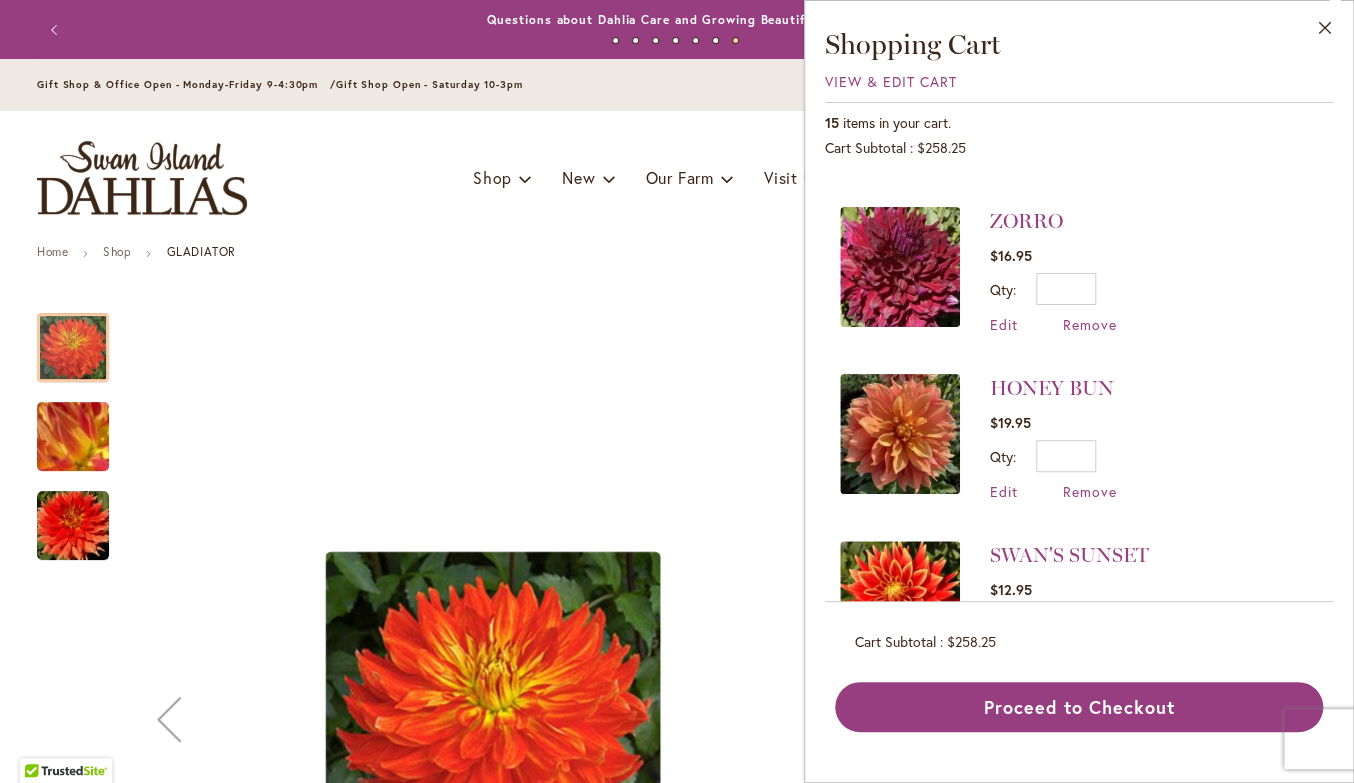 scroll, scrollTop: 980, scrollLeft: 0, axis: vertical 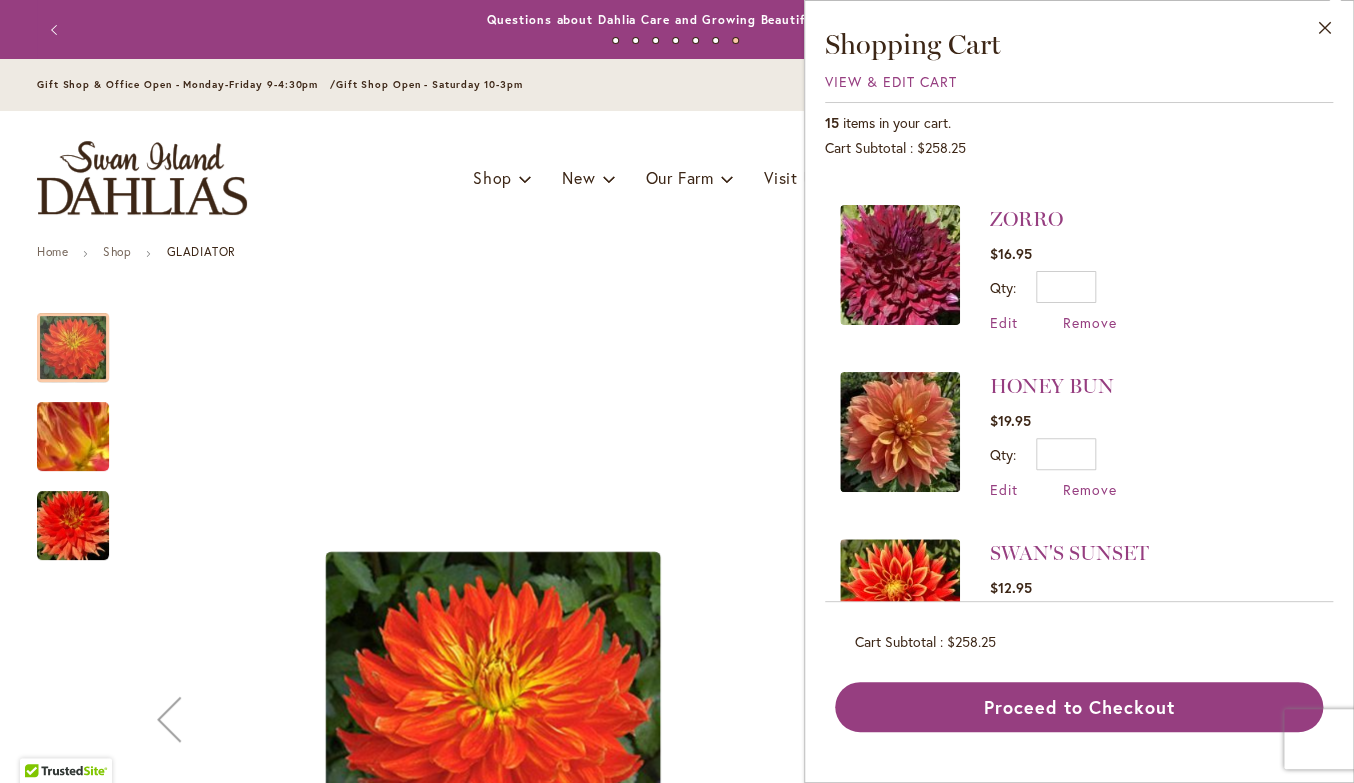 click at bounding box center [900, 265] 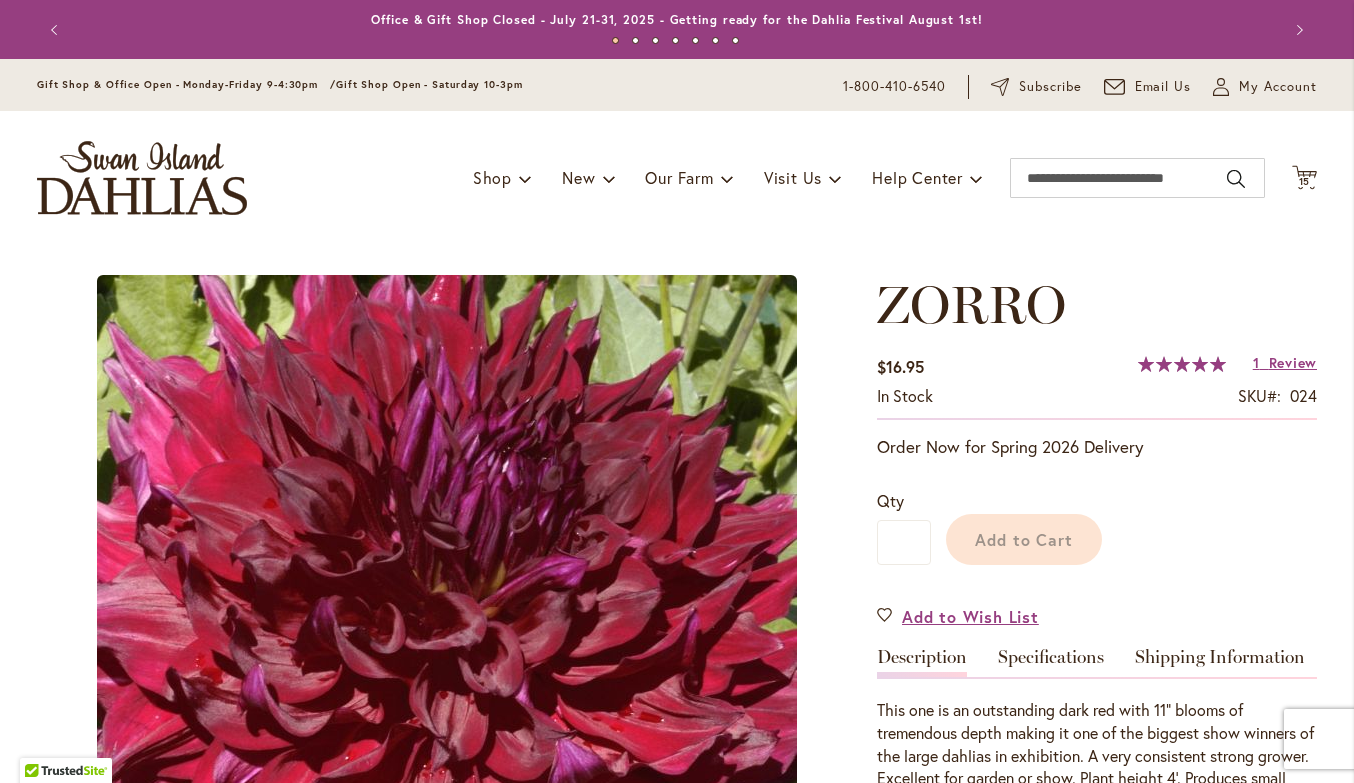 scroll, scrollTop: 0, scrollLeft: 0, axis: both 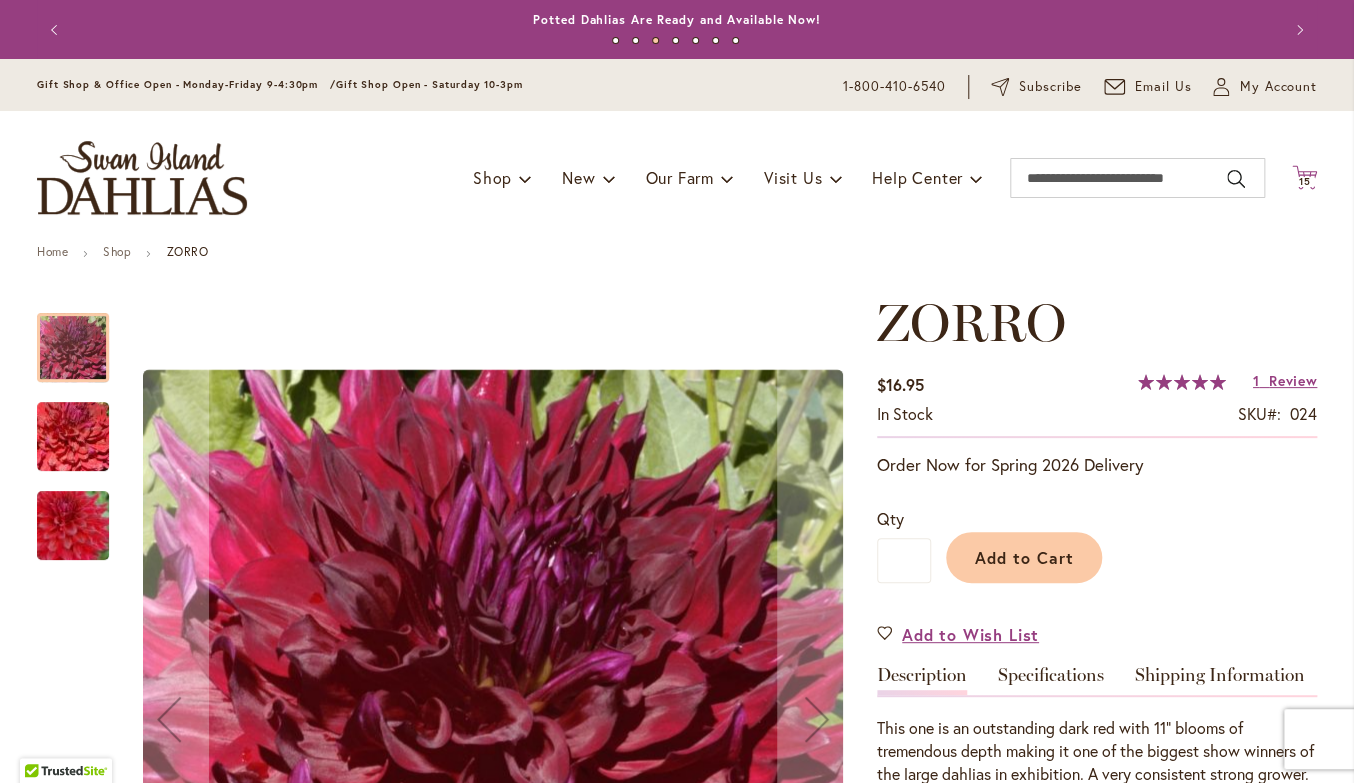 click 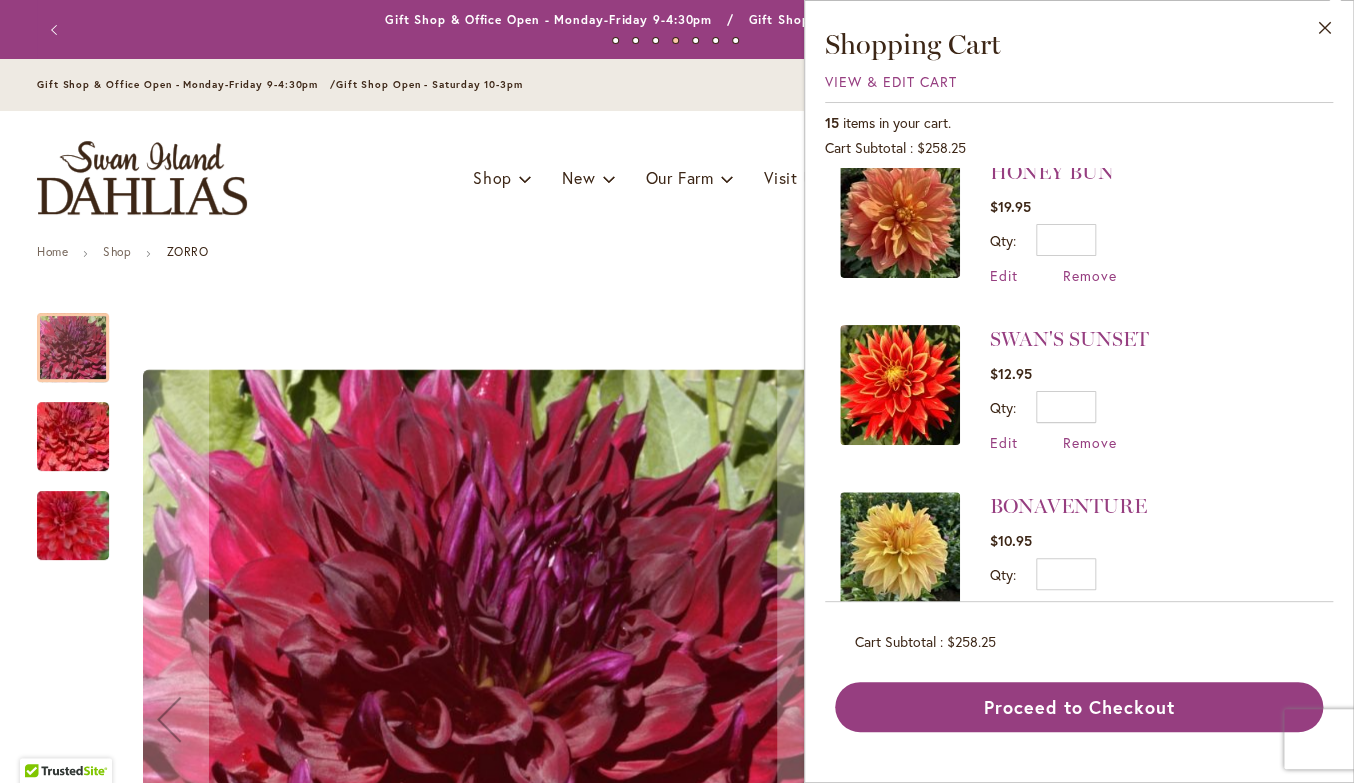 scroll, scrollTop: 1194, scrollLeft: 0, axis: vertical 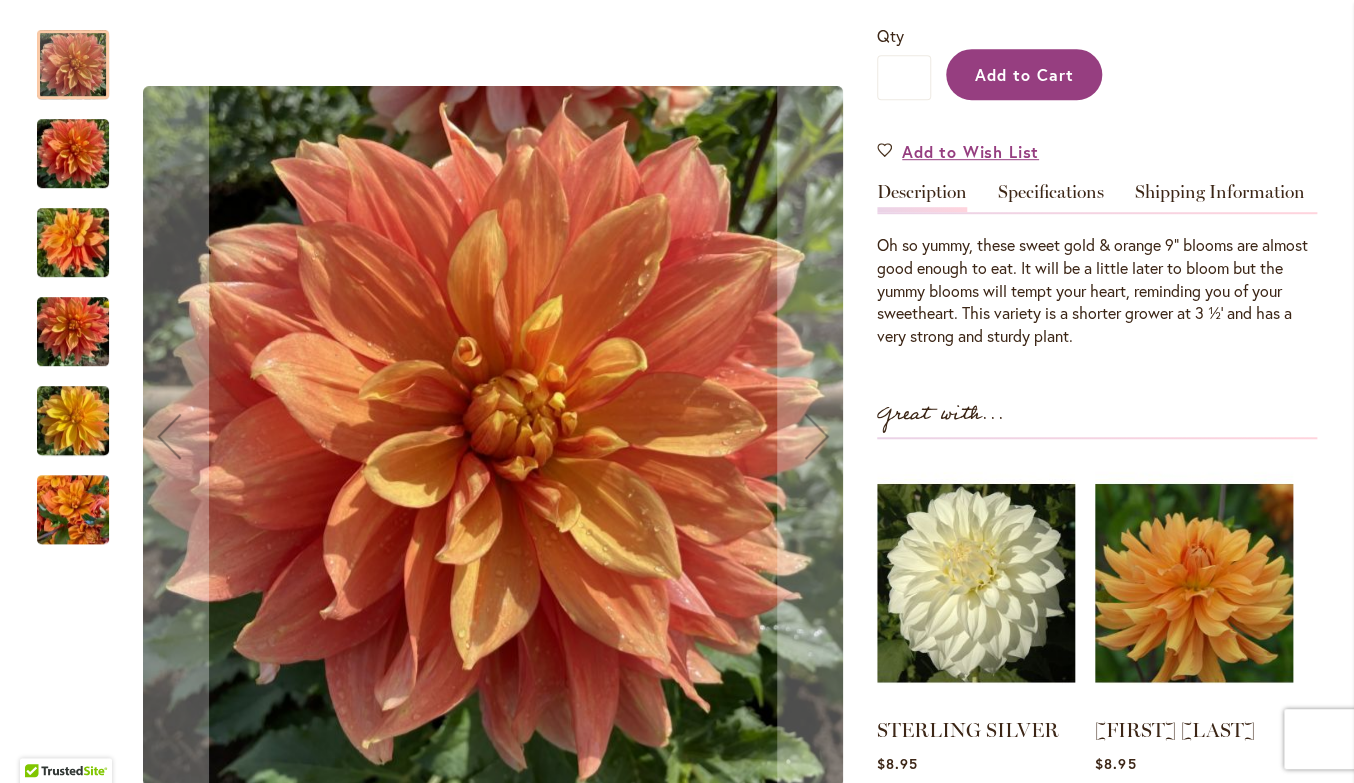 click on "Add to Cart" at bounding box center (1024, 74) 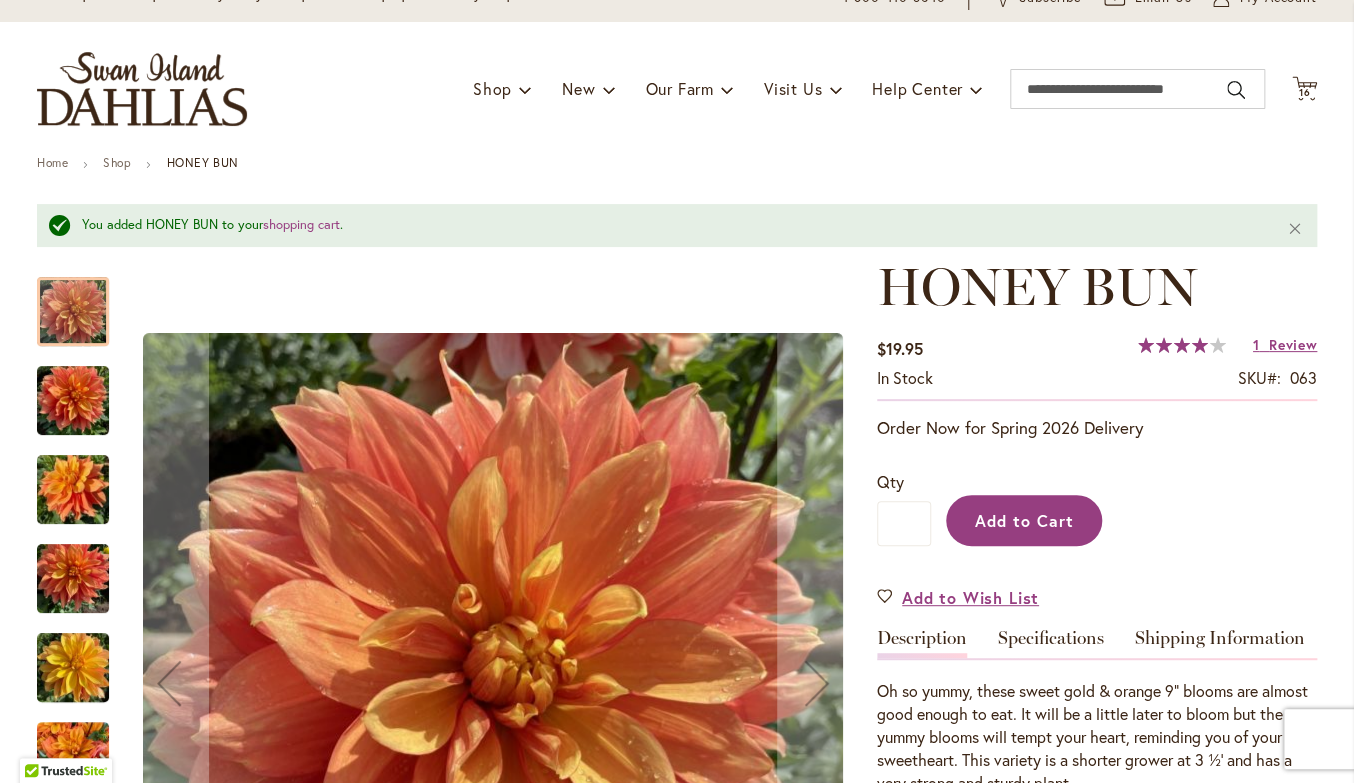 scroll, scrollTop: 0, scrollLeft: 0, axis: both 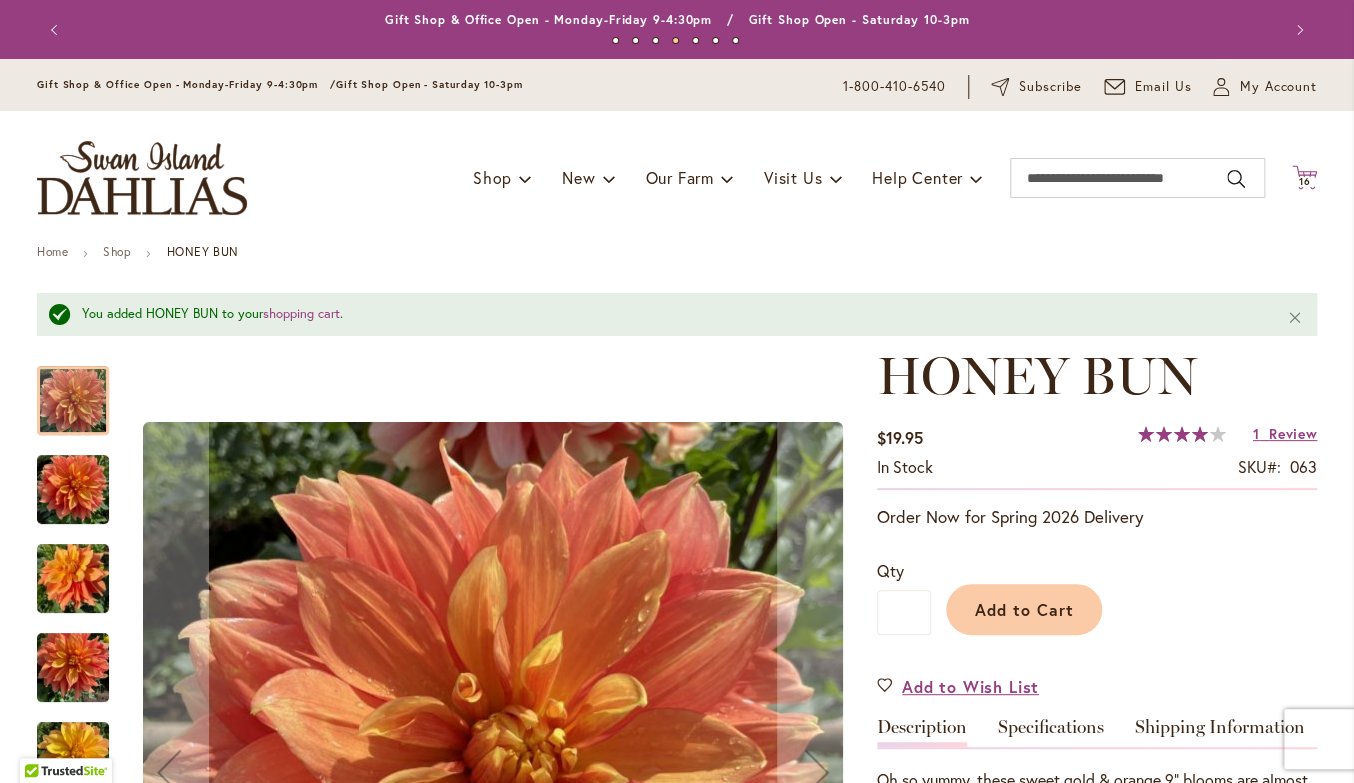 click on "16
16
items" at bounding box center [1305, 182] 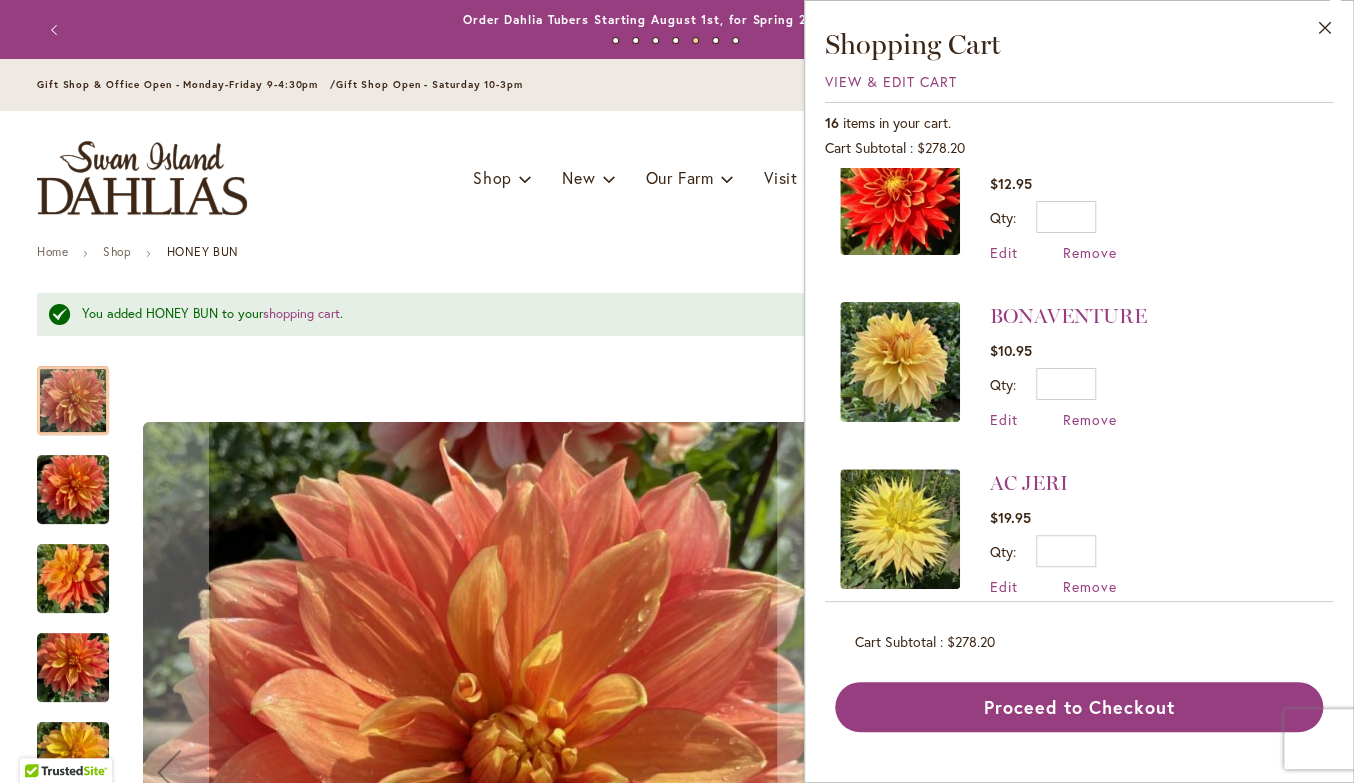 scroll, scrollTop: 1358, scrollLeft: 0, axis: vertical 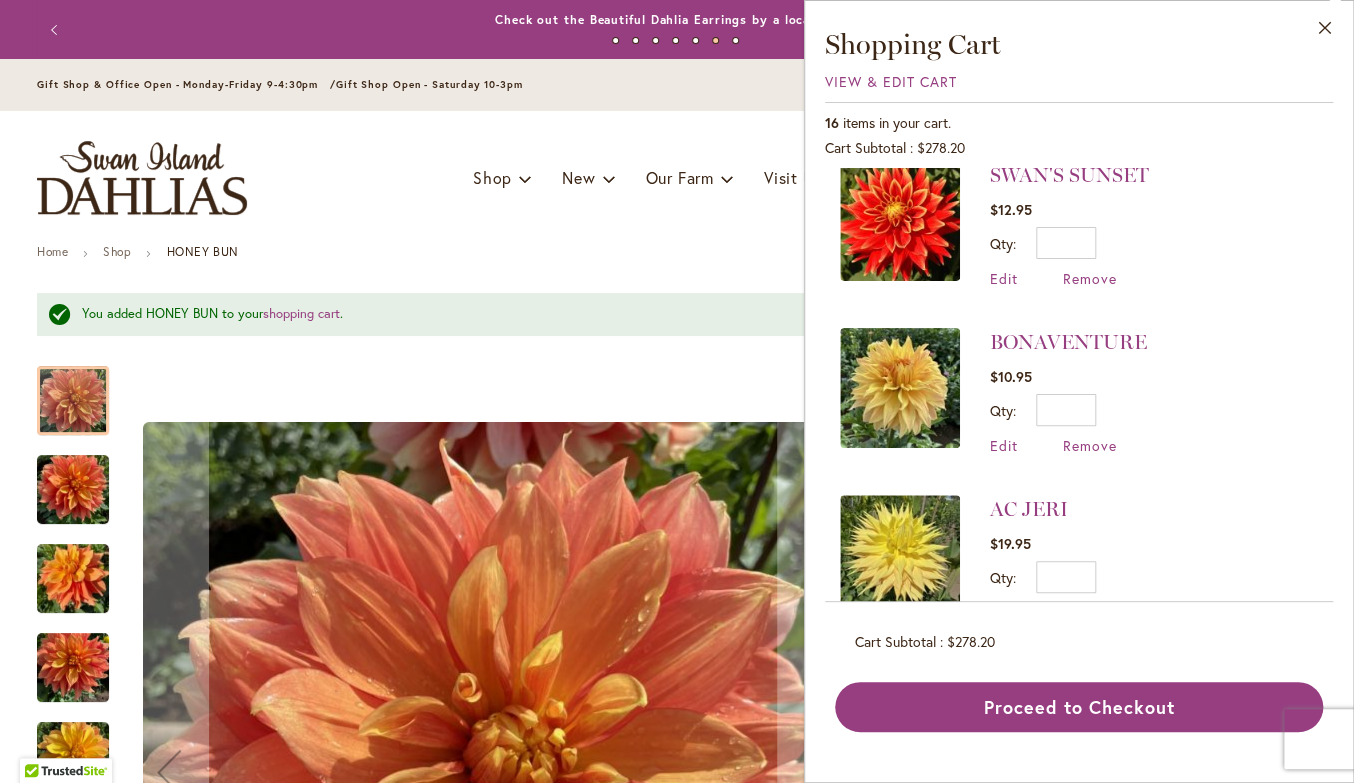 click at bounding box center [900, 221] 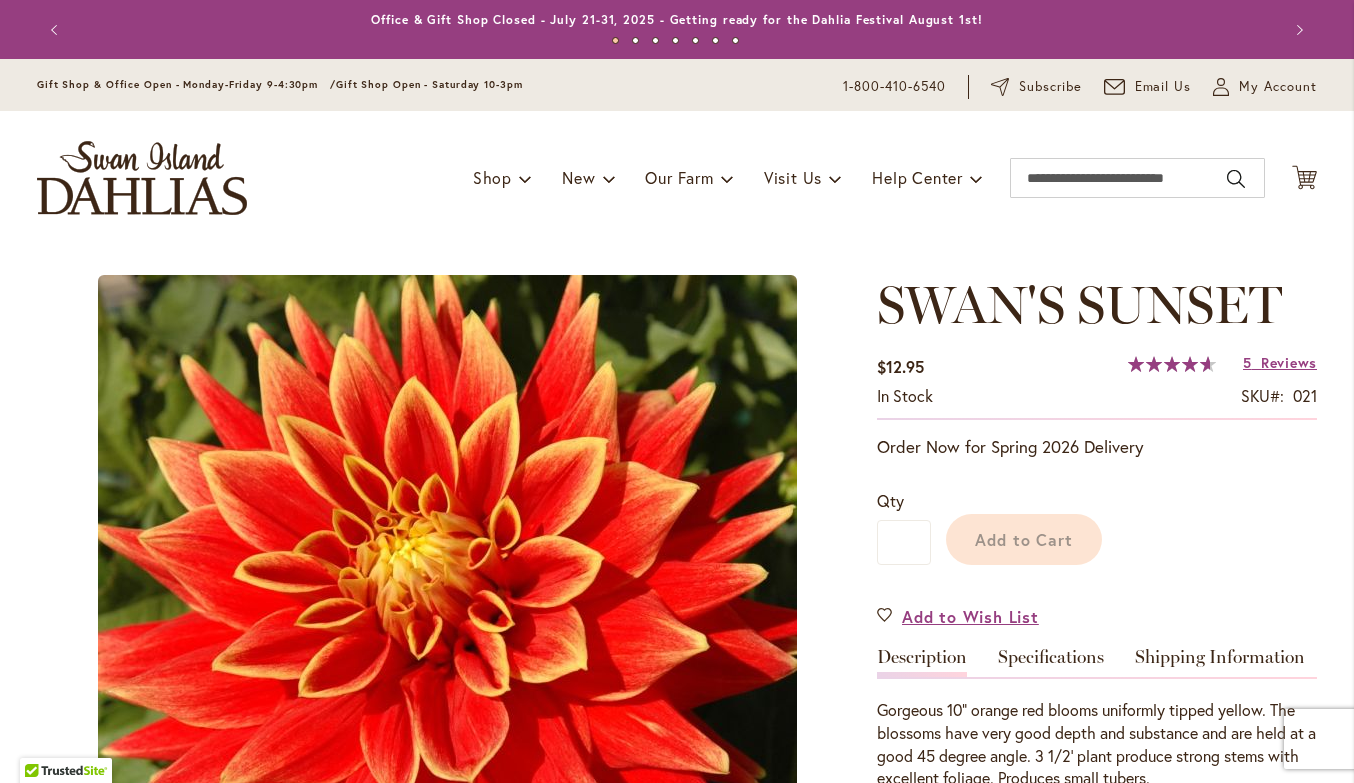 scroll, scrollTop: 0, scrollLeft: 0, axis: both 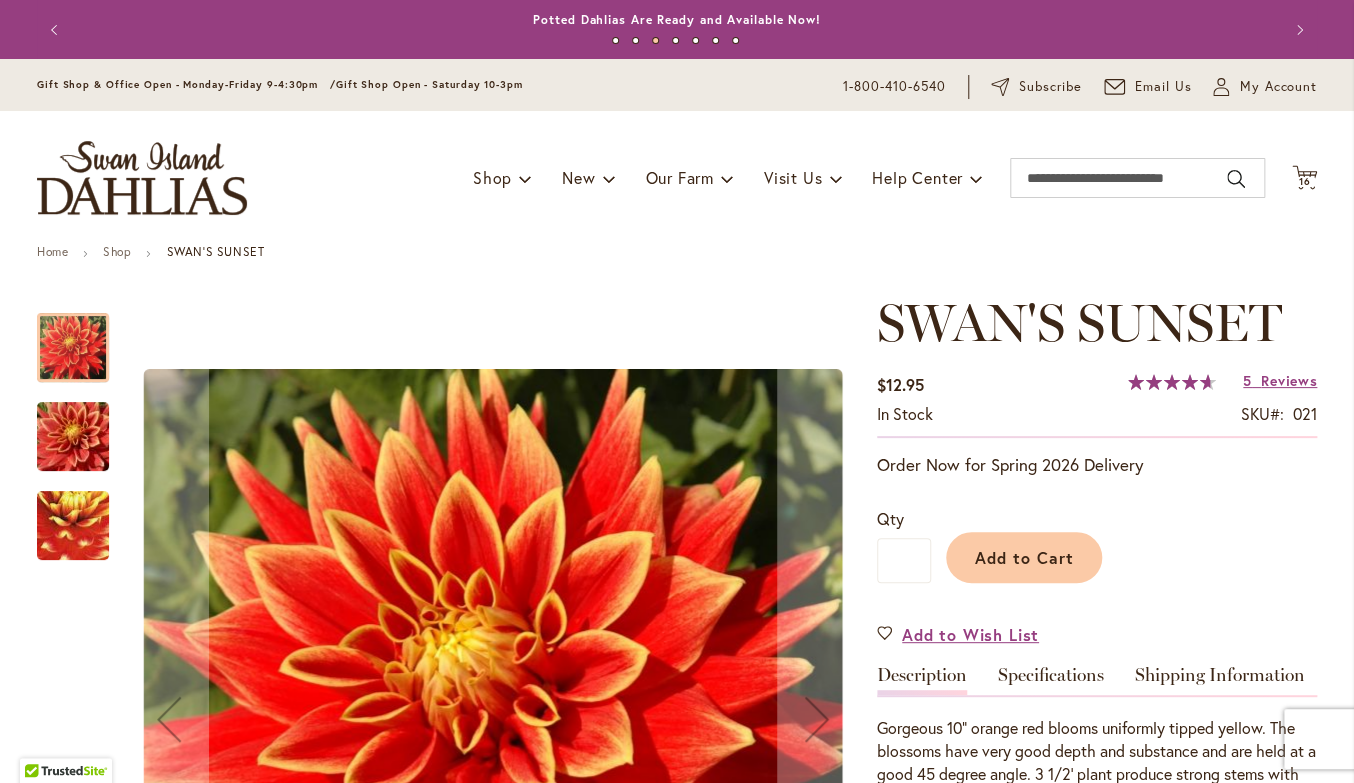 click on "Toggle Nav
Shop
Dahlia Tubers
Collections
Fresh Cut Dahlias
Gardening Supplies
Gift Cards
Request a Catalog
Gifts, Clothing & Specialty Items" at bounding box center [677, 178] 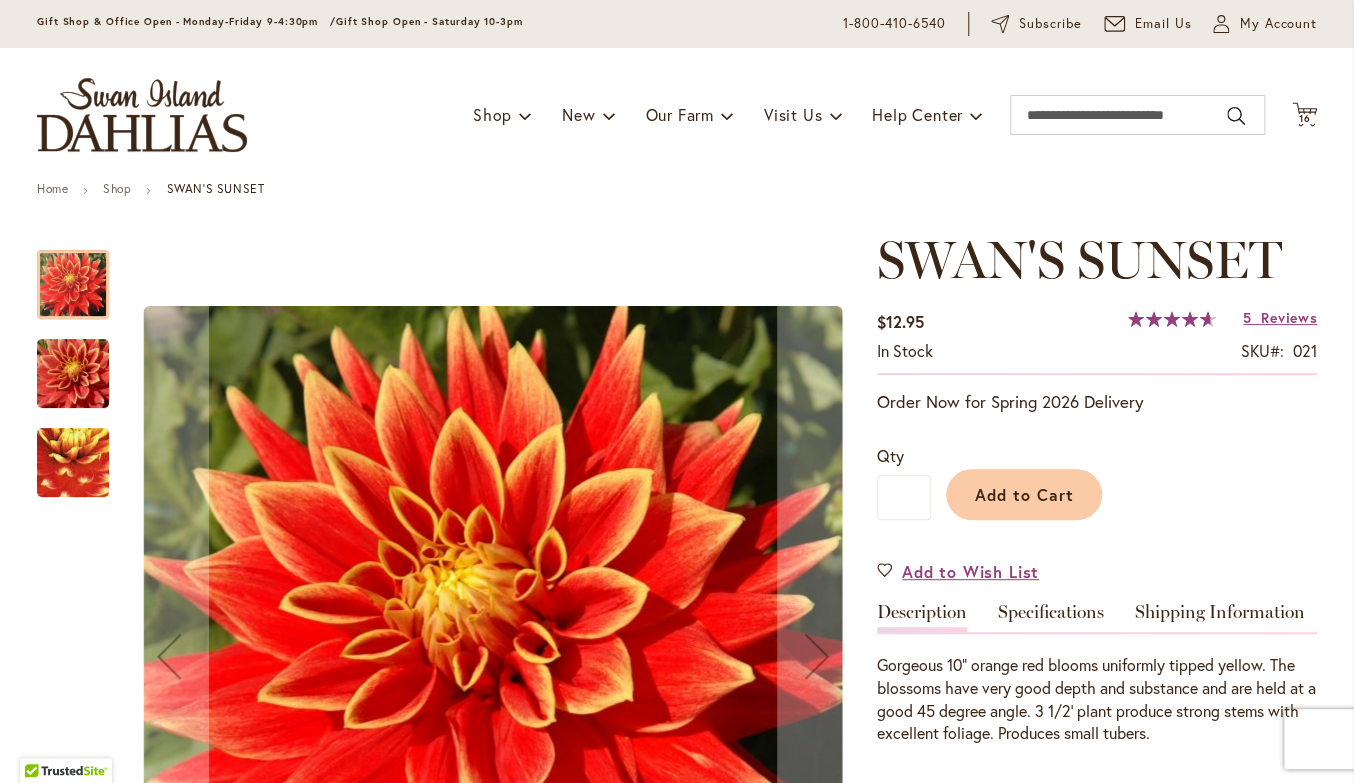 scroll, scrollTop: 0, scrollLeft: 0, axis: both 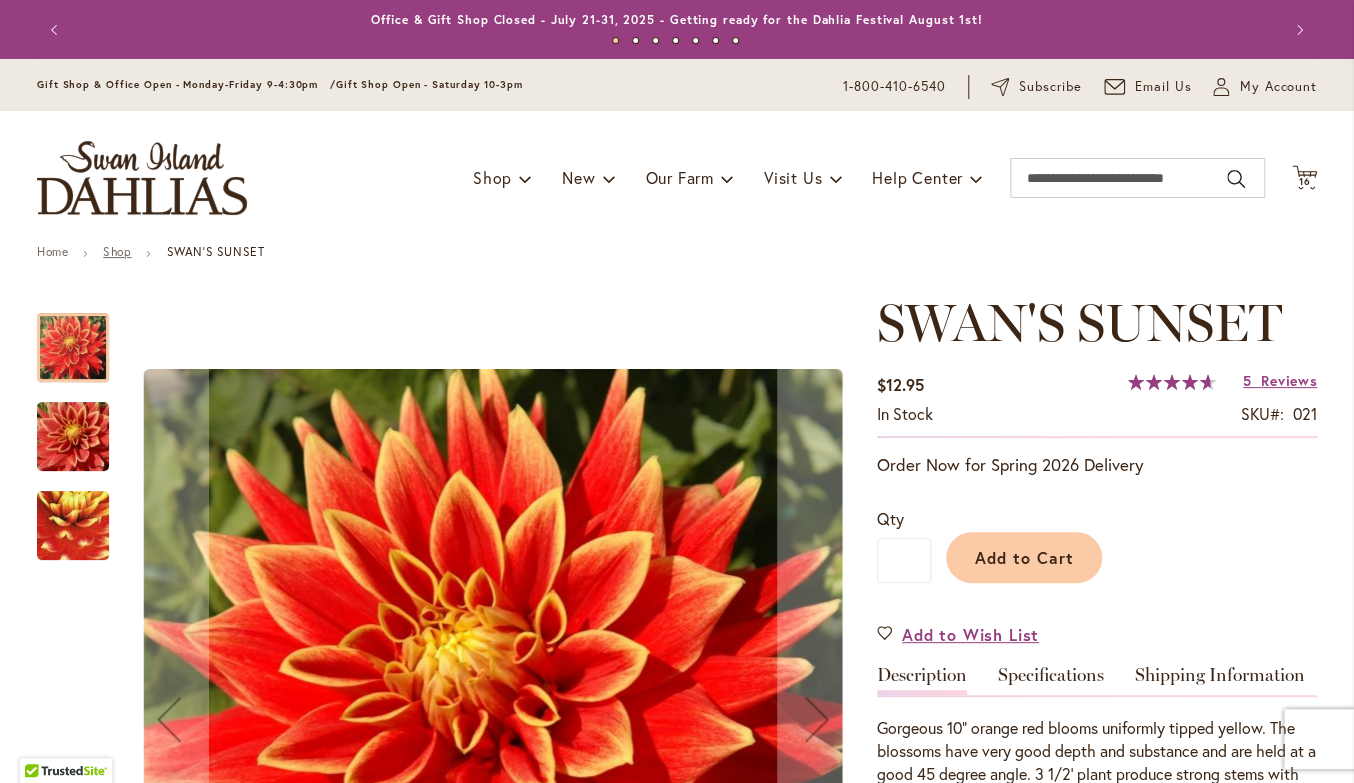 click on "Shop" at bounding box center [117, 251] 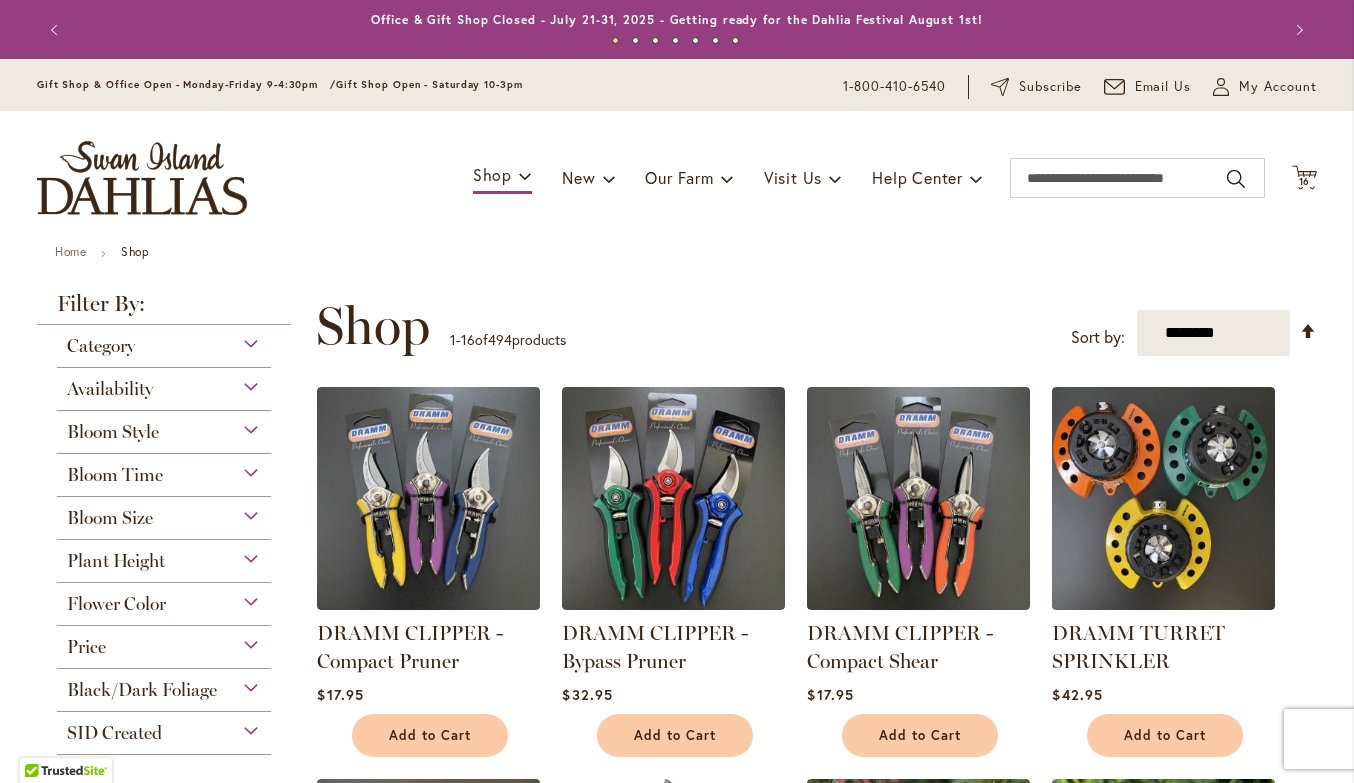 scroll, scrollTop: 0, scrollLeft: 0, axis: both 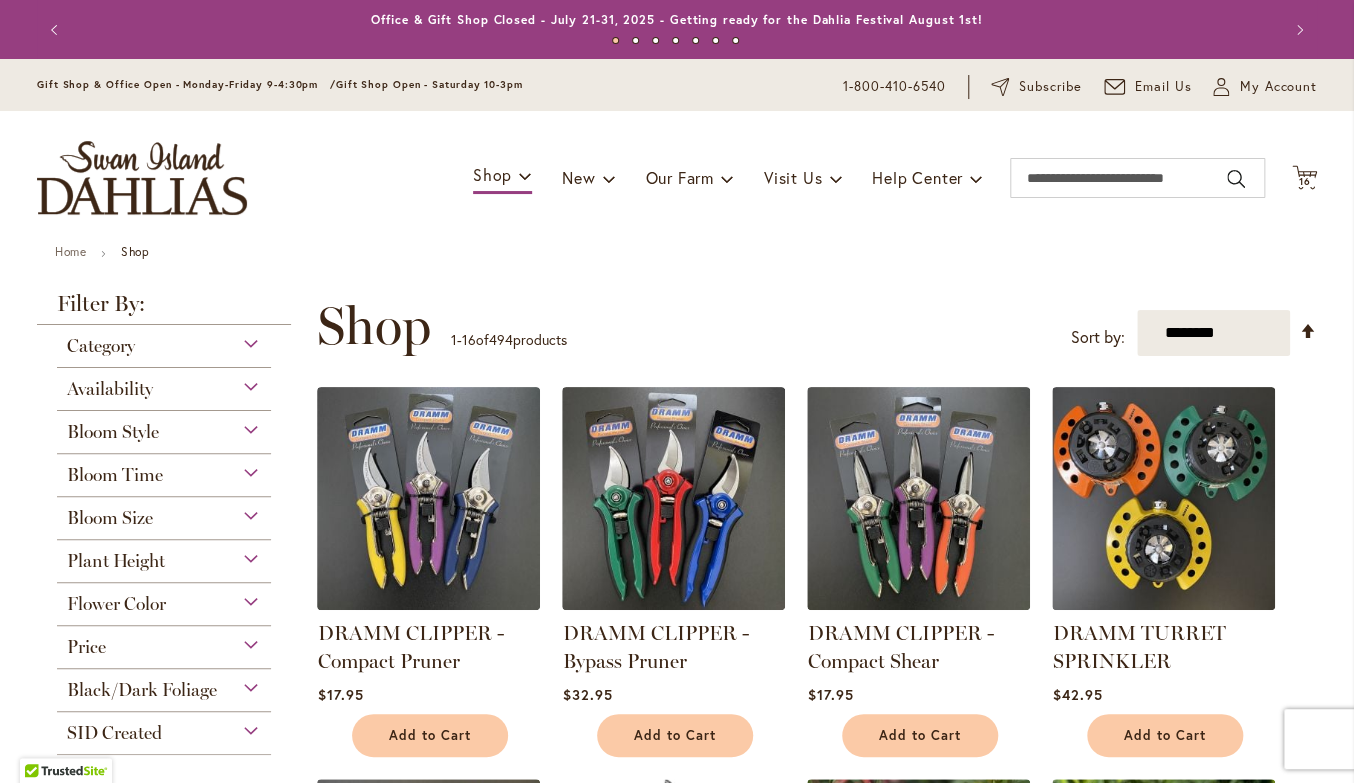 click on "Plant Height" at bounding box center (164, 556) 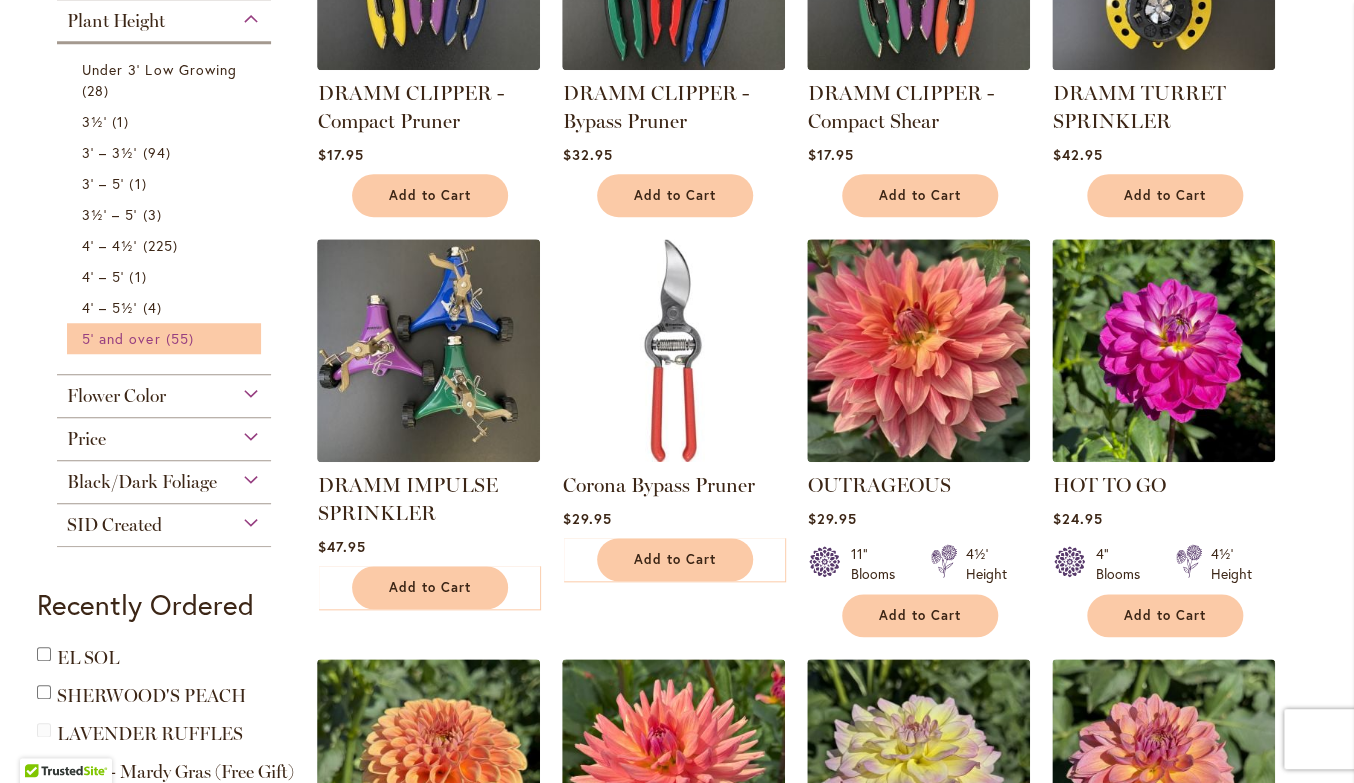 click on "55
items" at bounding box center (182, 338) 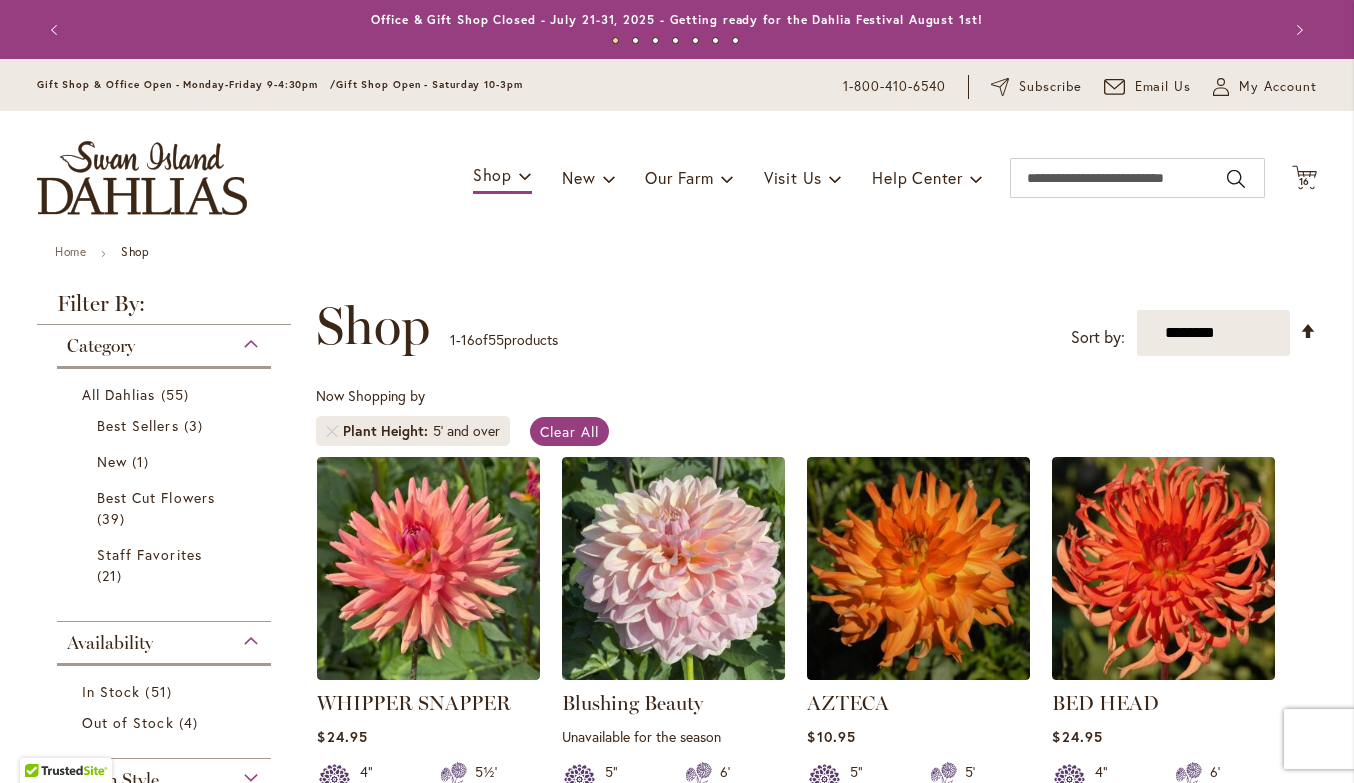 scroll, scrollTop: 0, scrollLeft: 0, axis: both 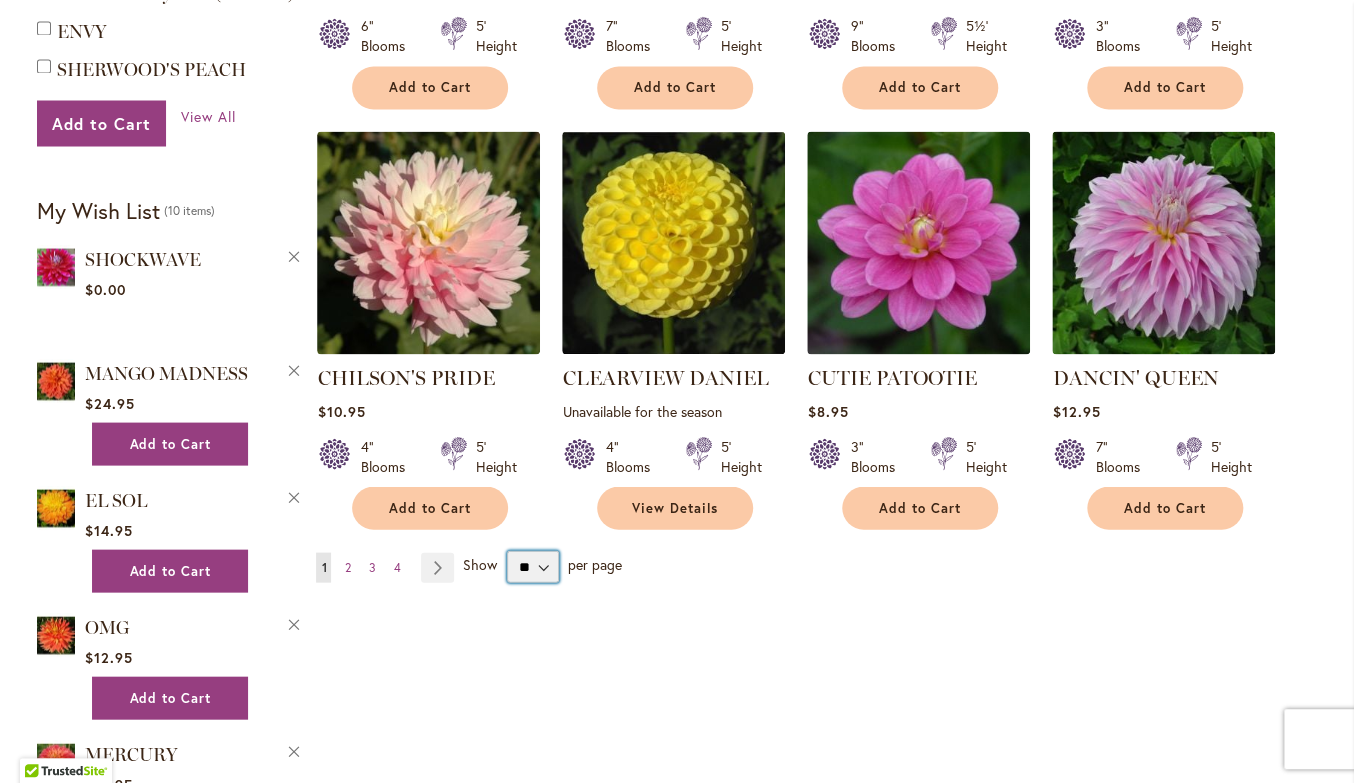 click on "**
**
**
**" at bounding box center [533, 566] 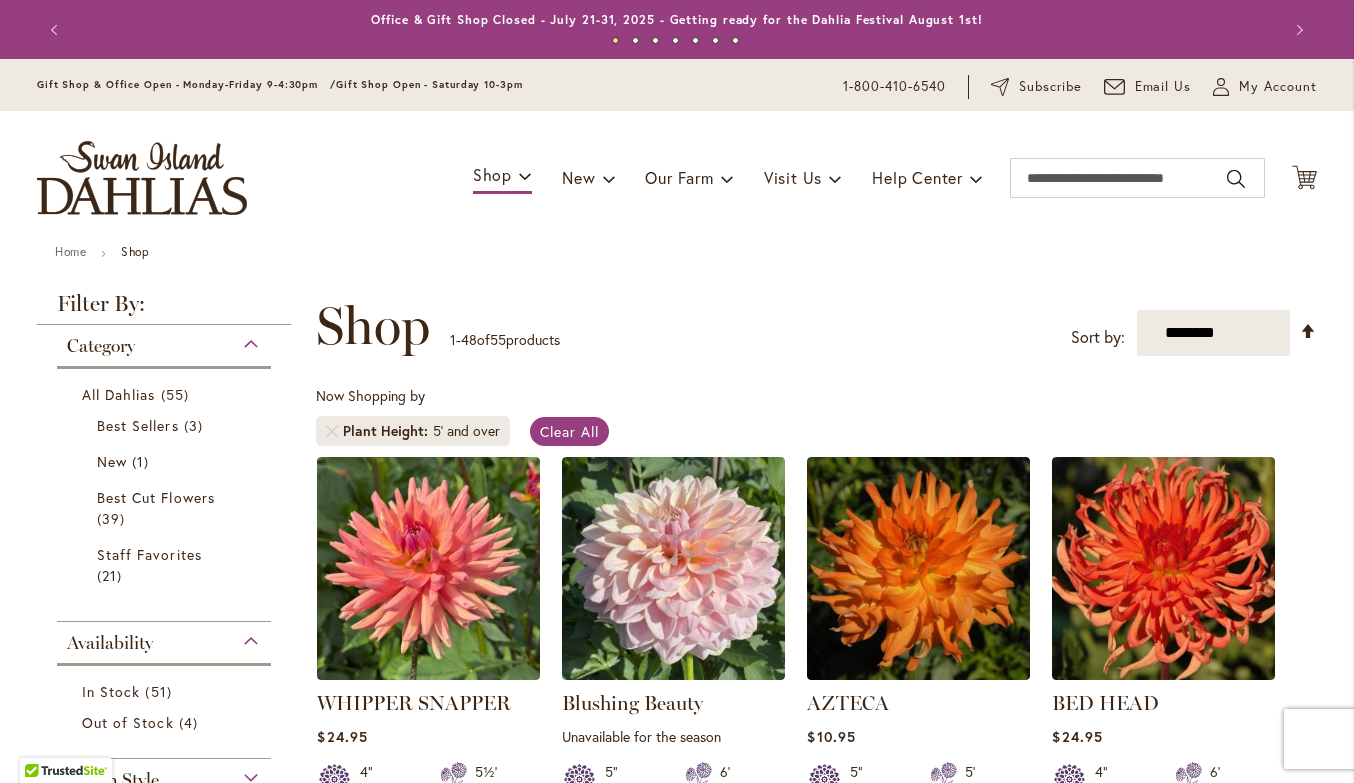scroll, scrollTop: 0, scrollLeft: 0, axis: both 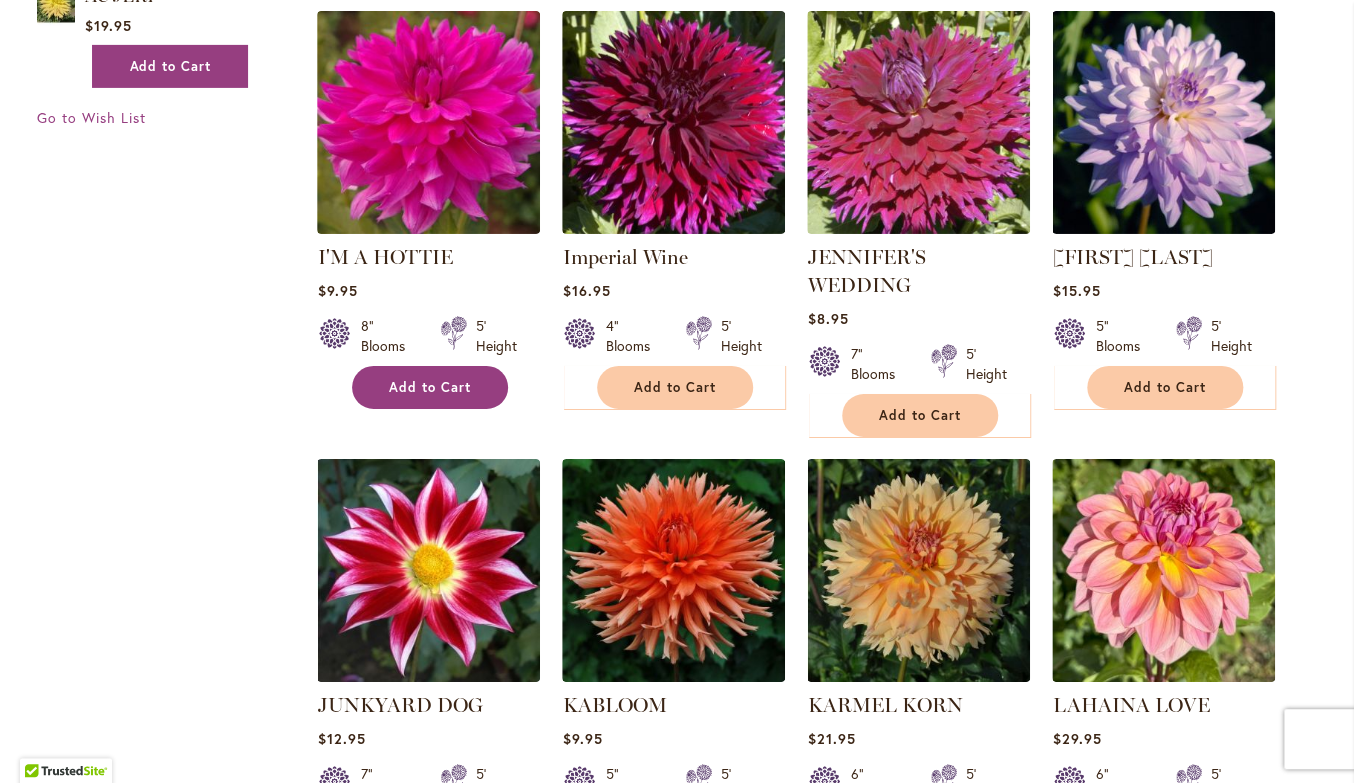 click on "Add to Cart" at bounding box center (430, 387) 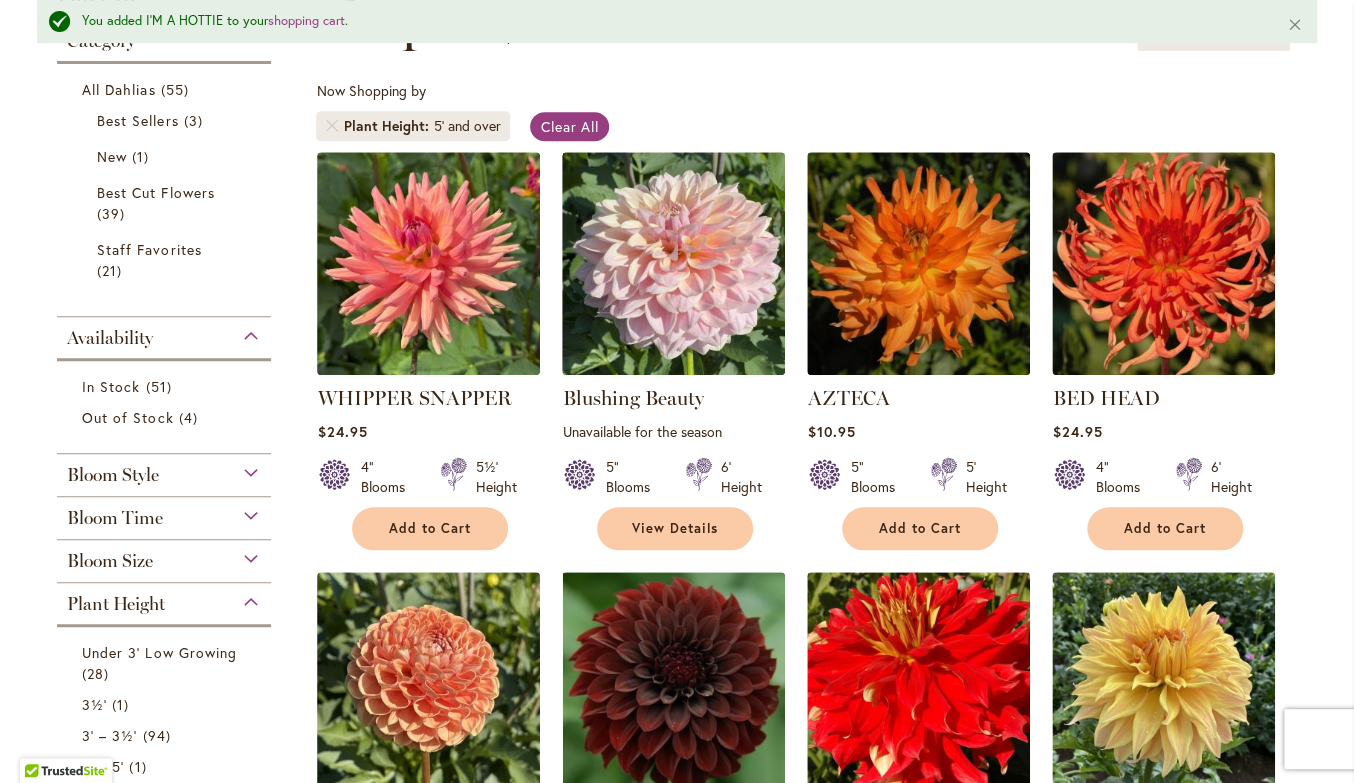 scroll, scrollTop: 0, scrollLeft: 0, axis: both 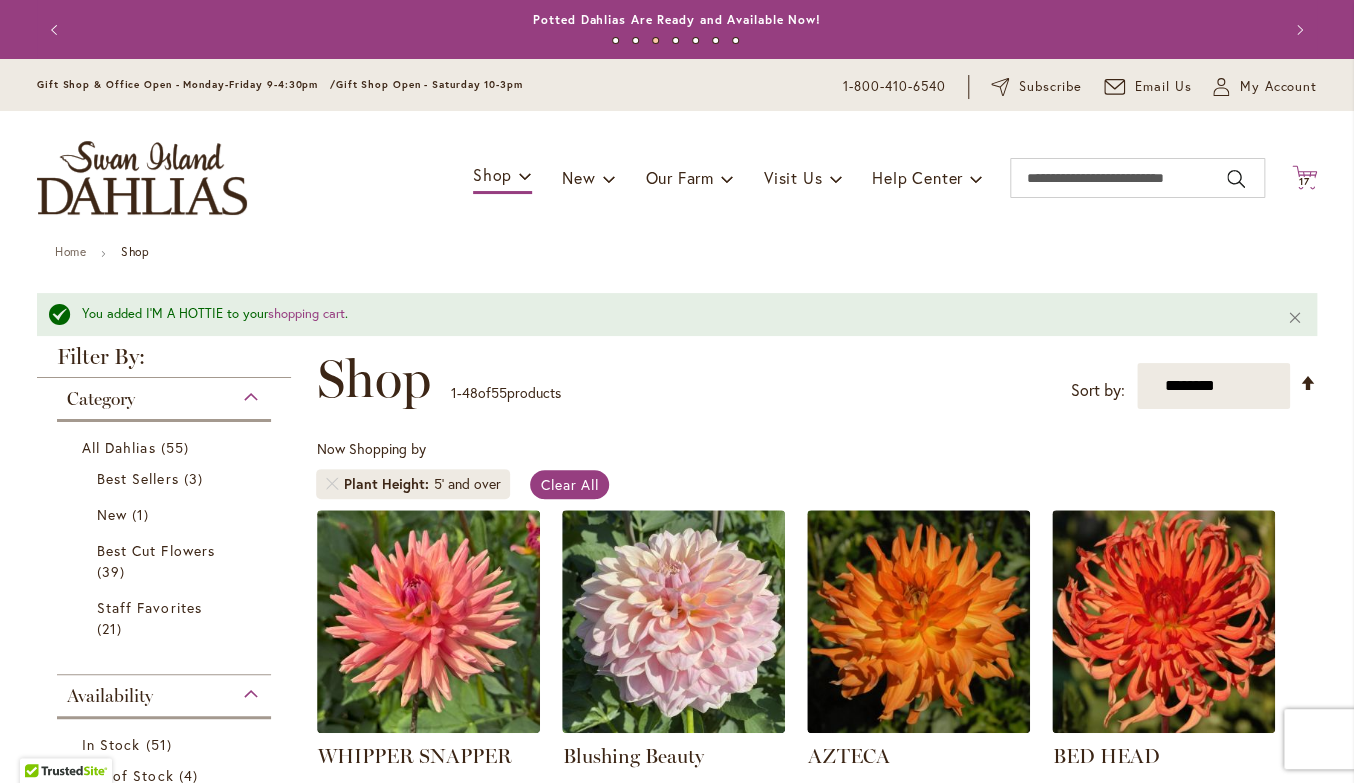 click on "Cart
.cls-1 {
fill: #231f20;
}" 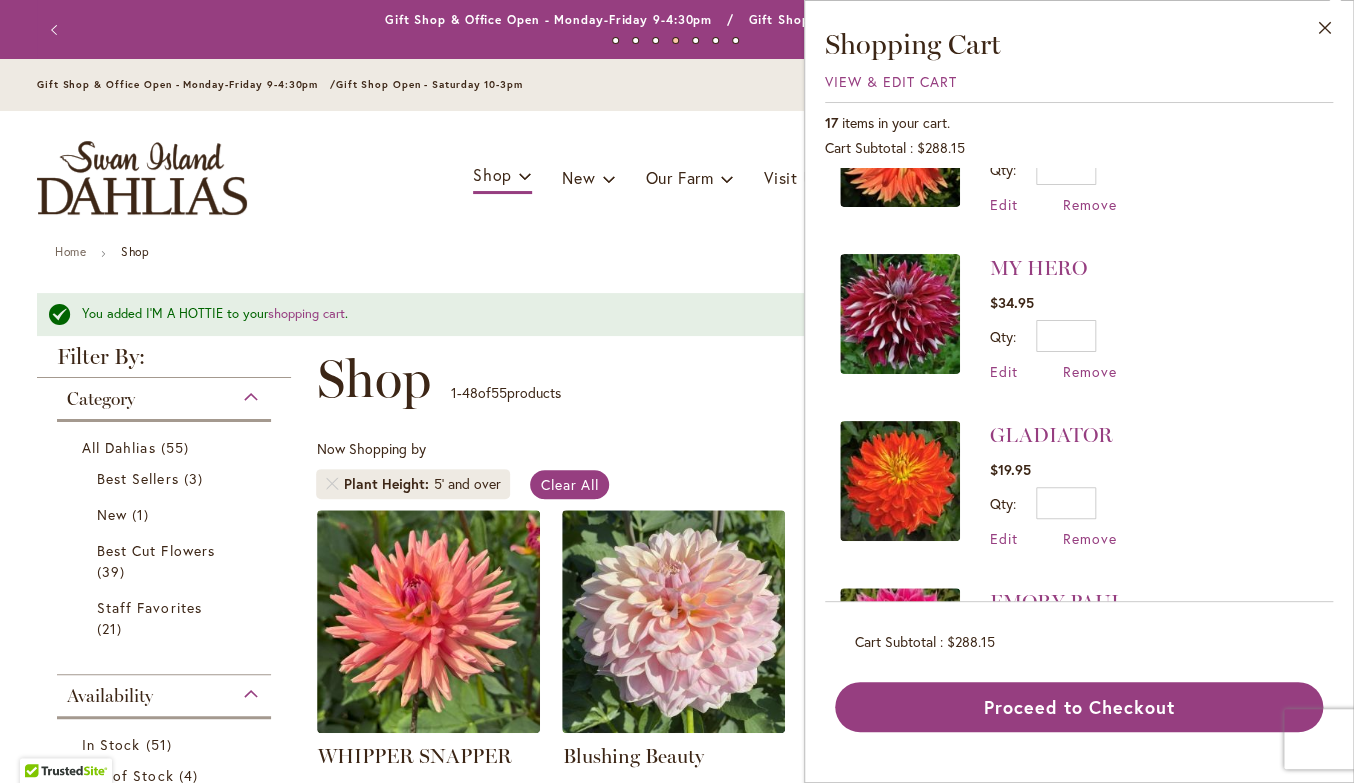 scroll, scrollTop: 518, scrollLeft: 0, axis: vertical 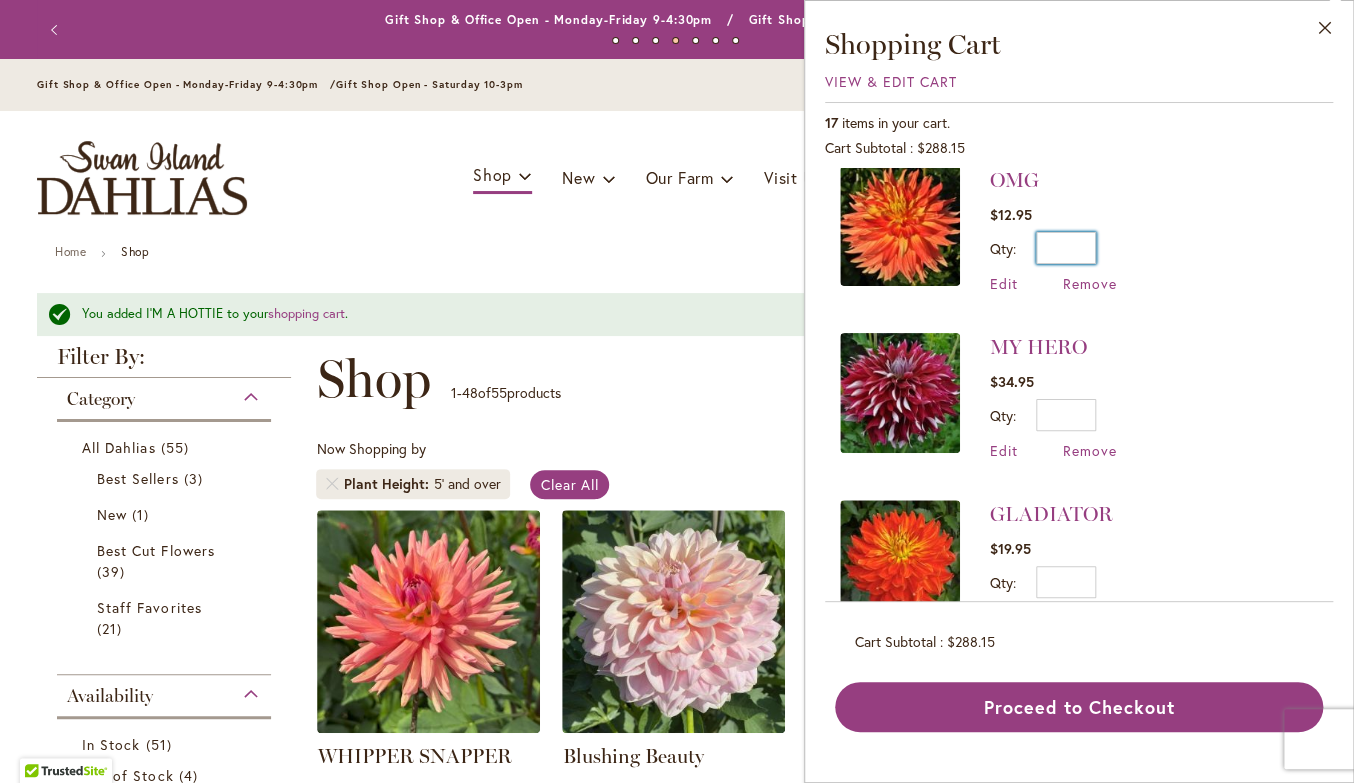 click on "*" at bounding box center (1066, 248) 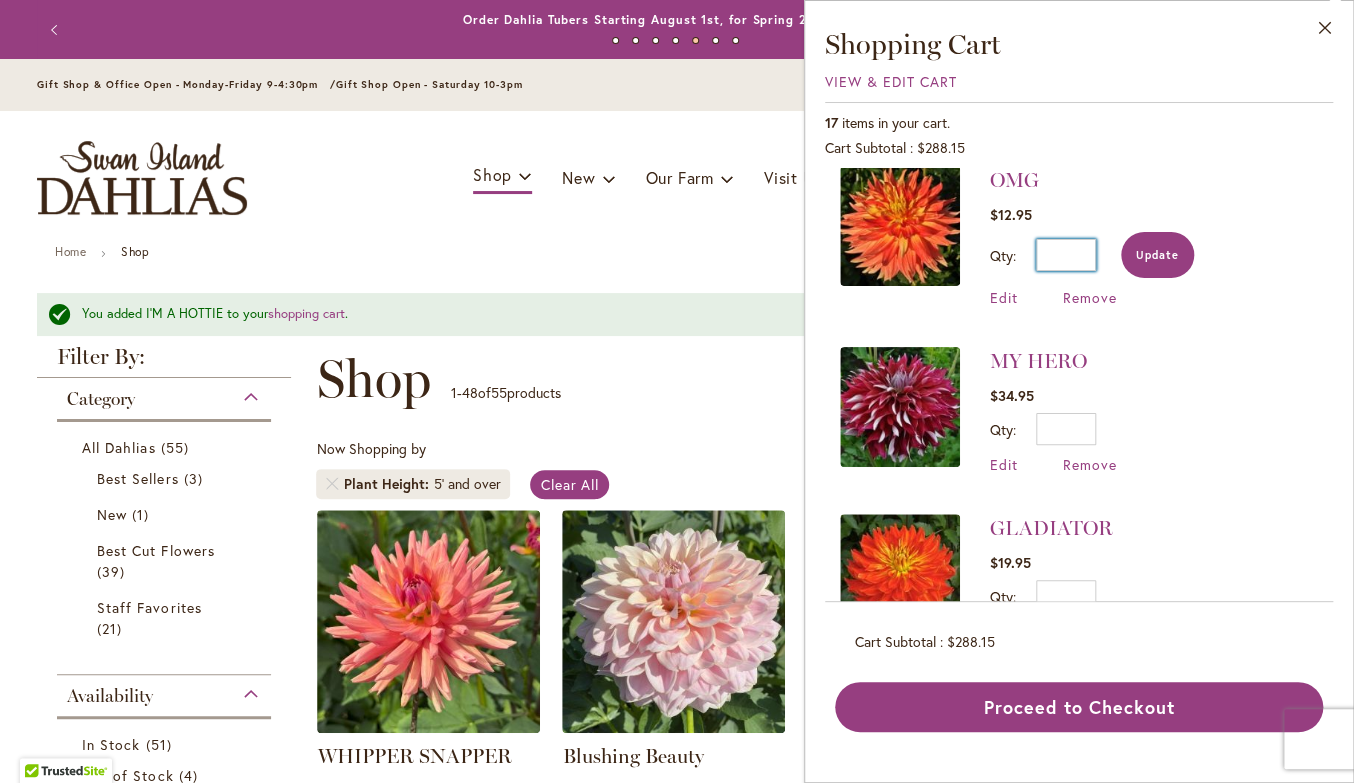 type on "*" 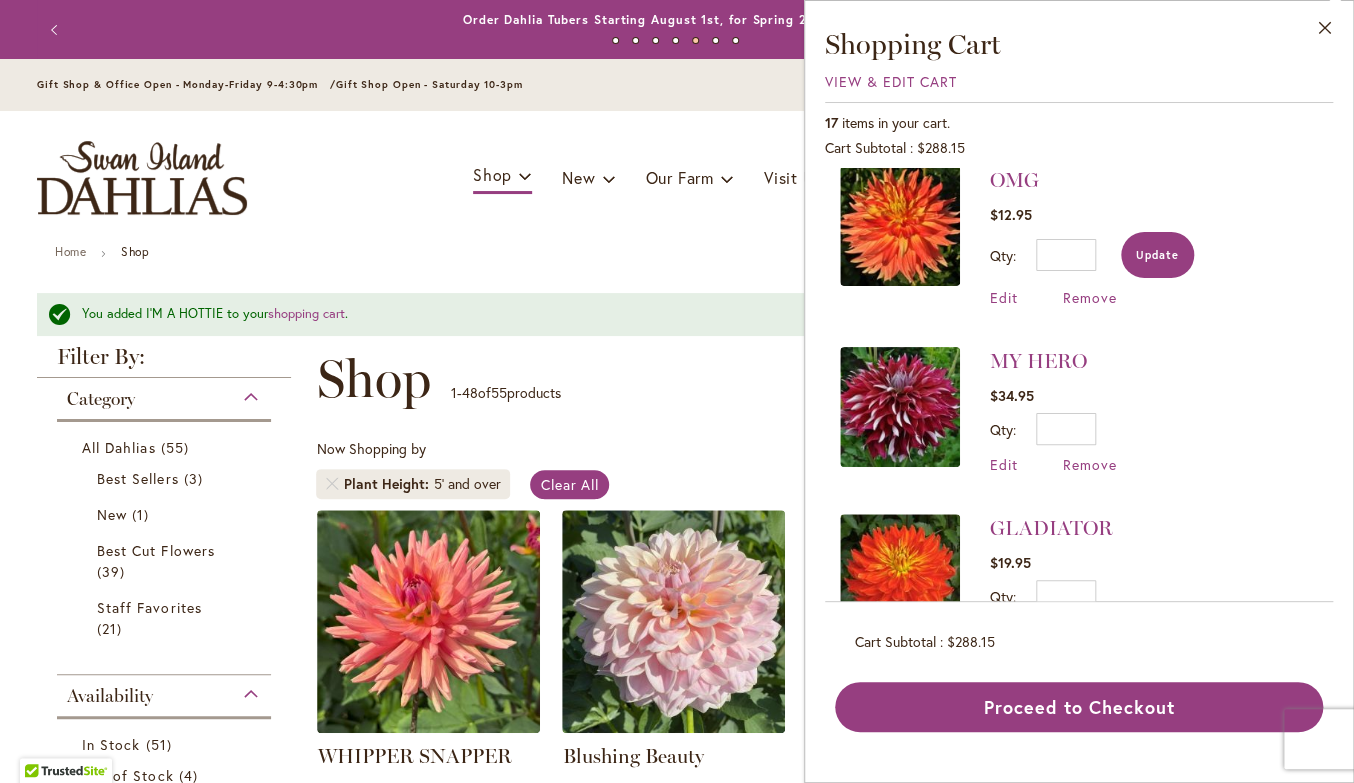 click on "Update" at bounding box center (1157, 255) 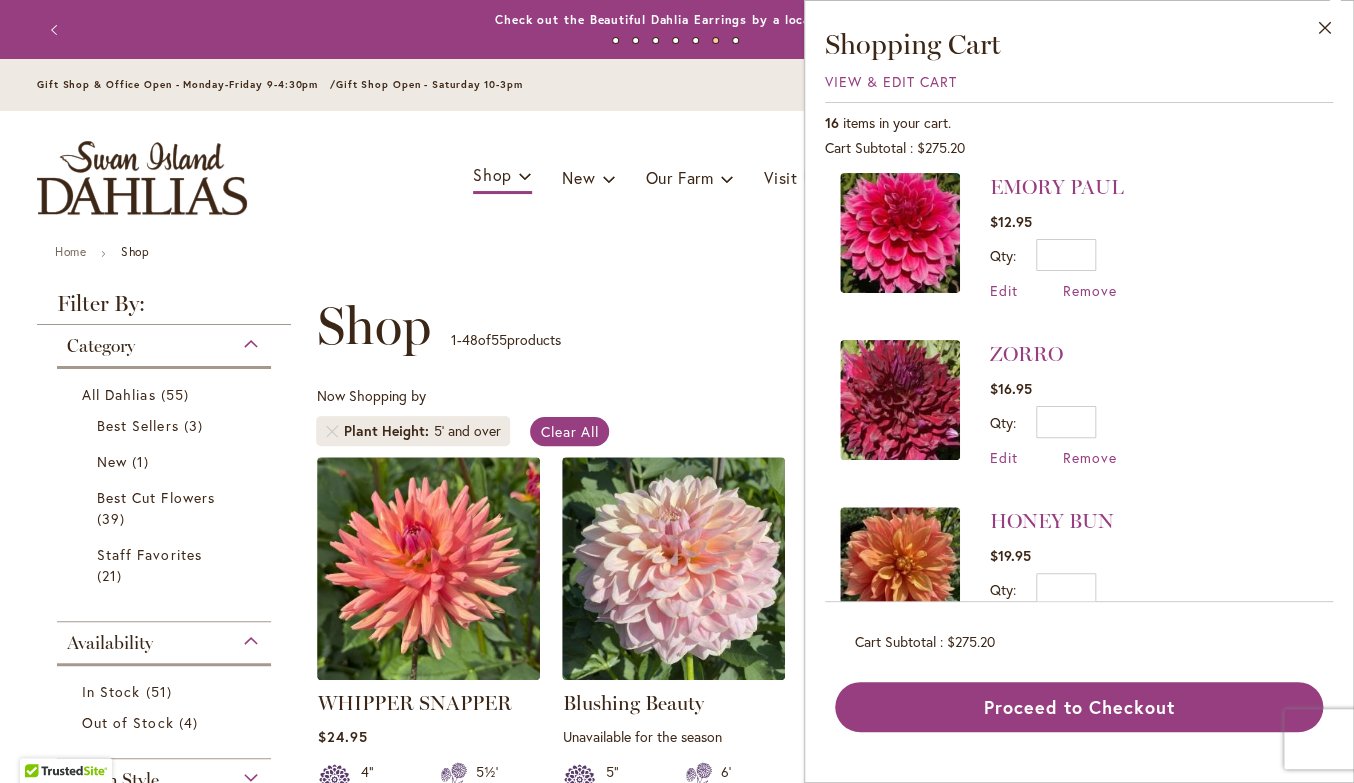 scroll, scrollTop: 1013, scrollLeft: 0, axis: vertical 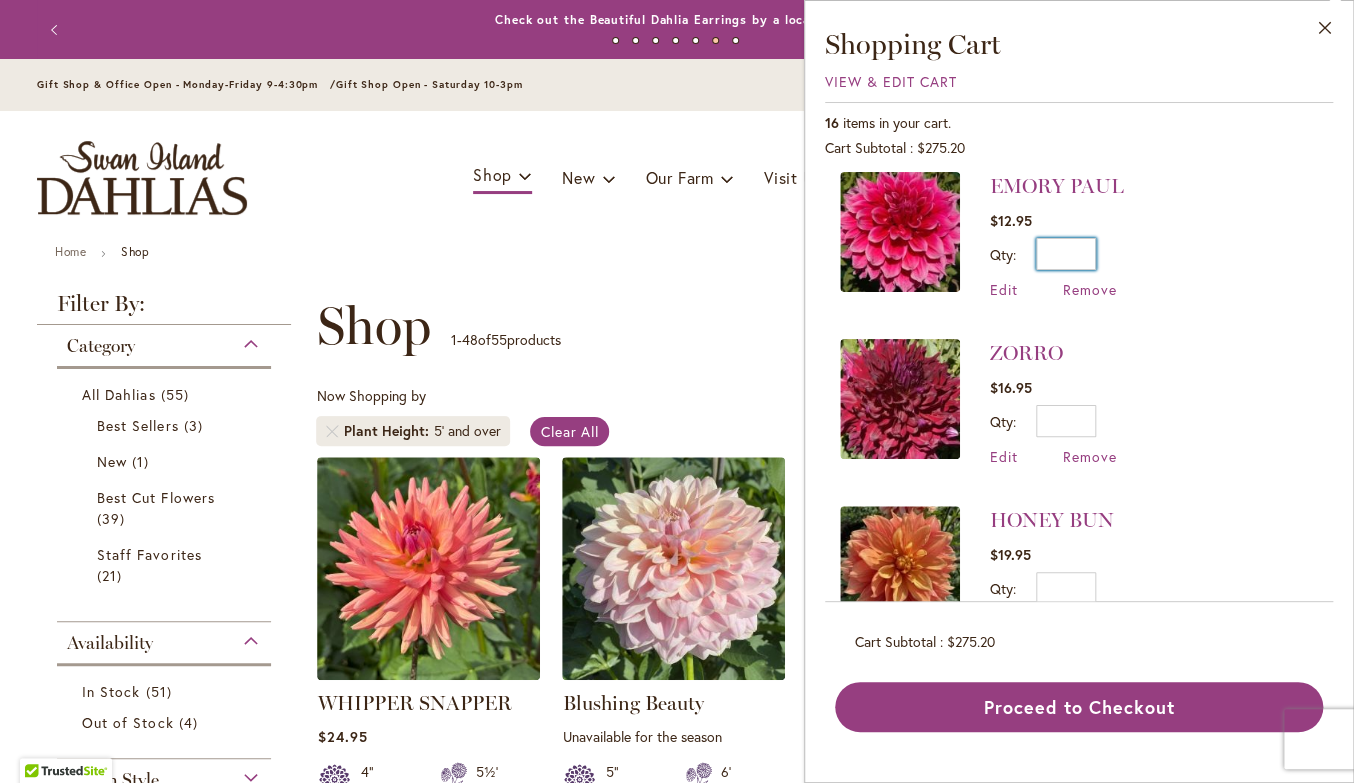 click on "*" at bounding box center (1066, 254) 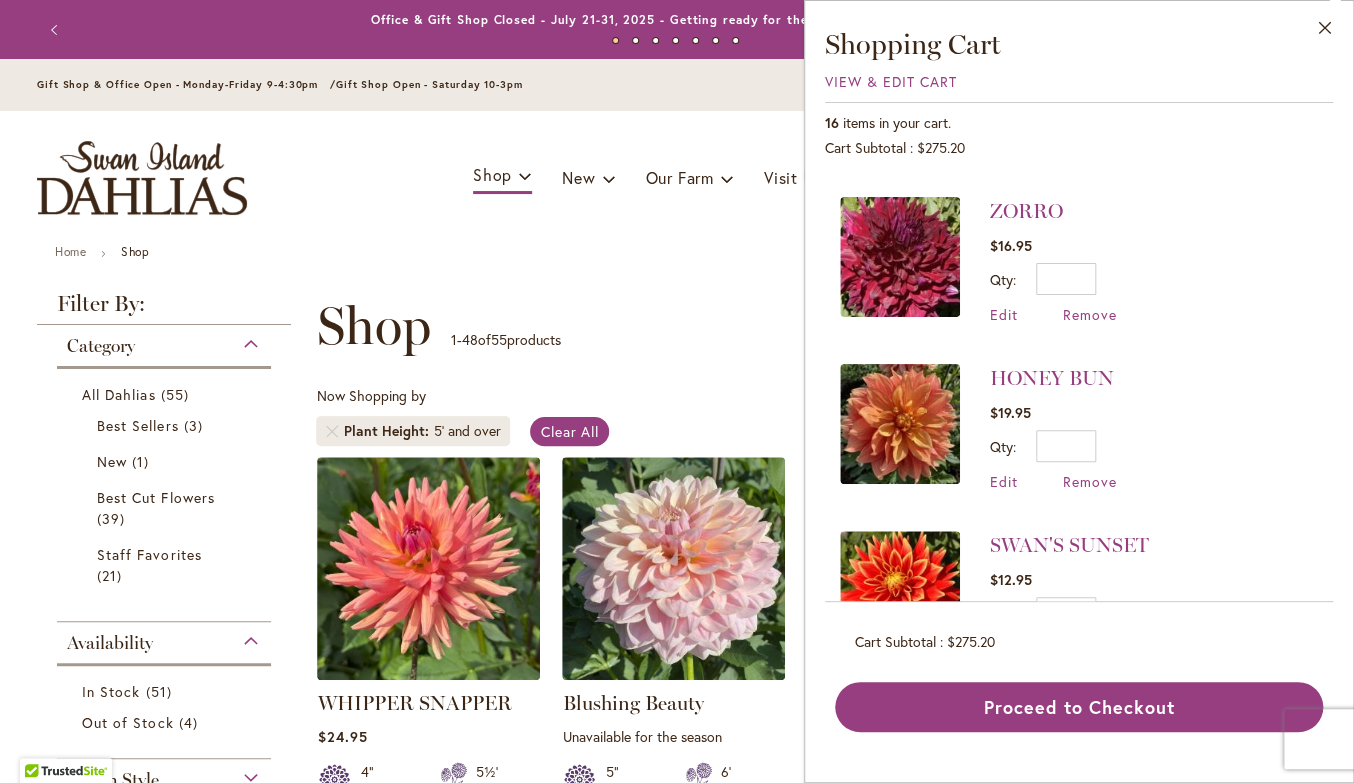 scroll, scrollTop: 1168, scrollLeft: 0, axis: vertical 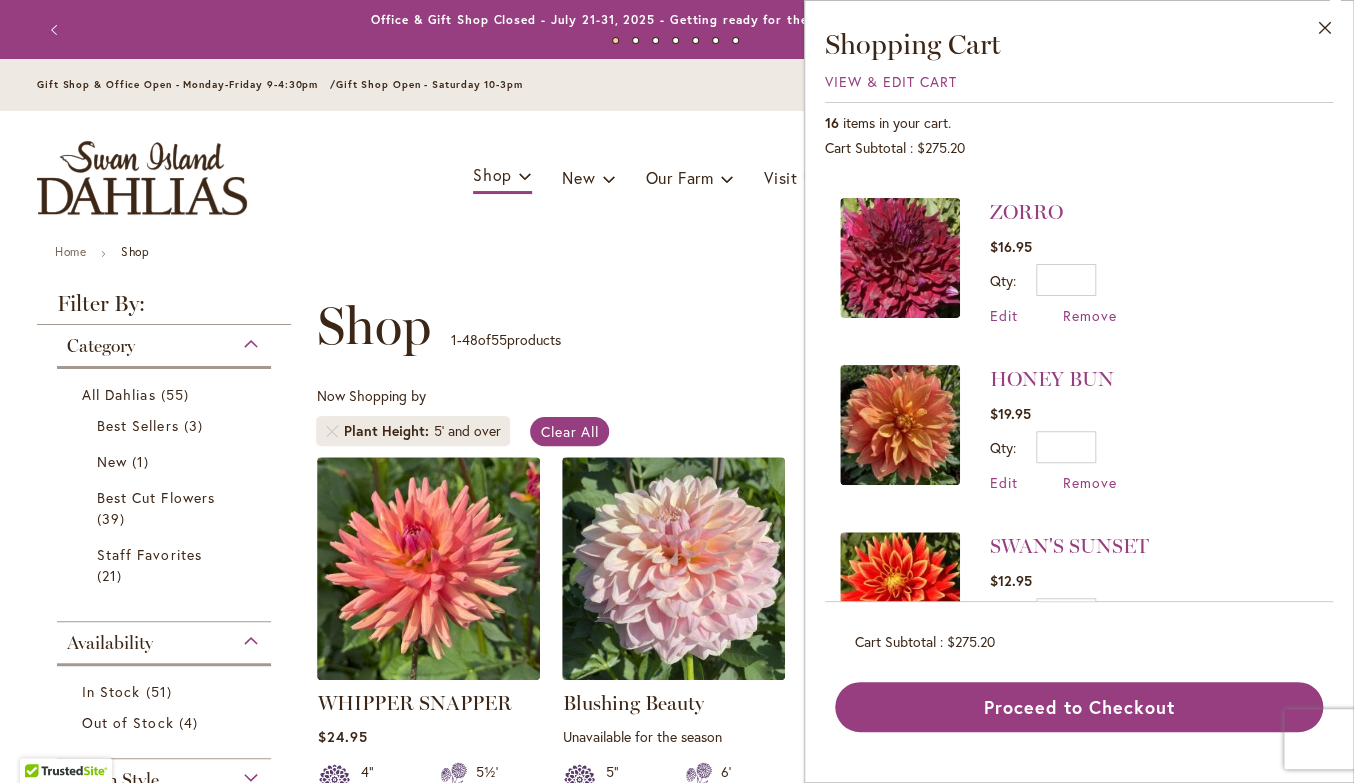 type on "*" 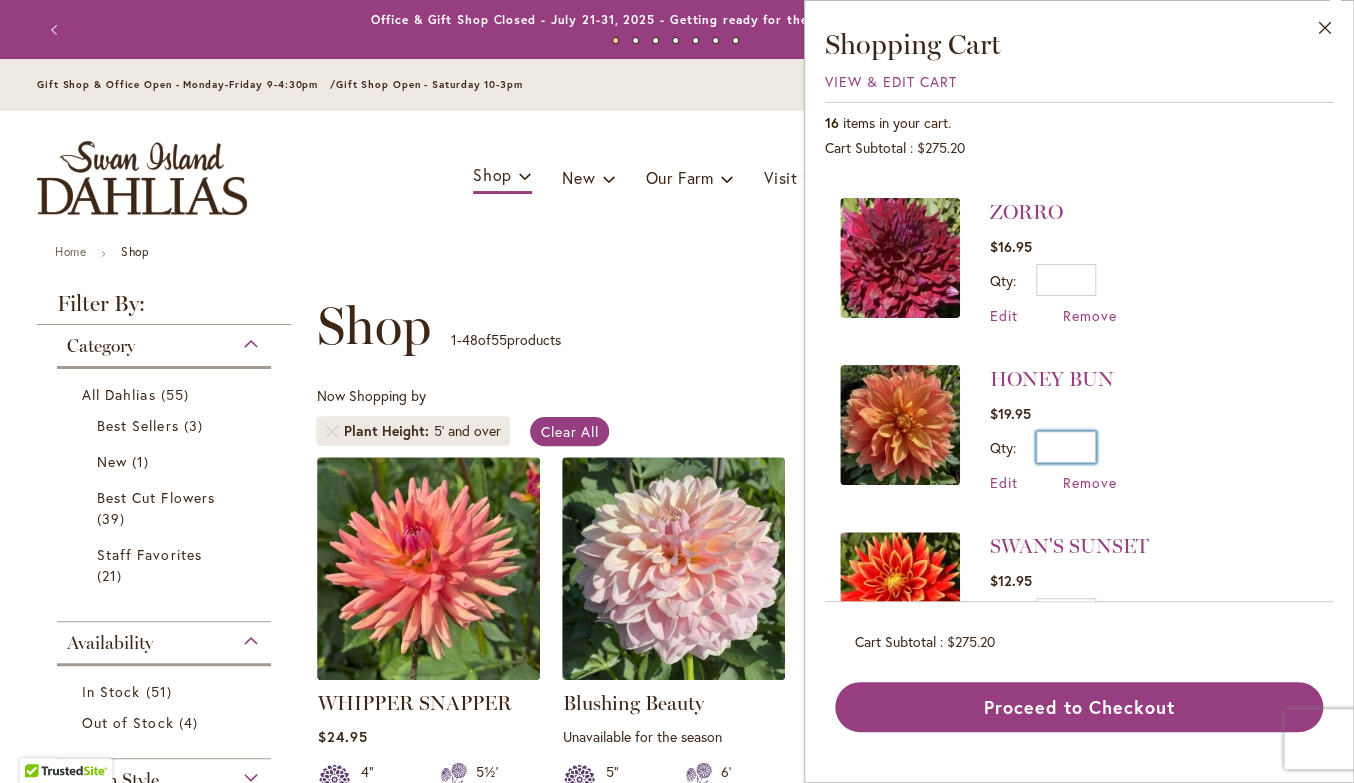 click on "*" at bounding box center [1066, 447] 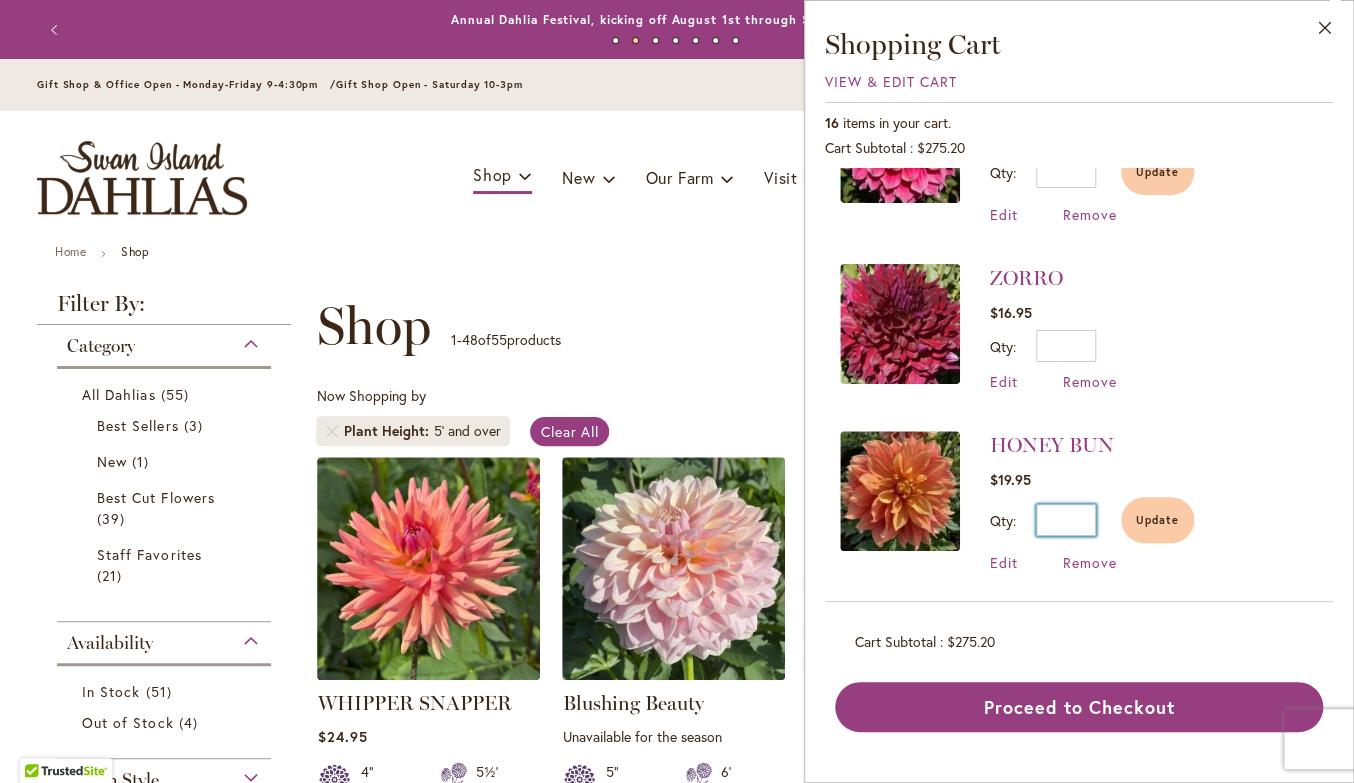 scroll, scrollTop: 1104, scrollLeft: 0, axis: vertical 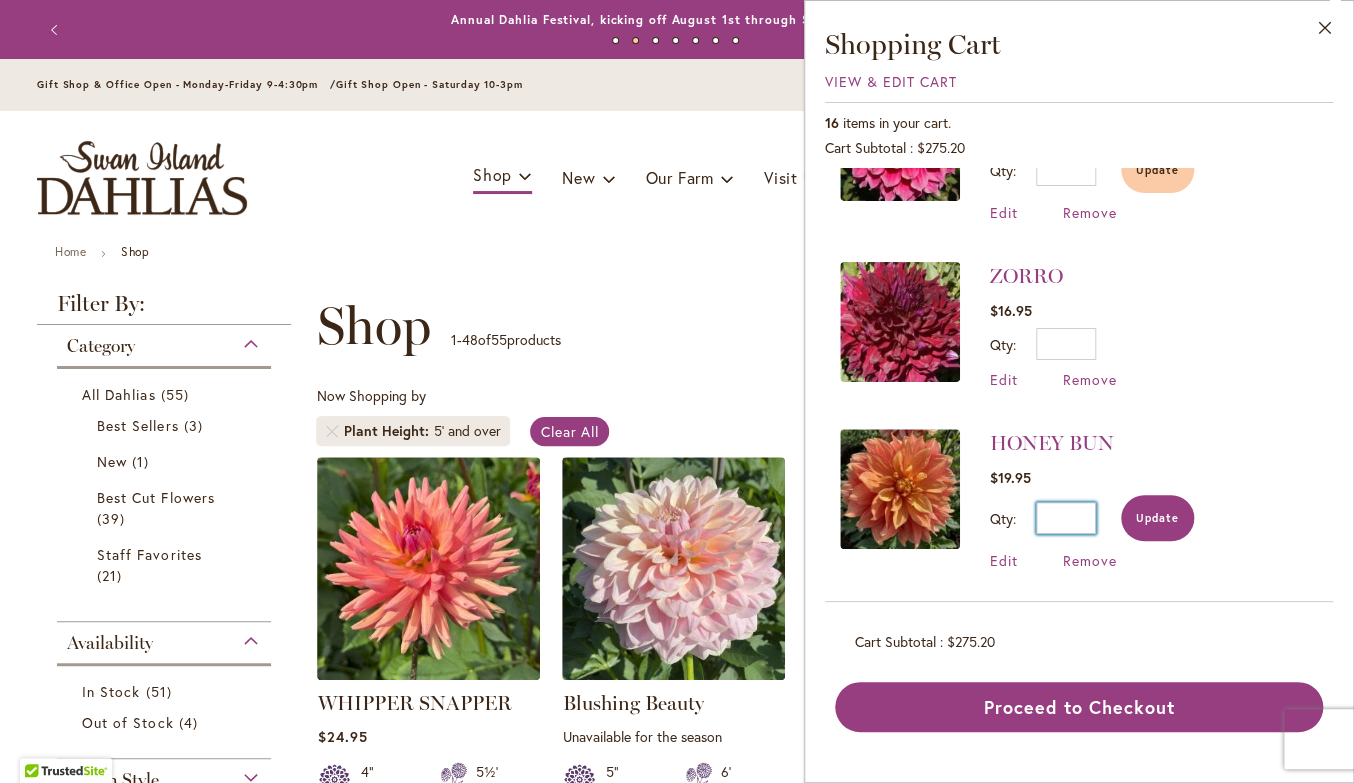 type on "*" 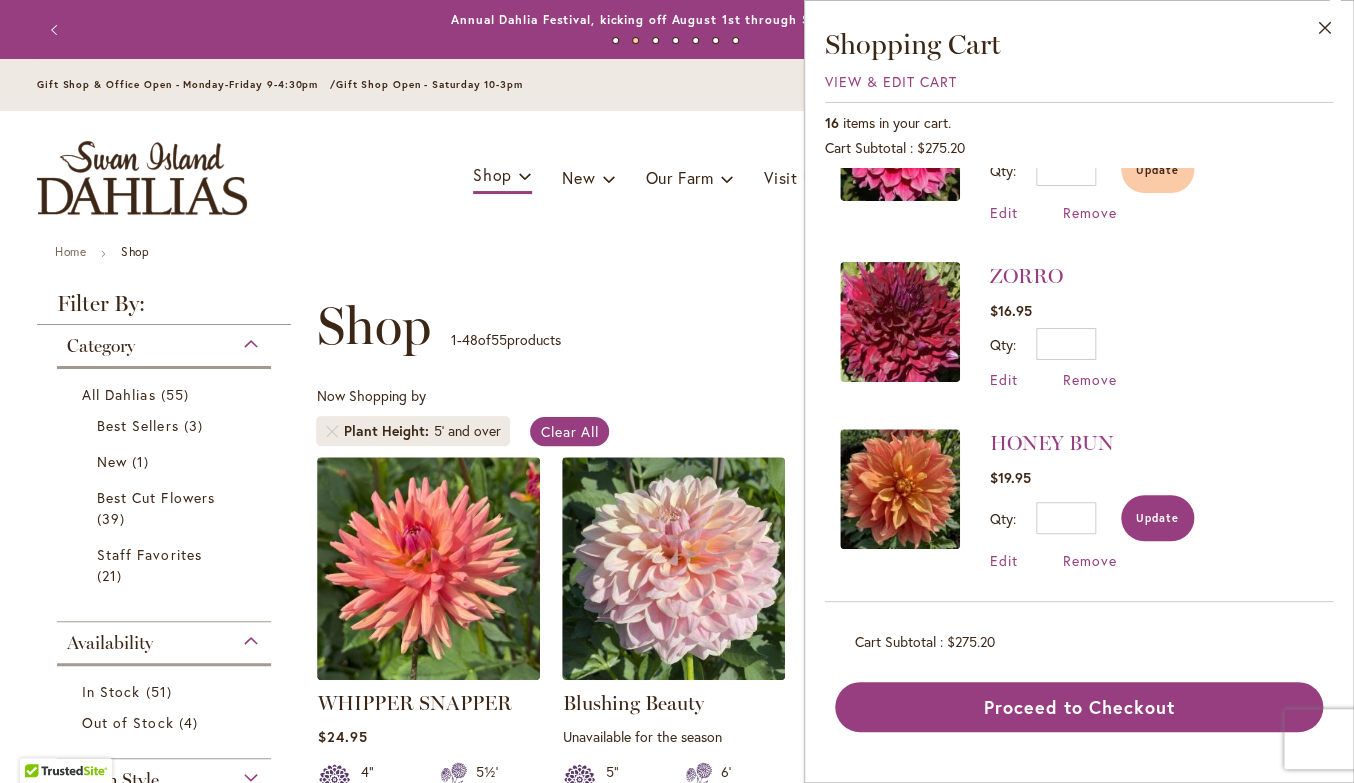 click on "Update" at bounding box center (1157, 518) 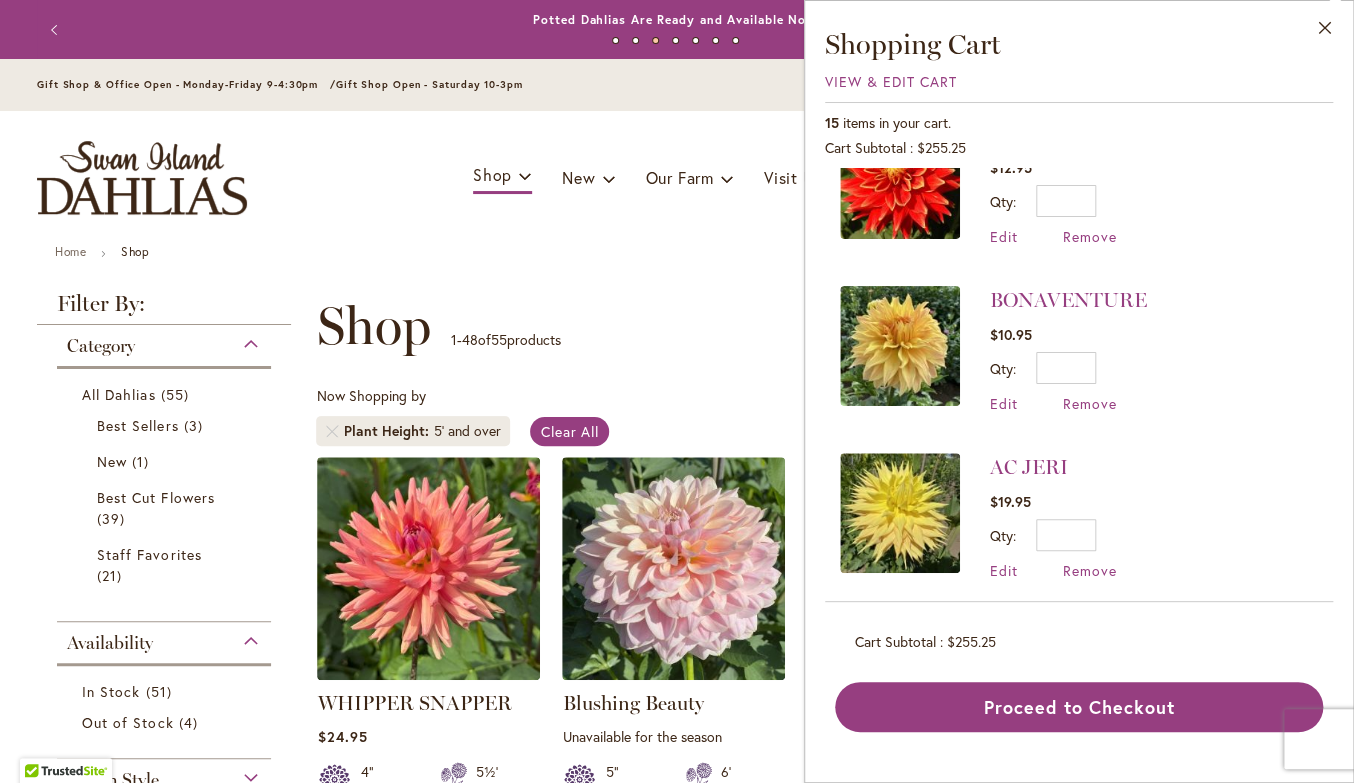scroll, scrollTop: 1659, scrollLeft: 0, axis: vertical 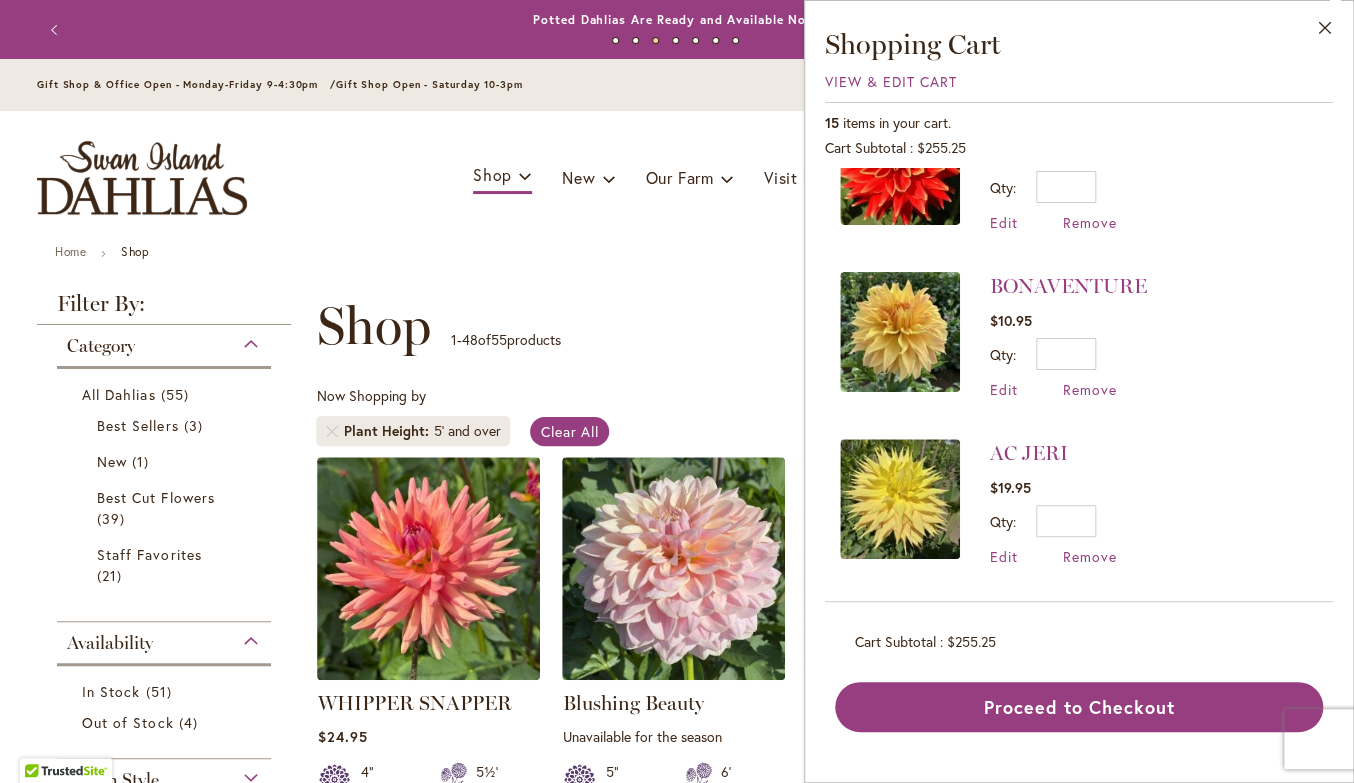 click on "Qty
*
Update" at bounding box center [1068, 354] 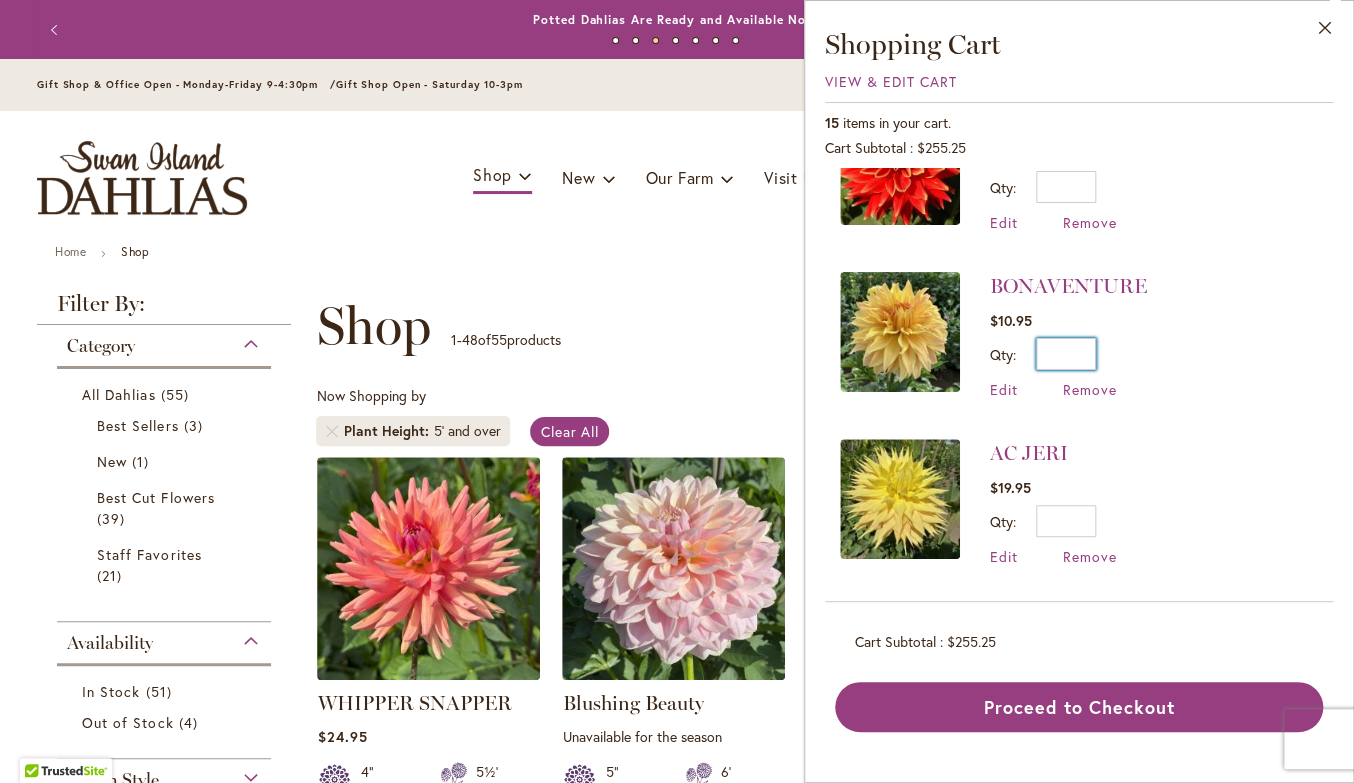 click on "*" at bounding box center [1066, 354] 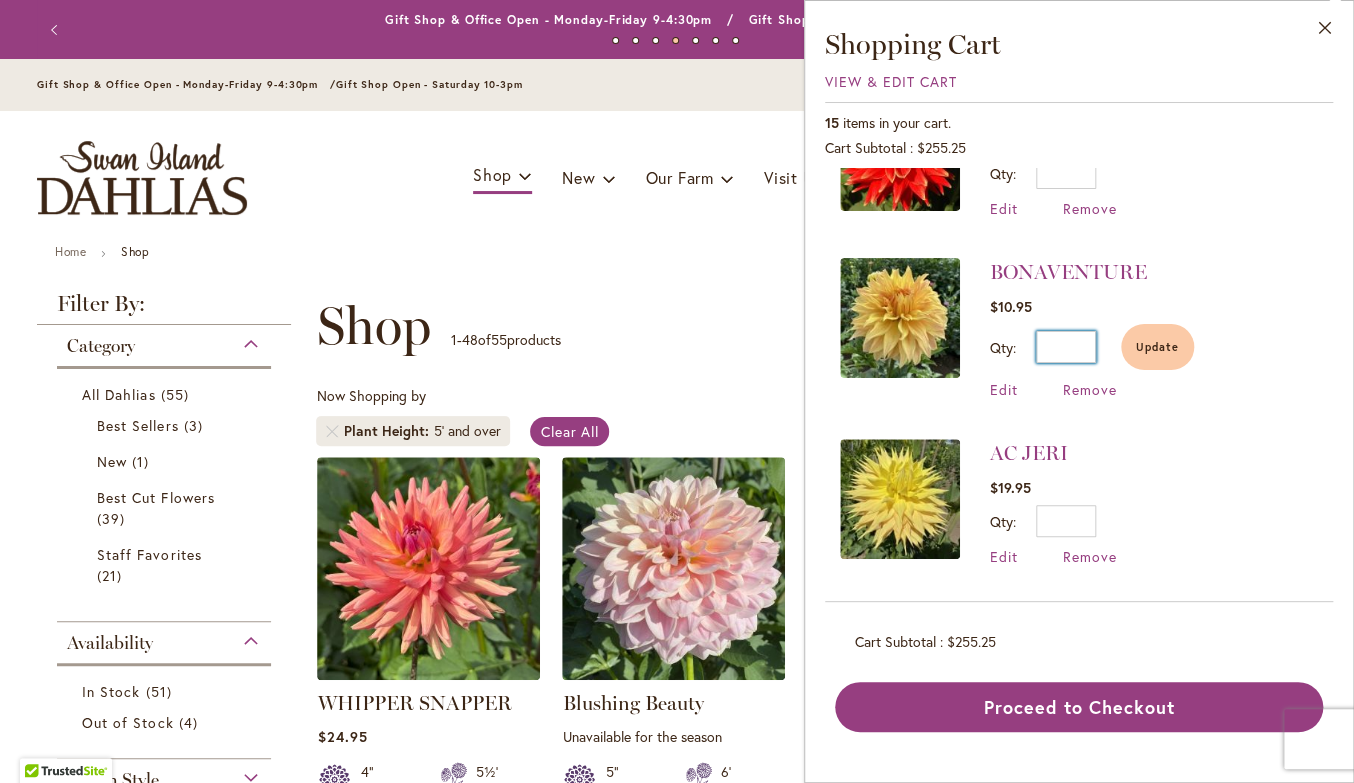 type on "*" 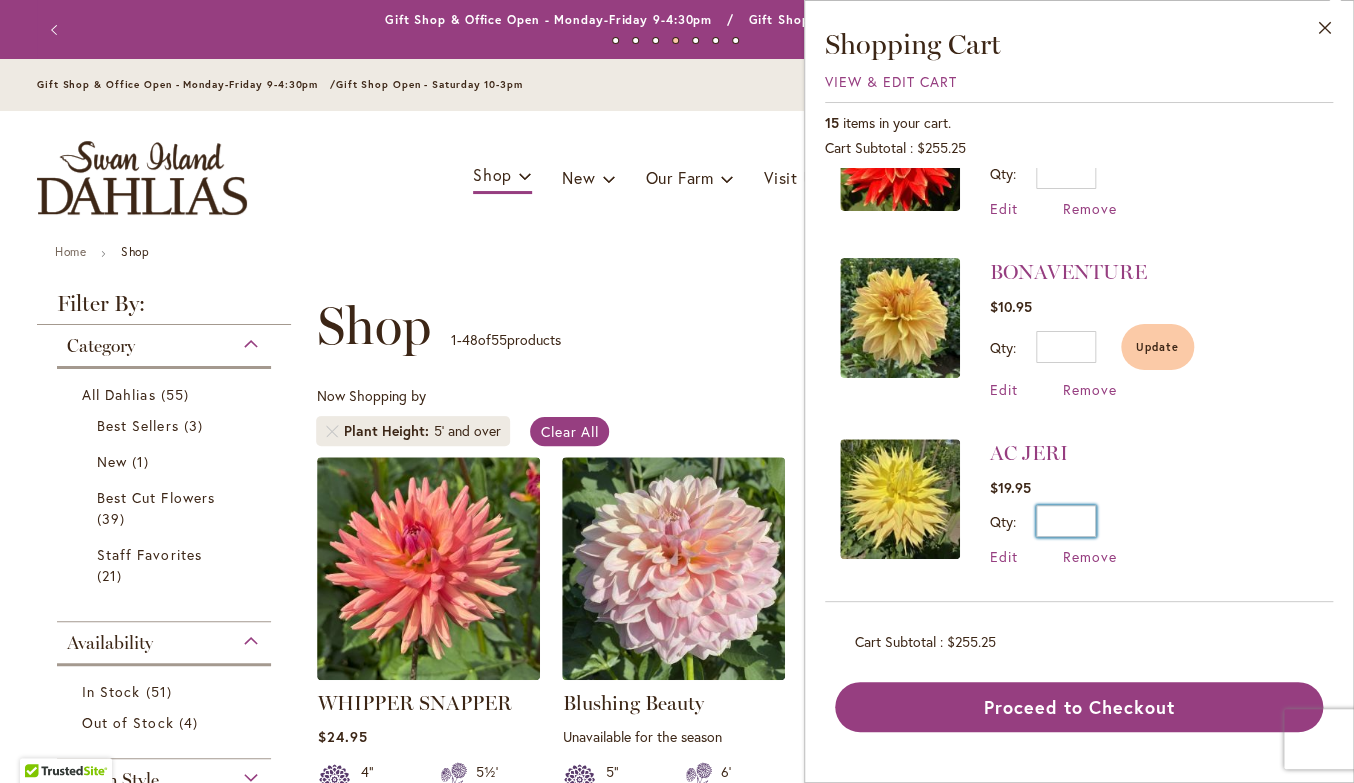 click on "*" at bounding box center [1066, 521] 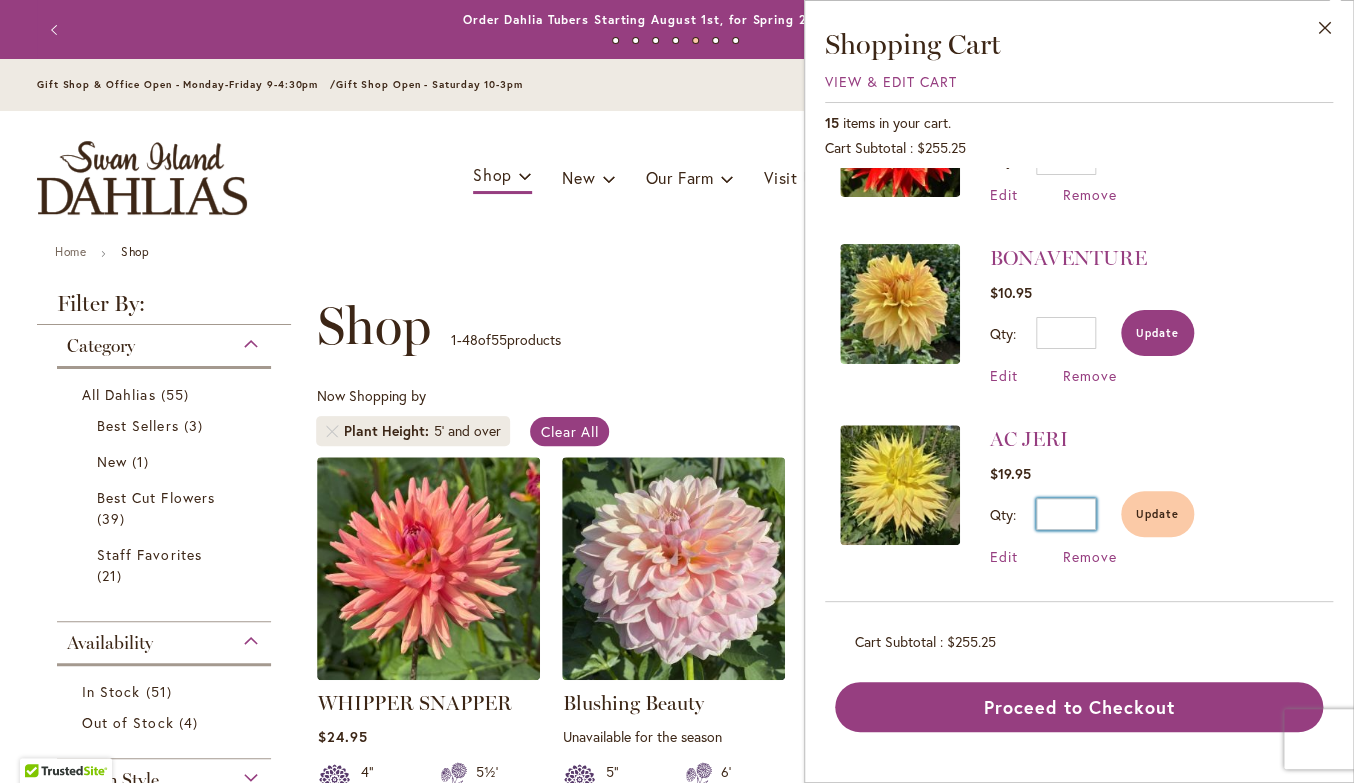 type on "*" 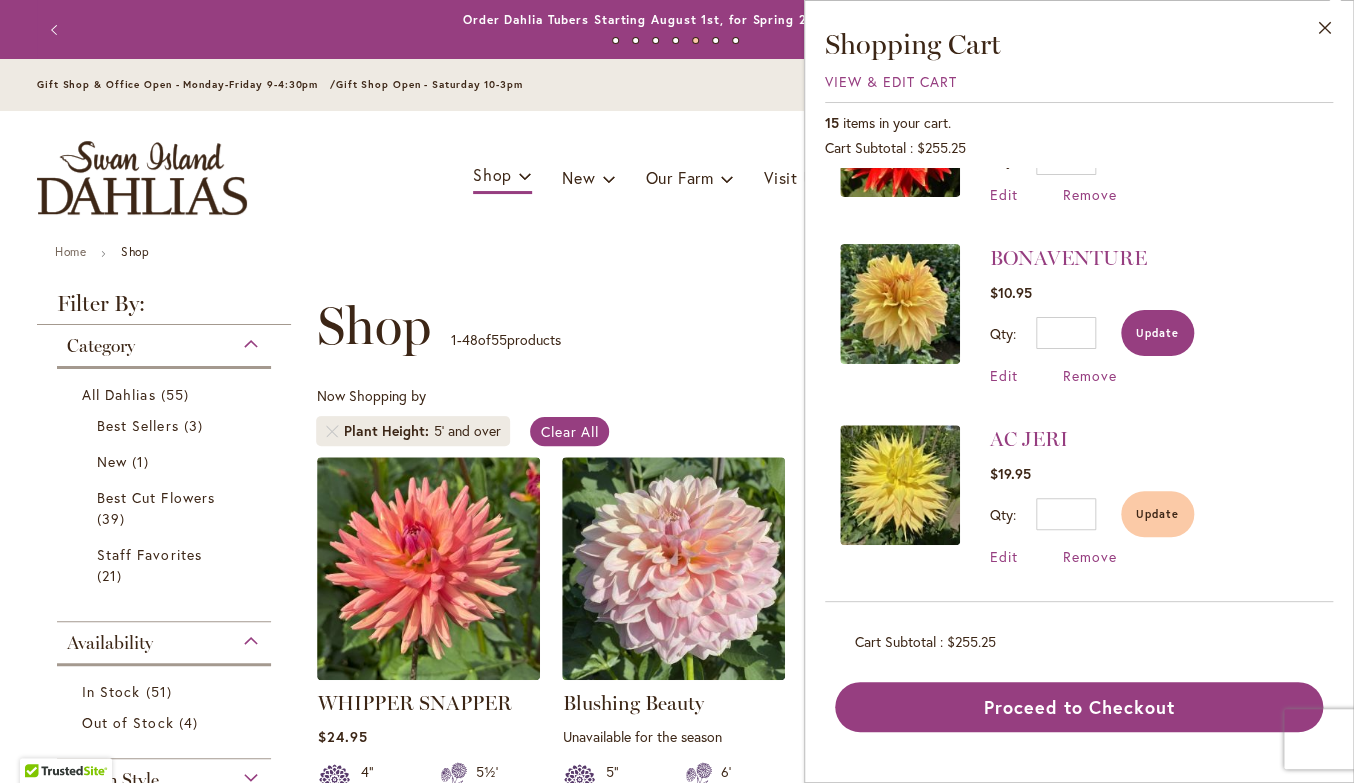 click on "Update" at bounding box center (1157, 333) 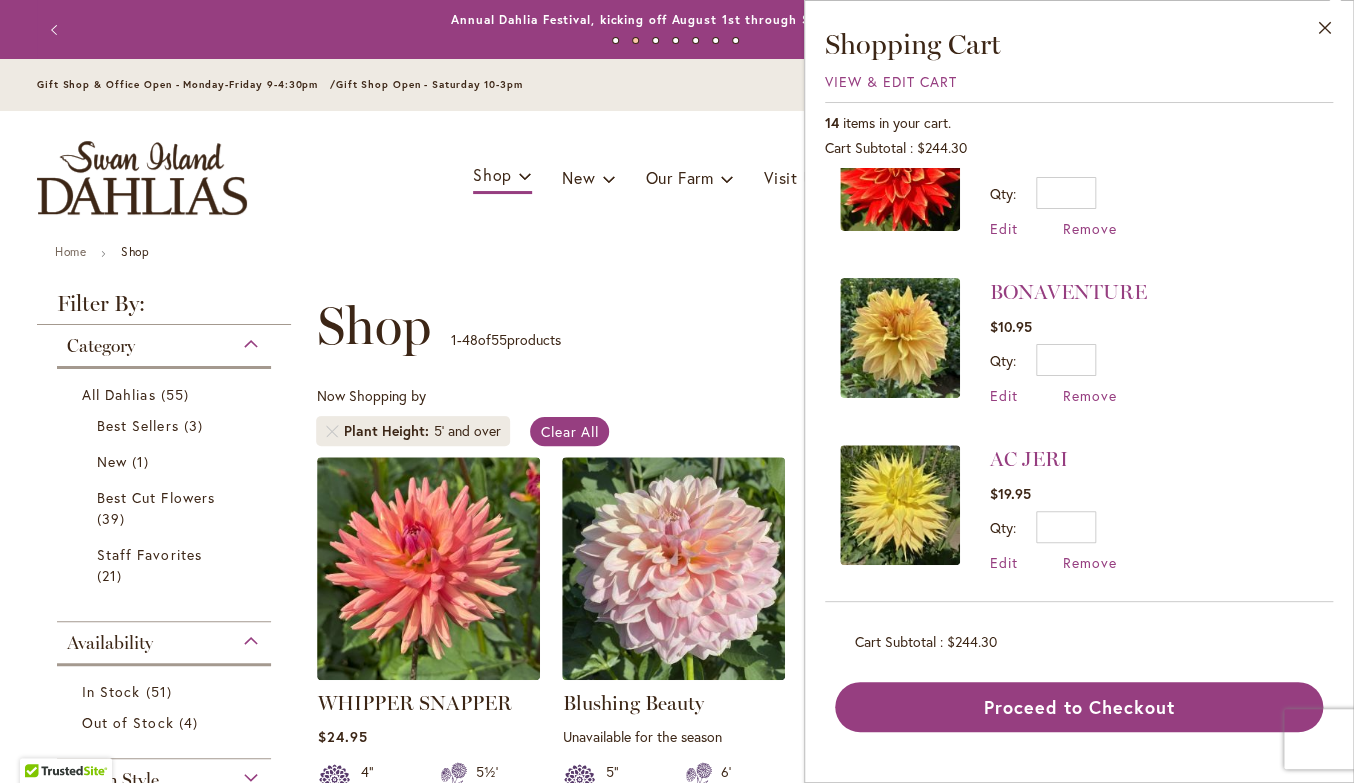 scroll, scrollTop: 1659, scrollLeft: 0, axis: vertical 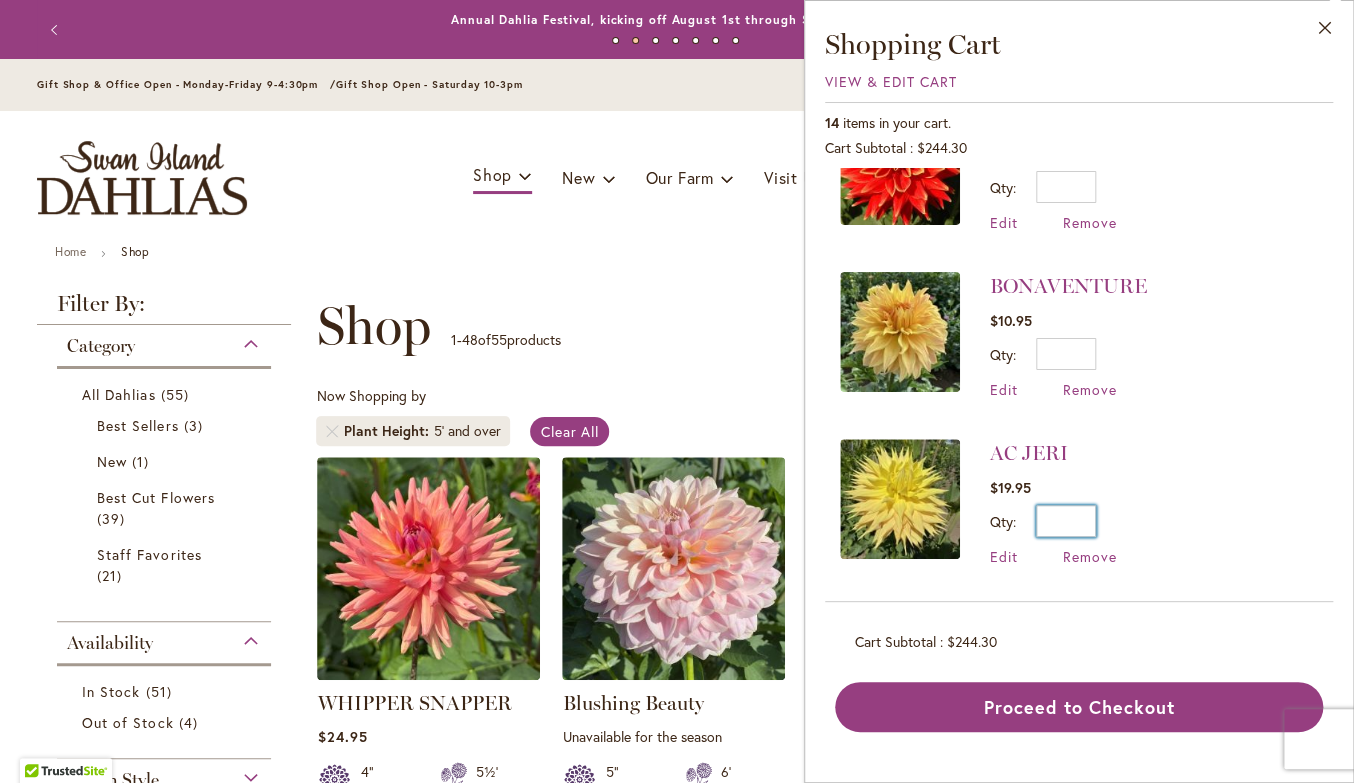 click on "*" at bounding box center (1066, 521) 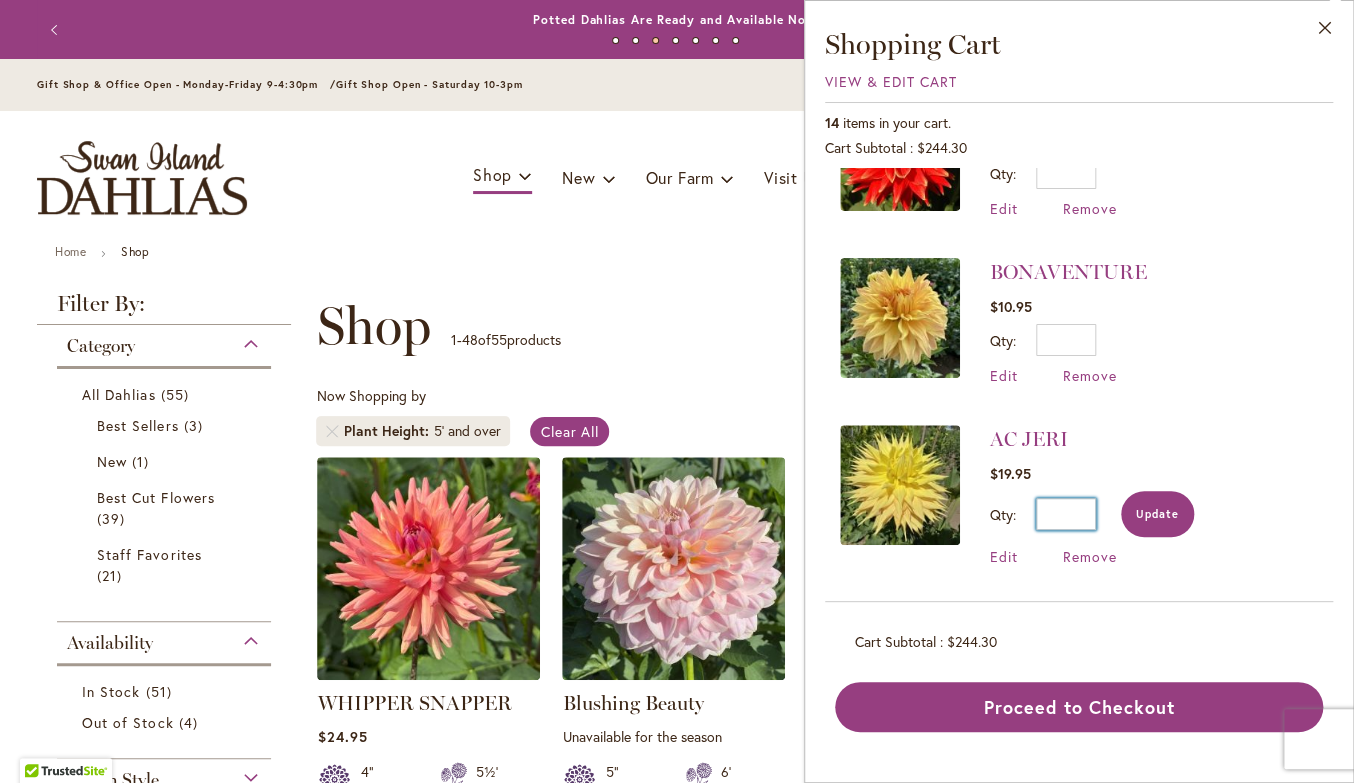 type on "*" 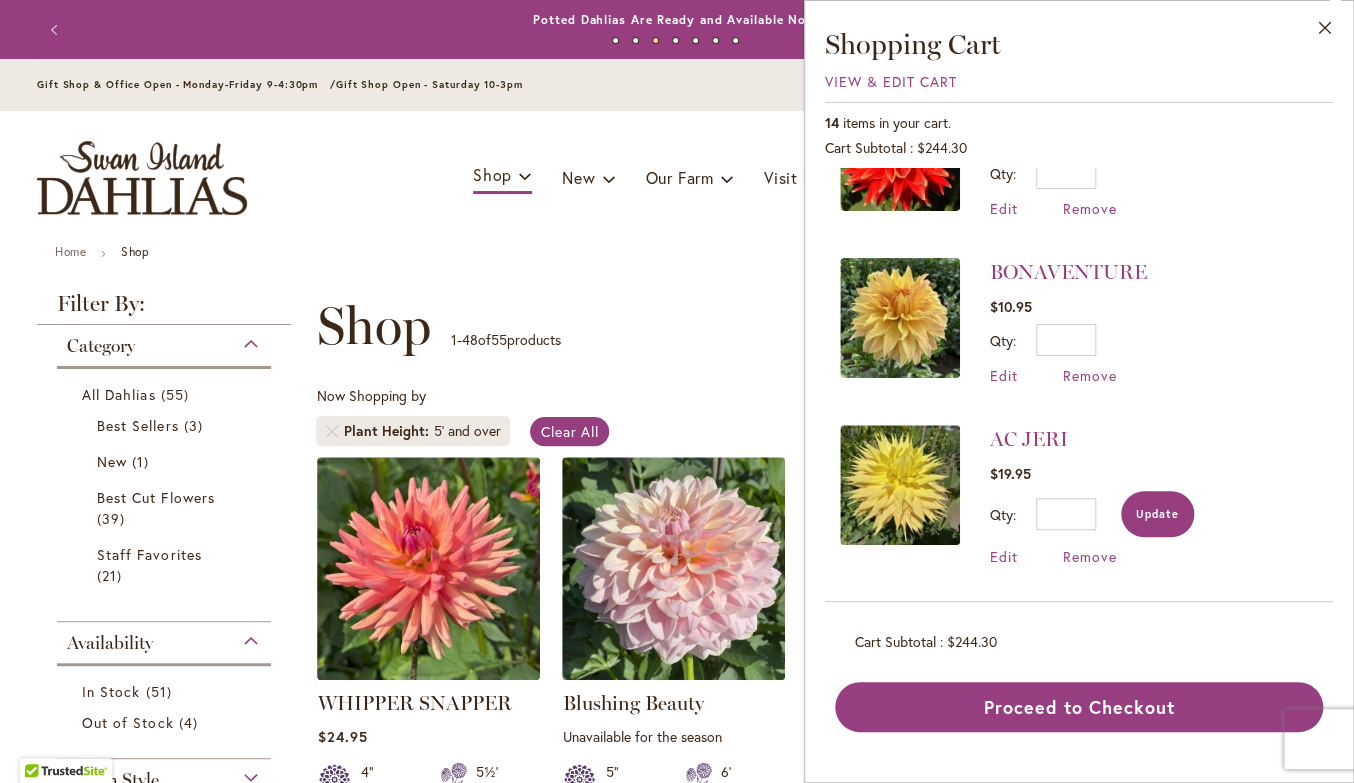 click on "Update" at bounding box center [1157, 514] 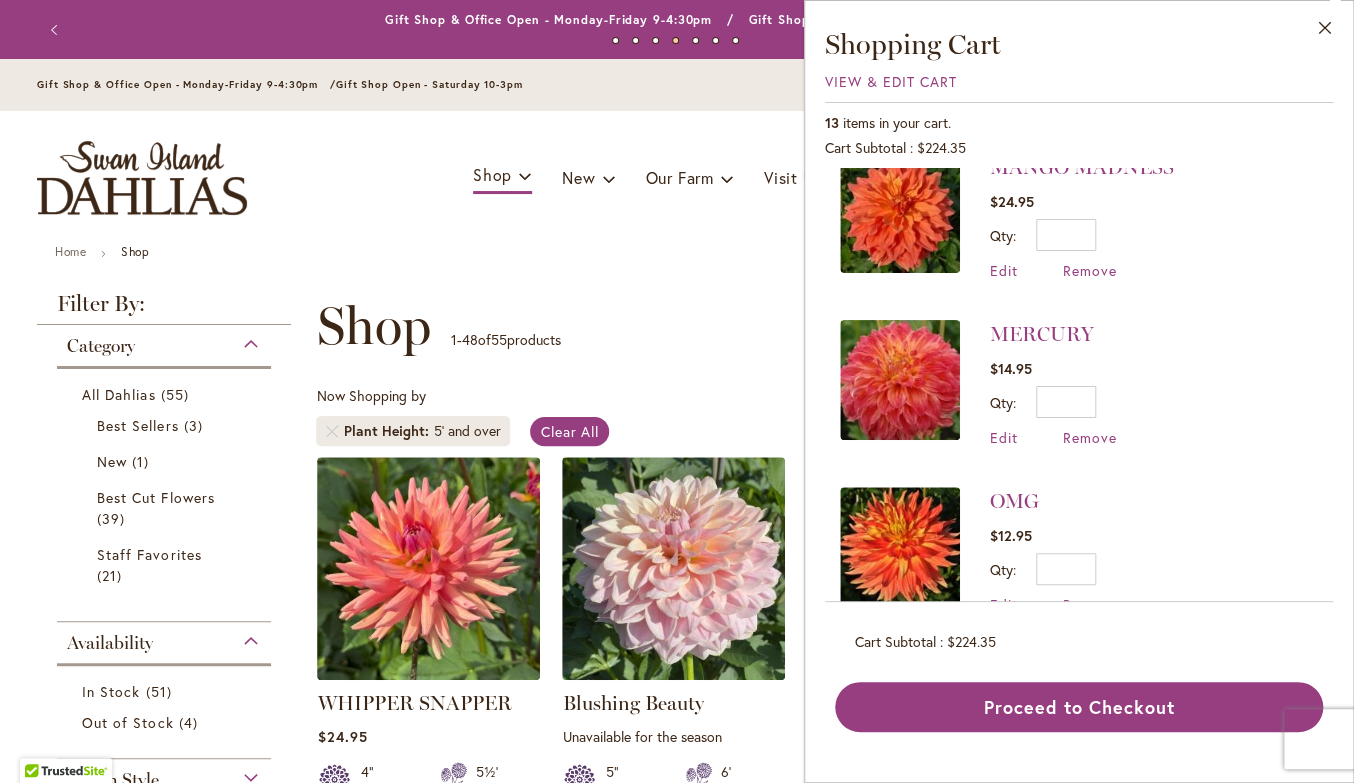 scroll, scrollTop: 181, scrollLeft: 0, axis: vertical 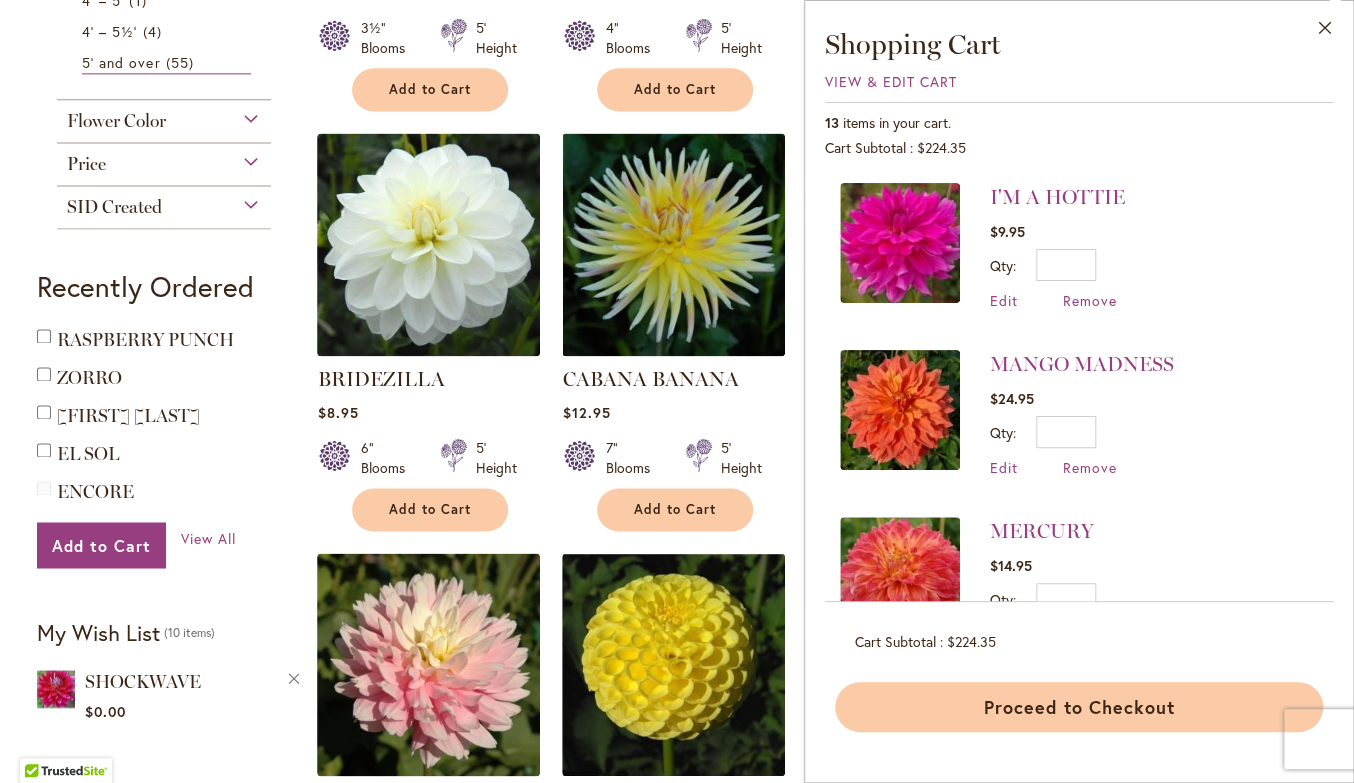 click on "Proceed to Checkout" at bounding box center [1079, 707] 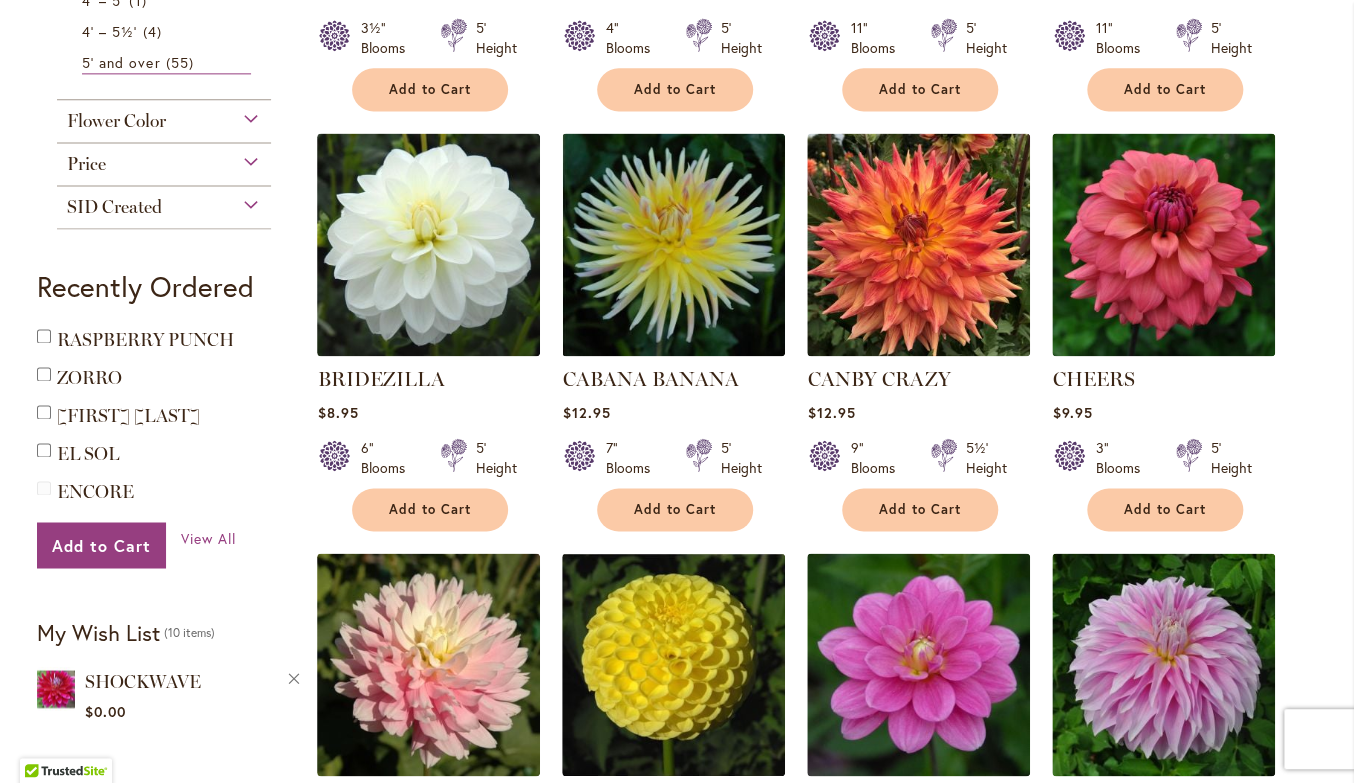 scroll, scrollTop: 0, scrollLeft: 0, axis: both 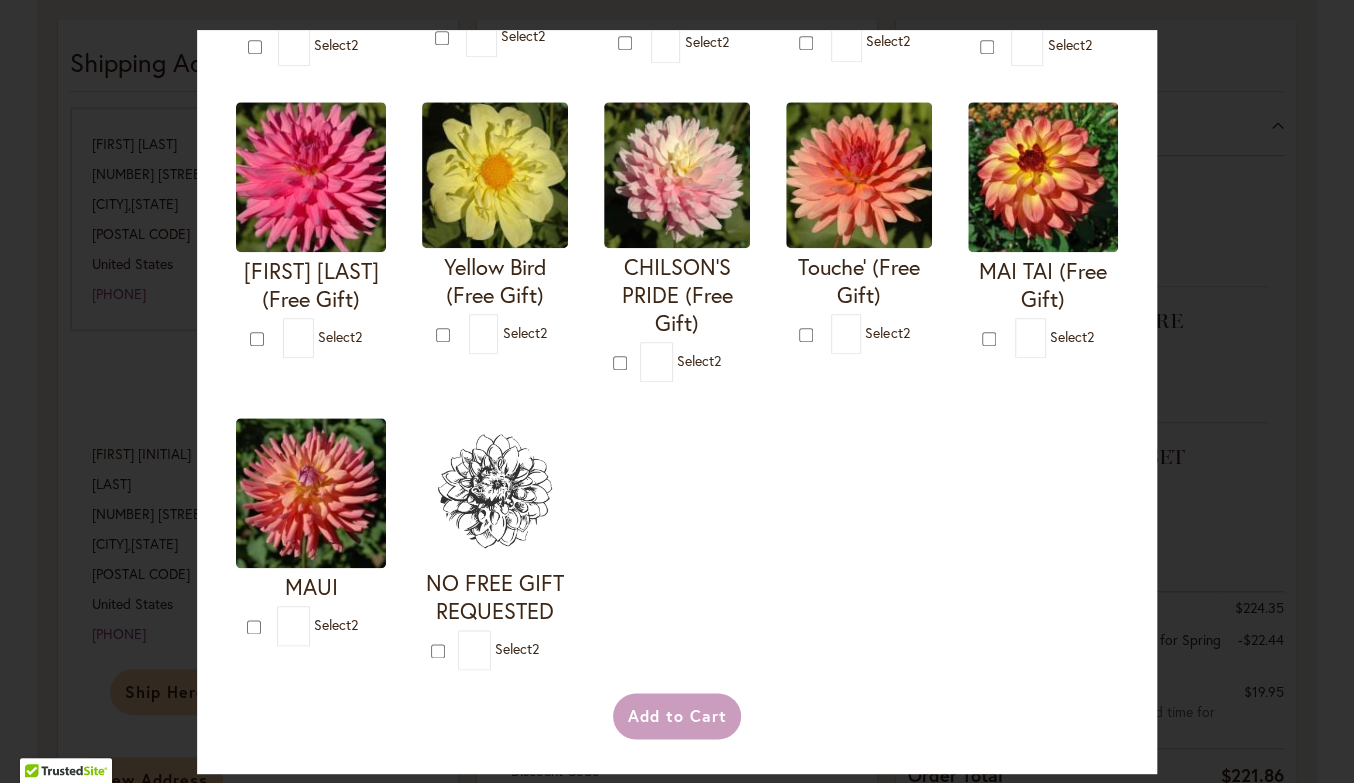 click on "Your Order Qualifies for Bonus Dahlias ( Select                     2
)
Add to Cart
I'm A Hottie (Free Gift)" at bounding box center (677, 391) 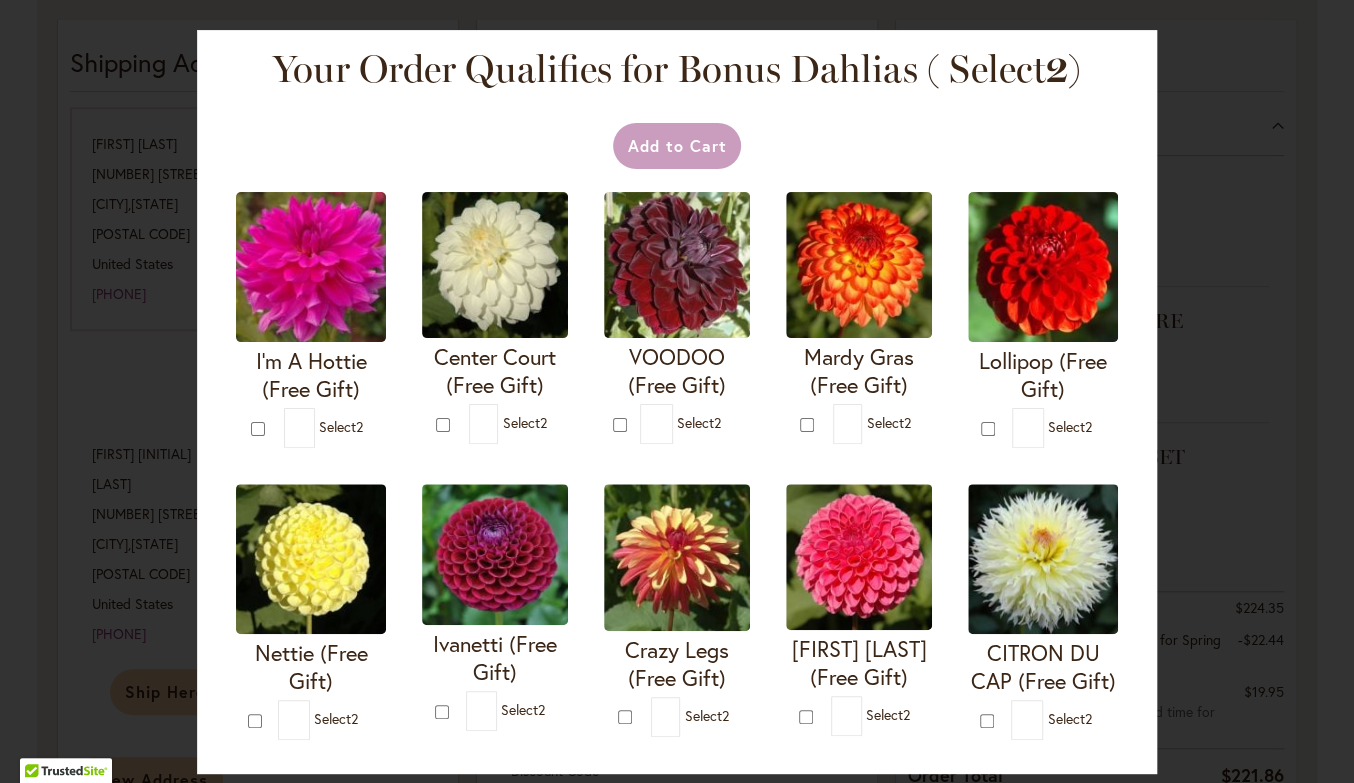 scroll, scrollTop: 0, scrollLeft: 0, axis: both 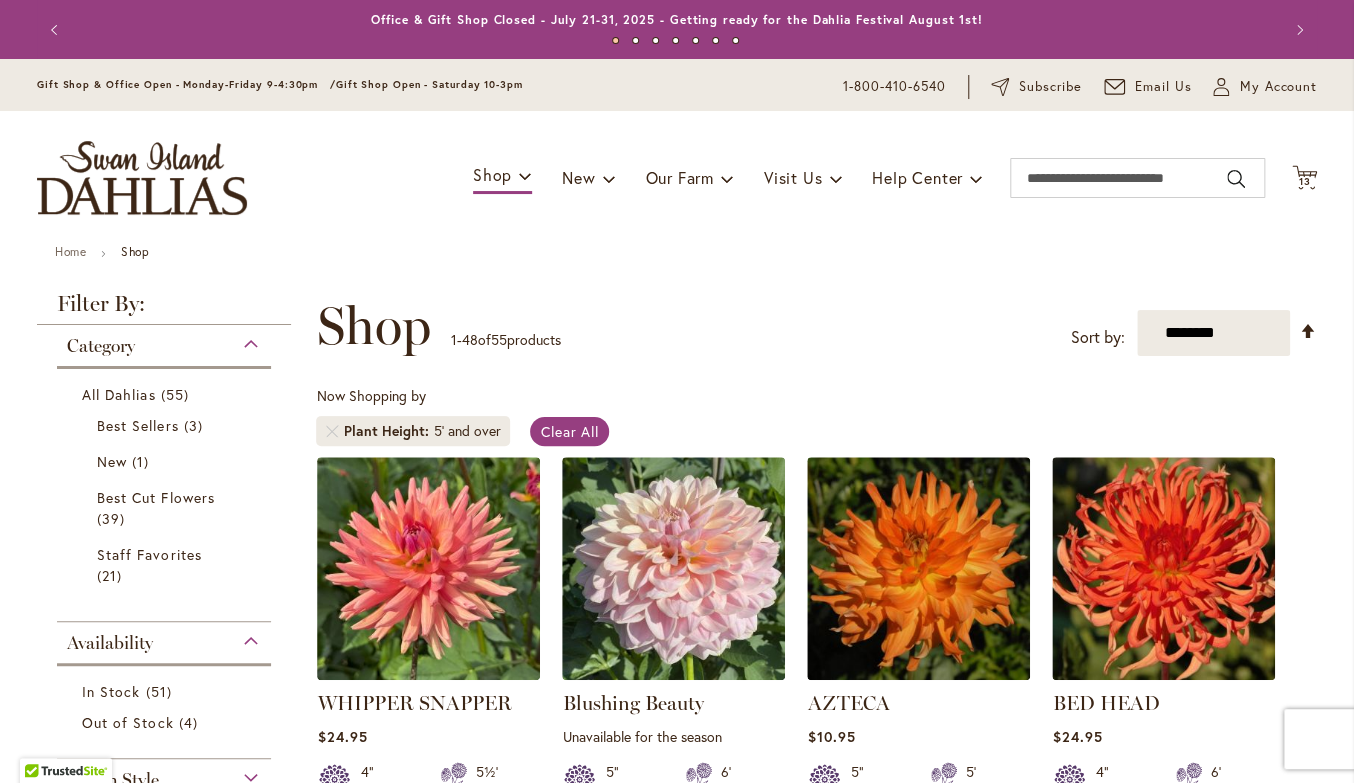 click on "Toggle Nav
Shop
Dahlia Tubers
Collections
Fresh Cut Dahlias
Gardening Supplies
Gift Cards
Request a Catalog
Gifts, Clothing & Specialty Items" at bounding box center [677, 178] 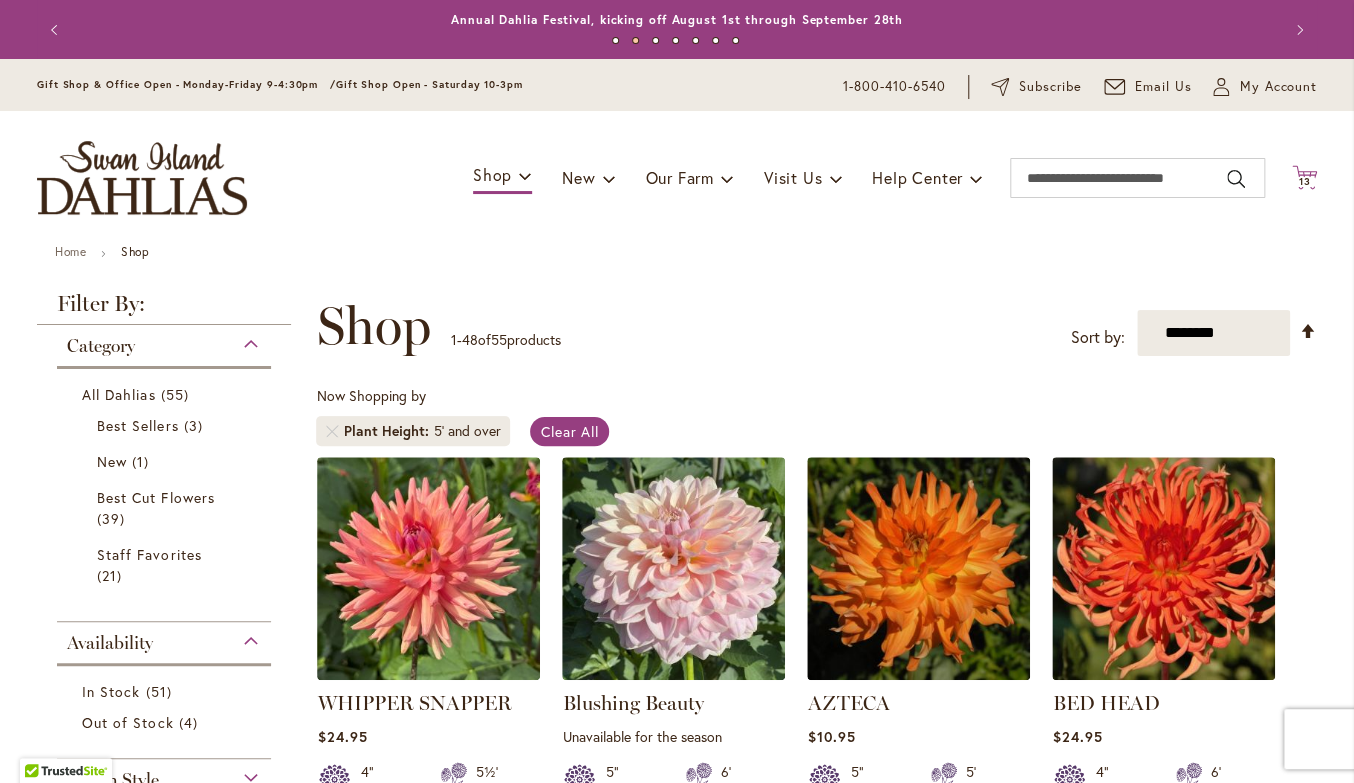 click on "Cart
.cls-1 {
fill: #231f20;
}" 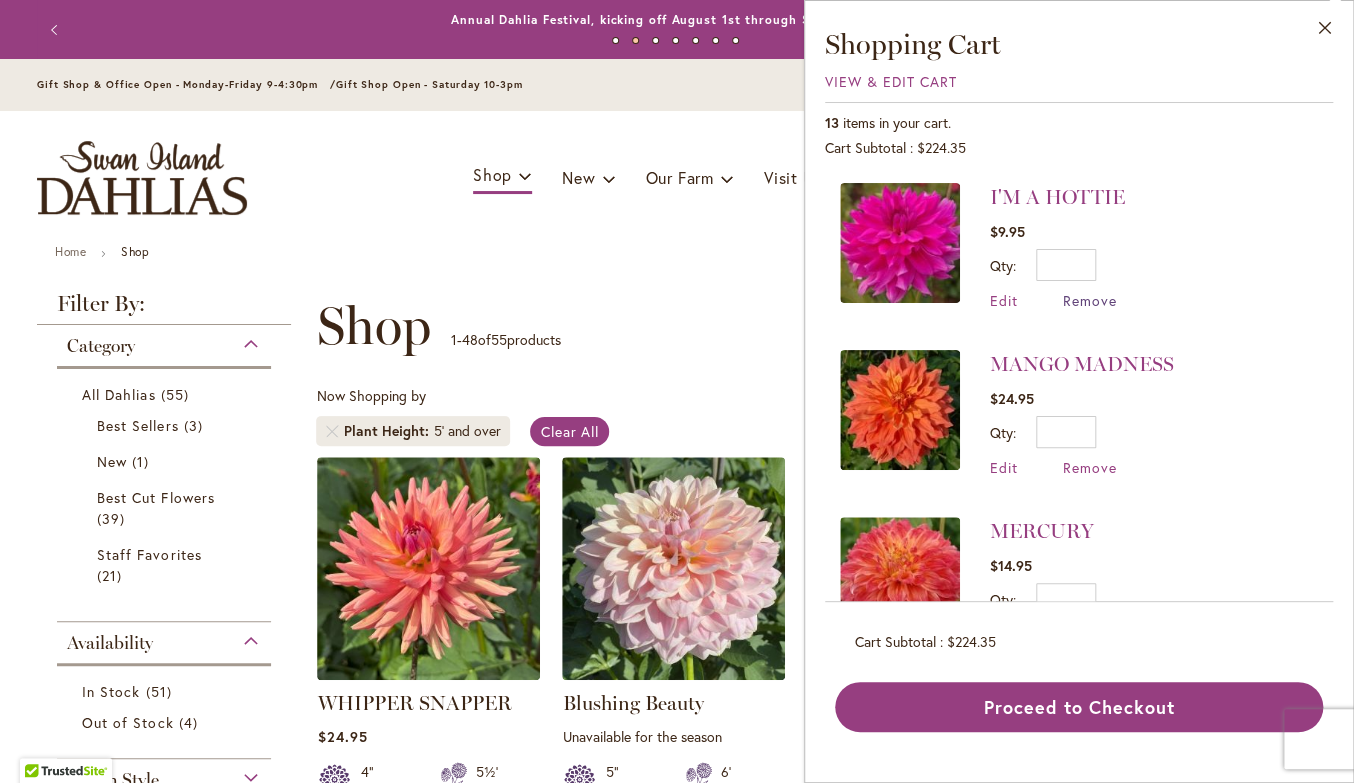 click on "Remove" at bounding box center [1090, 300] 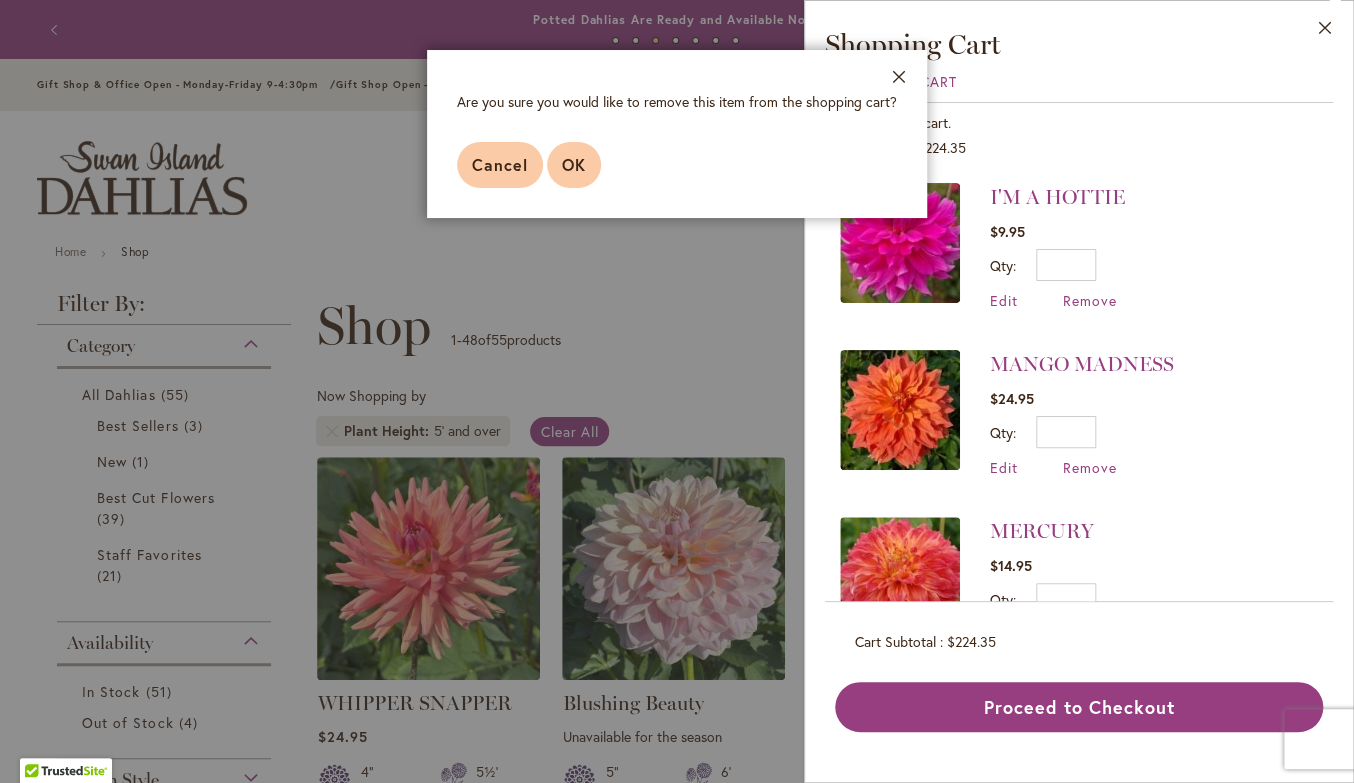 click on "OK" at bounding box center [574, 164] 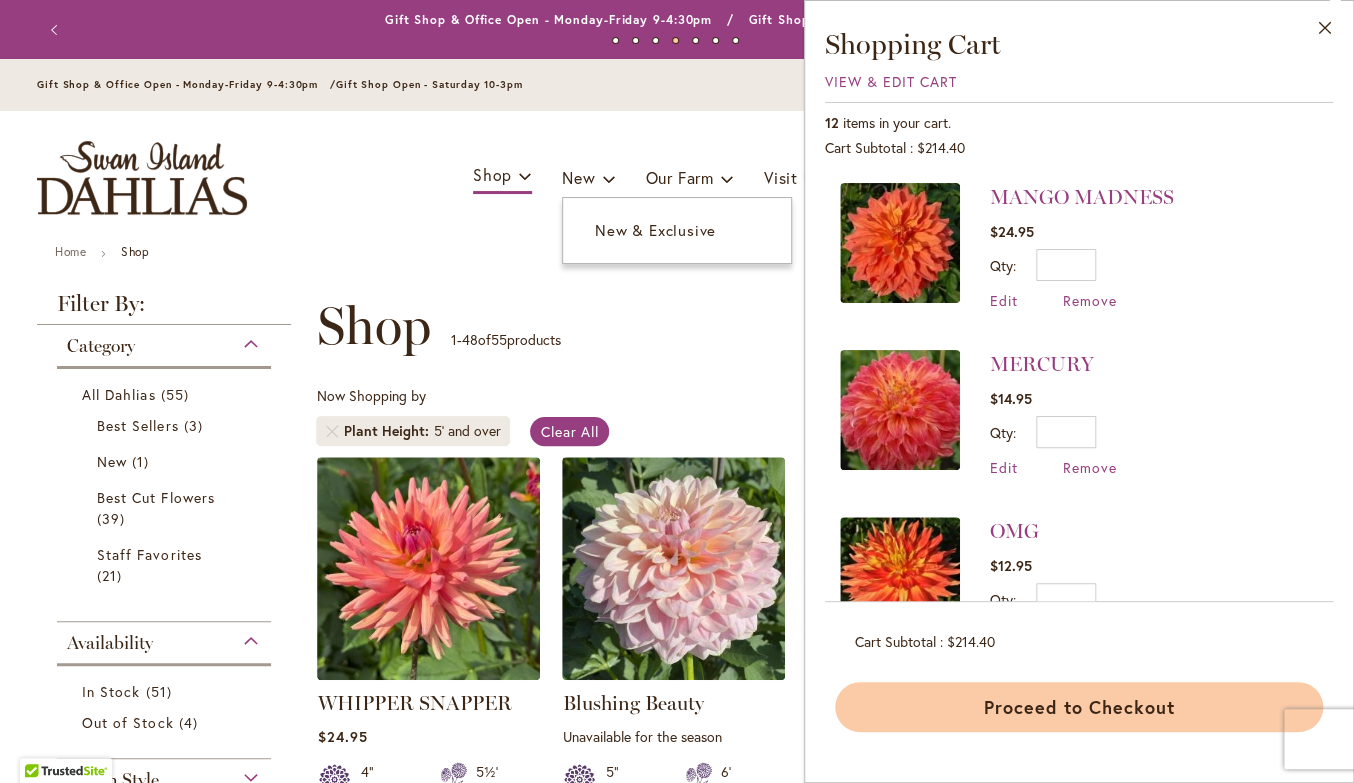 click on "Proceed to Checkout" at bounding box center (1079, 707) 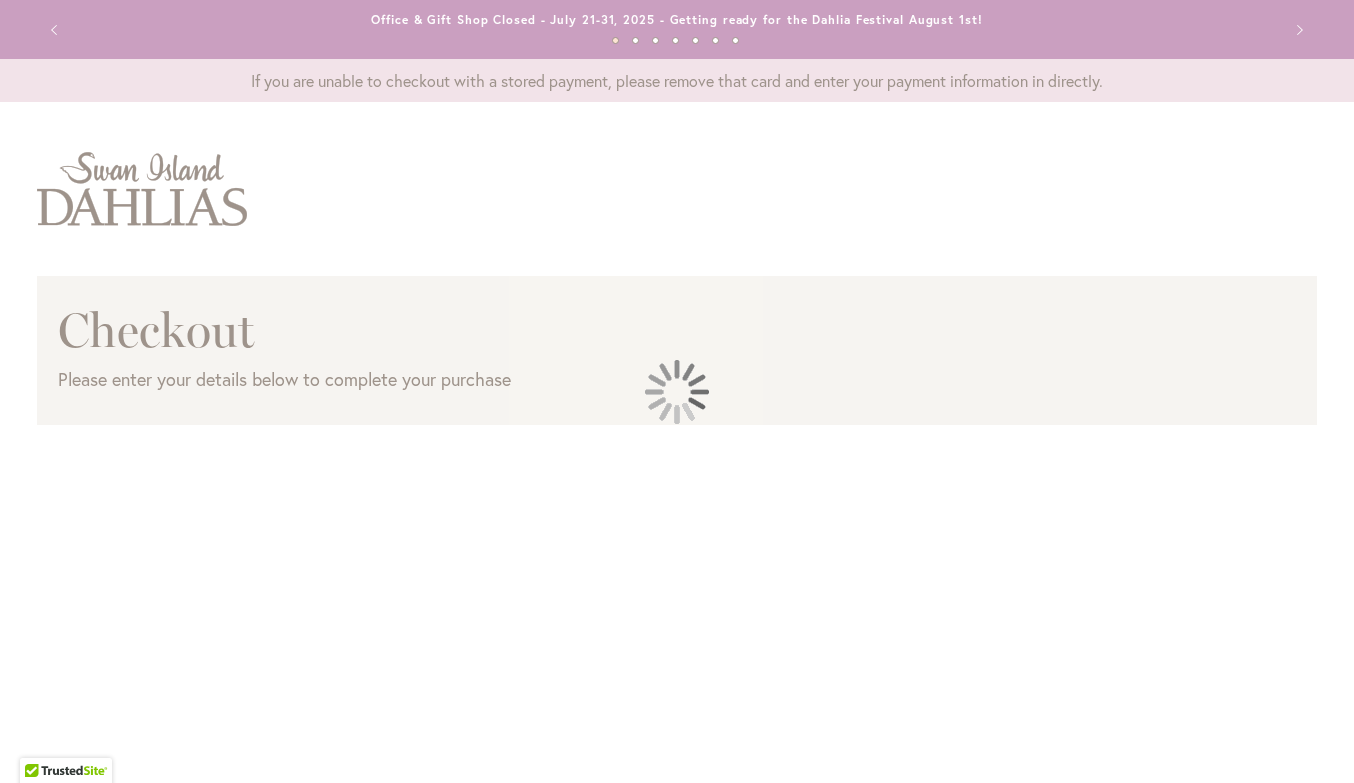 scroll, scrollTop: 0, scrollLeft: 0, axis: both 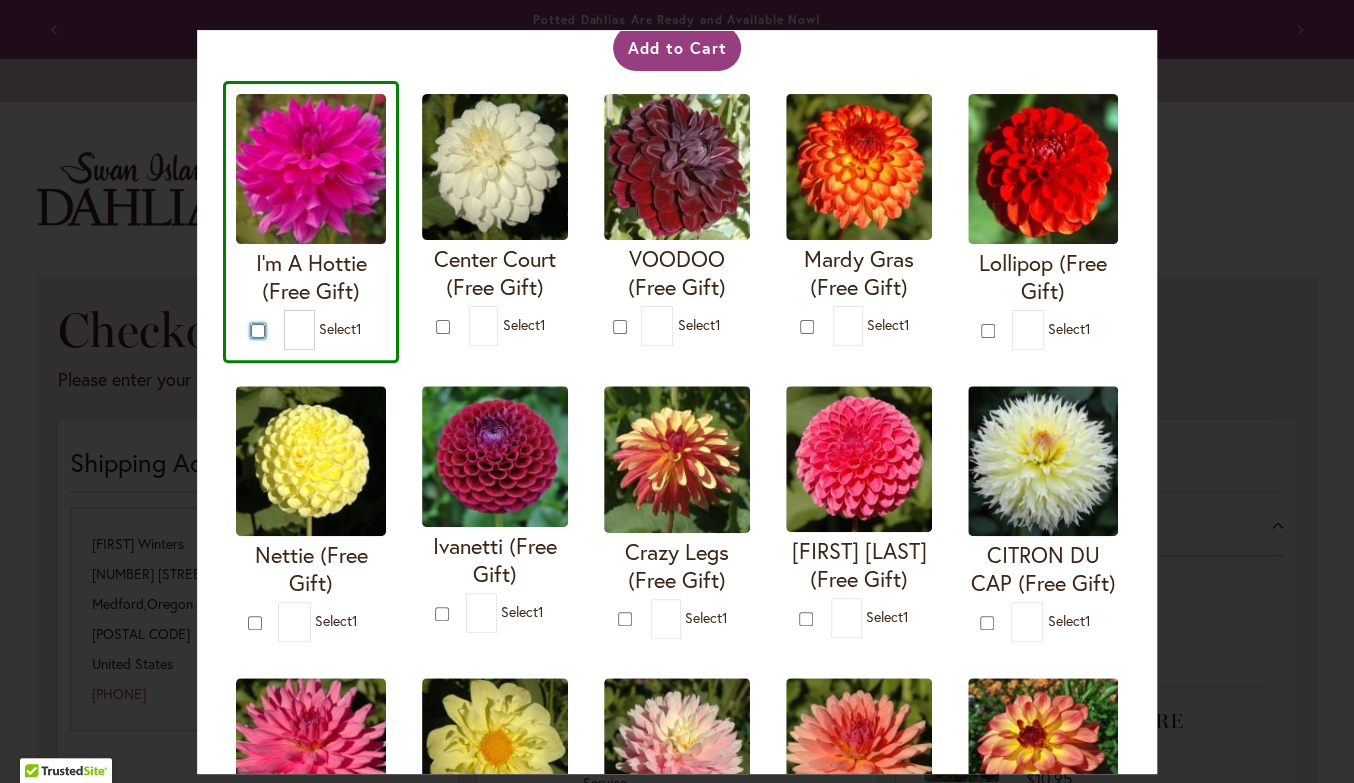 type on "*" 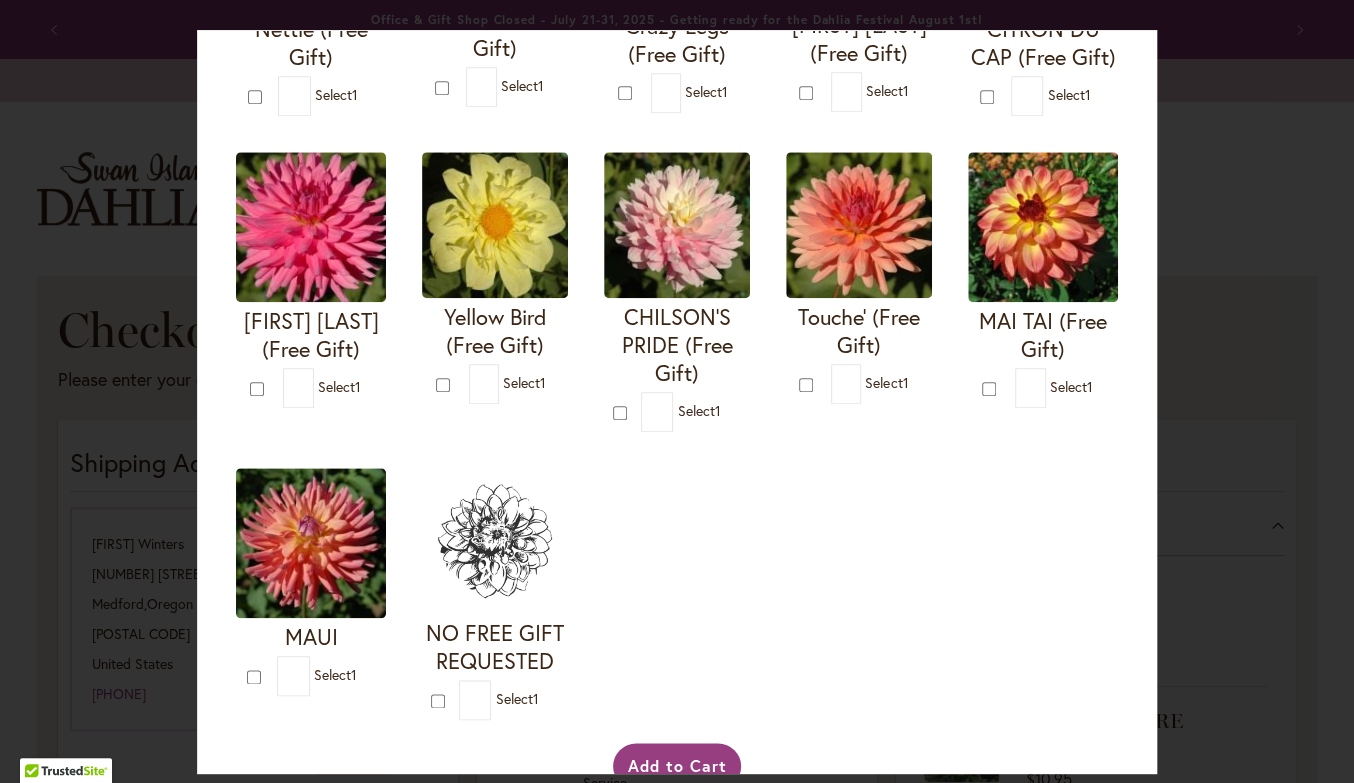 scroll, scrollTop: 619, scrollLeft: 0, axis: vertical 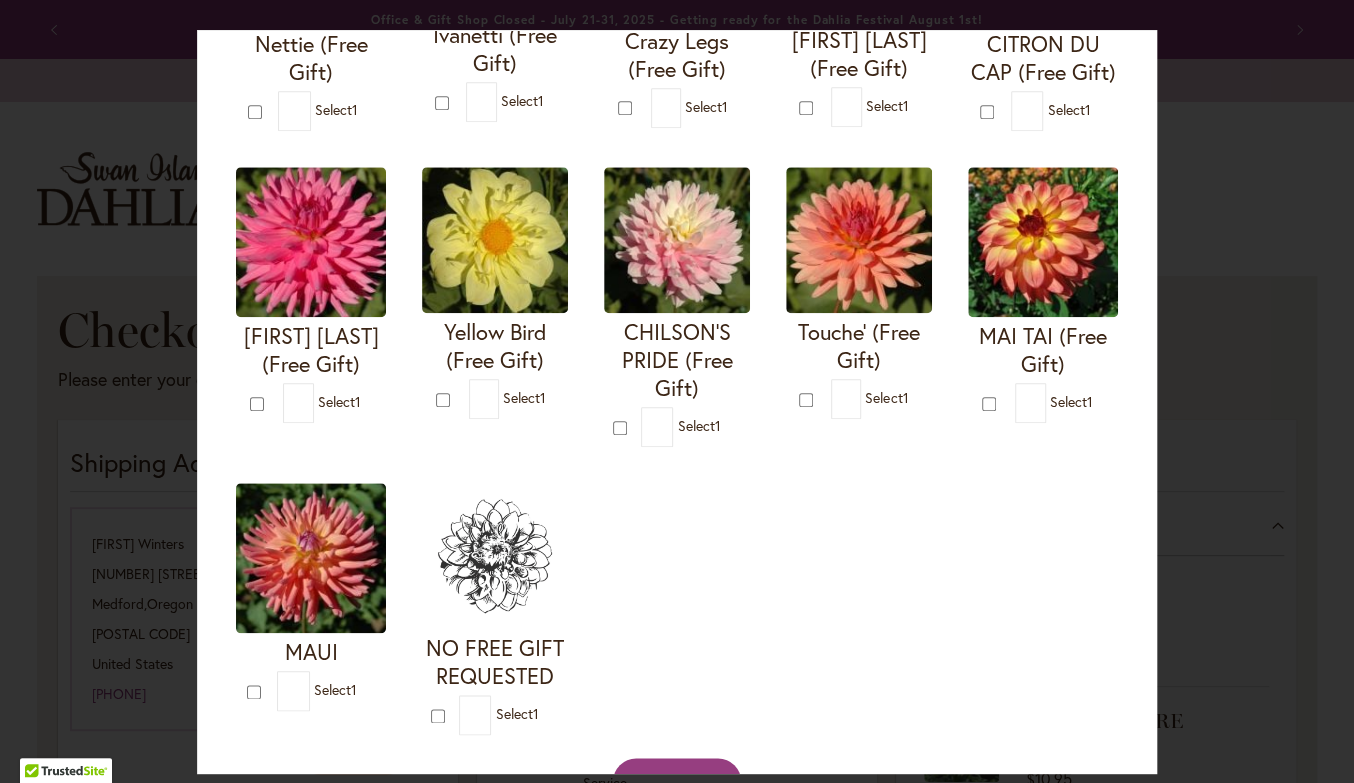 click at bounding box center [311, 242] 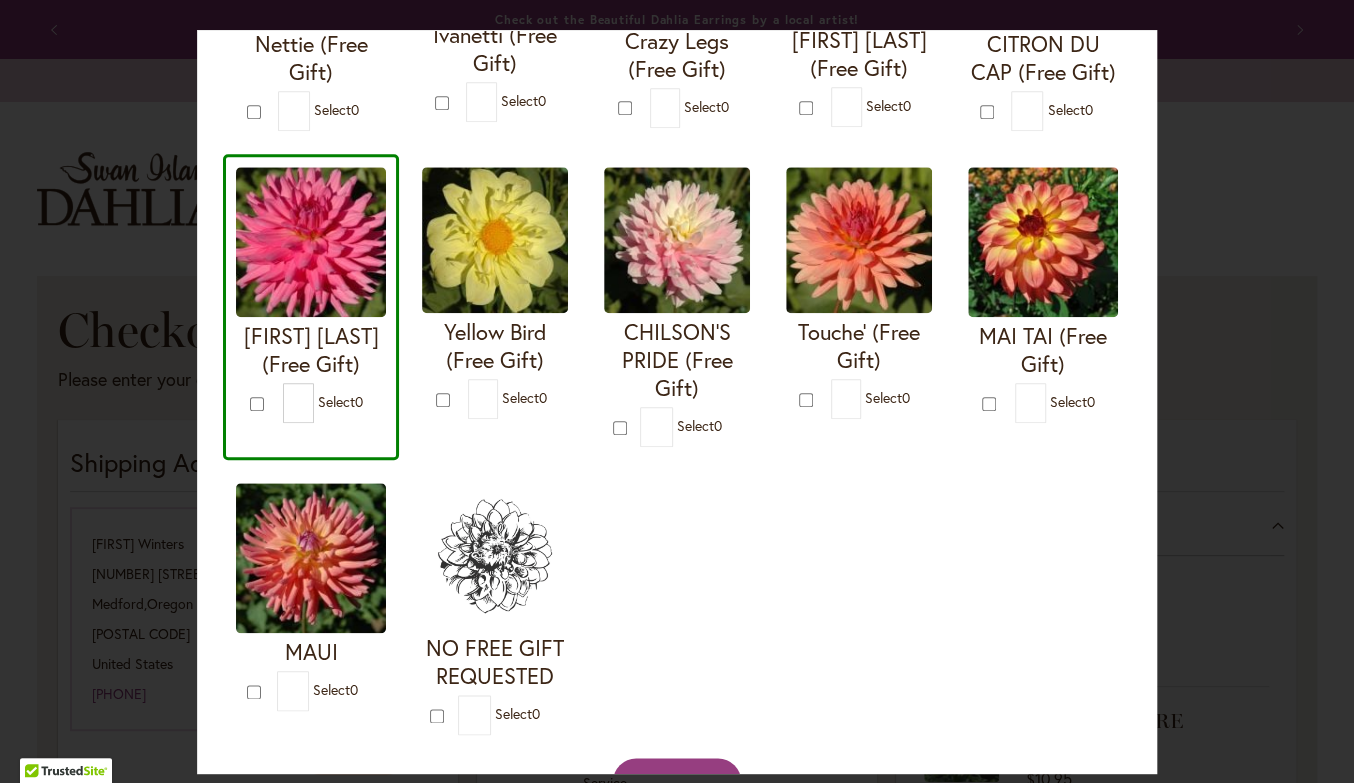 click on "Your Order Qualifies for Bonus Dahlias ( Select                     0
)
Add to Cart
I'm A Hottie (Free Gift)" at bounding box center [677, 391] 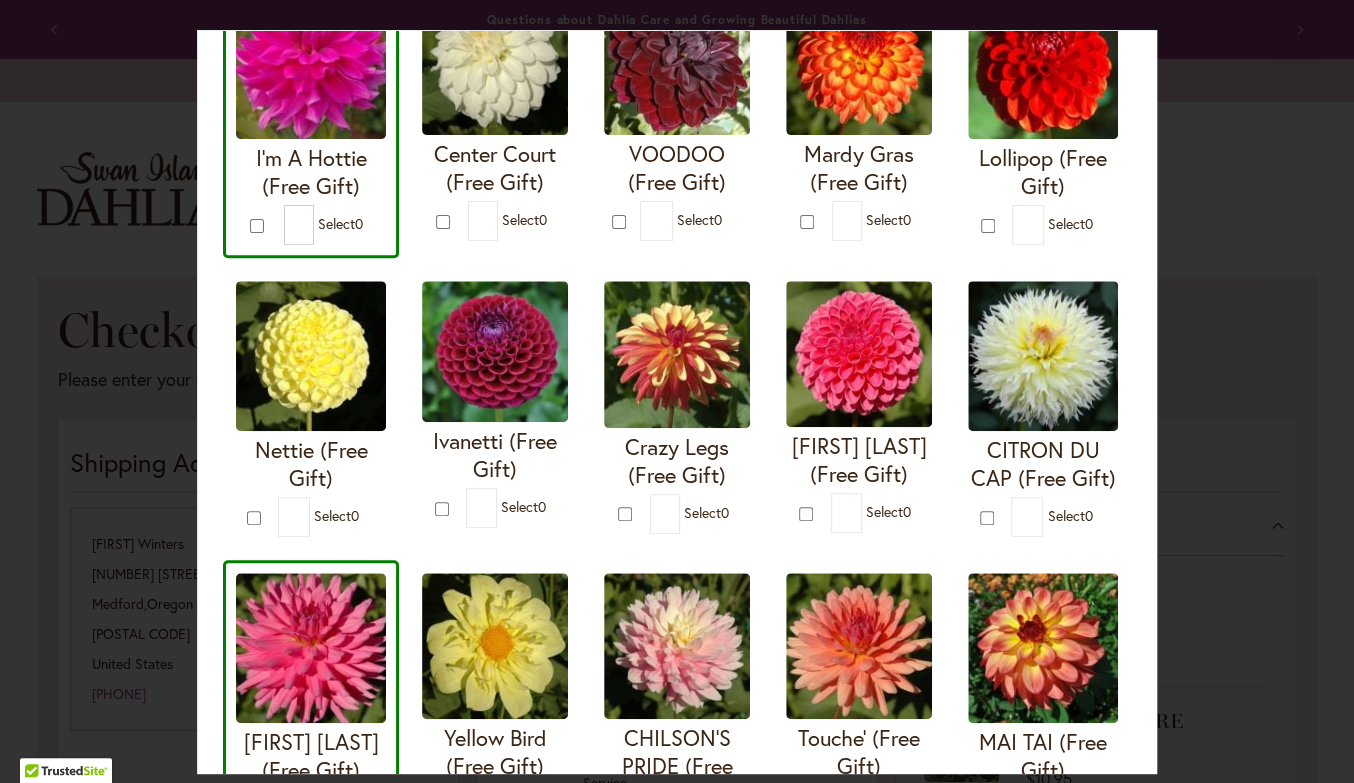 scroll, scrollTop: 215, scrollLeft: 0, axis: vertical 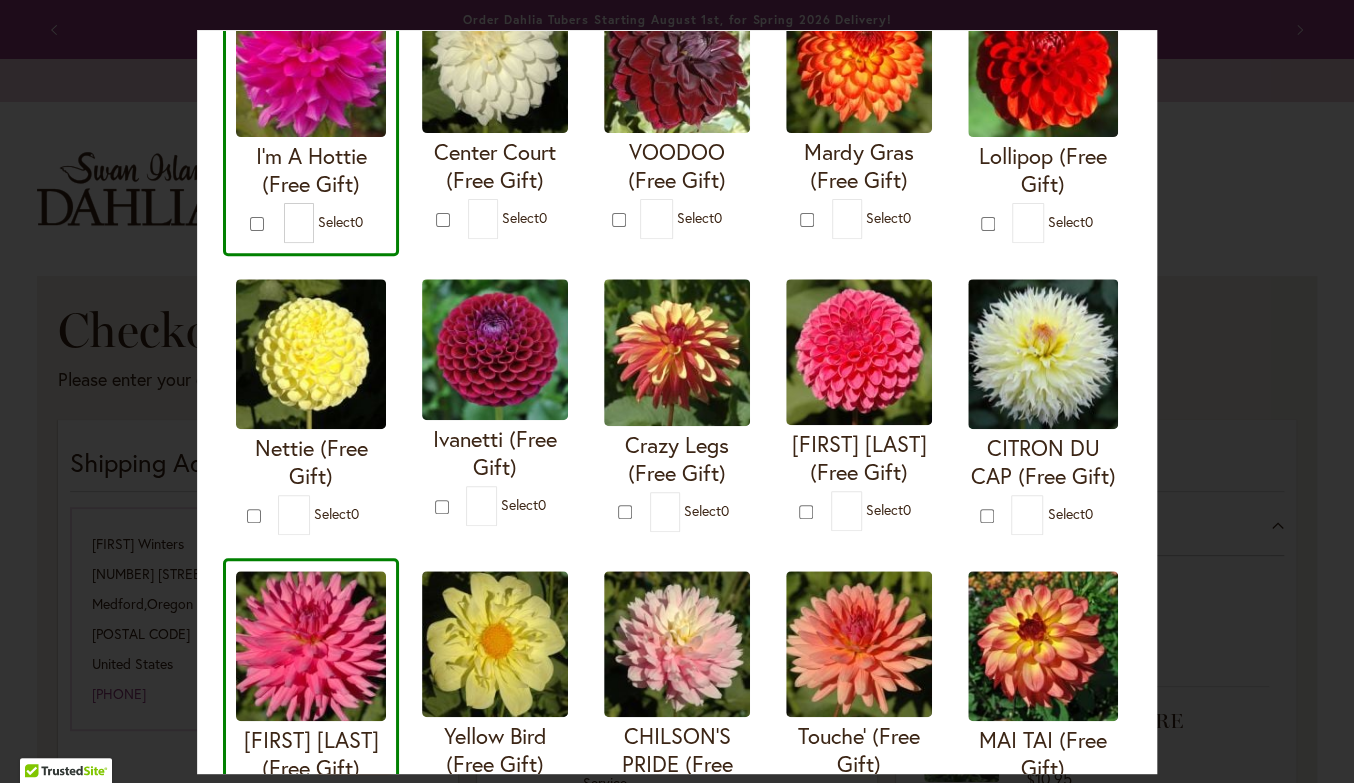 click at bounding box center (495, 349) 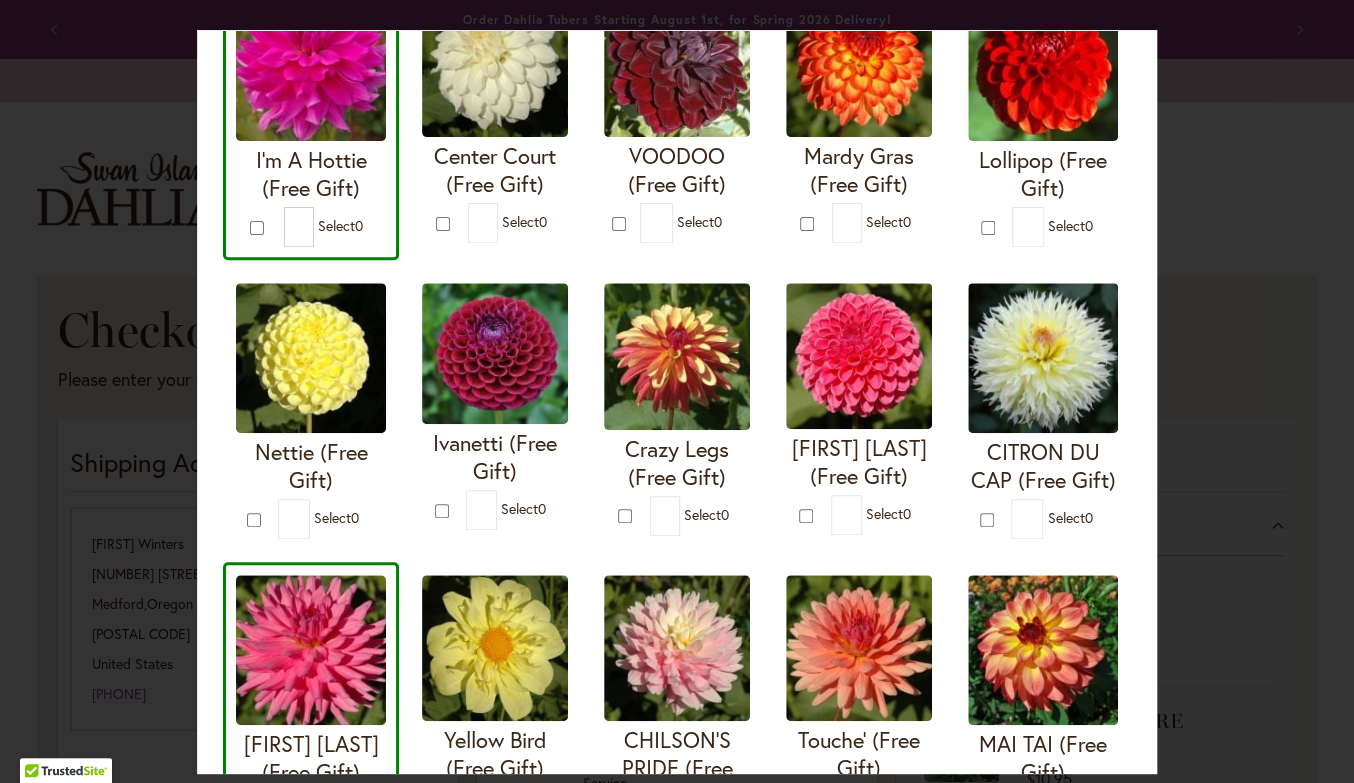 scroll, scrollTop: 211, scrollLeft: 0, axis: vertical 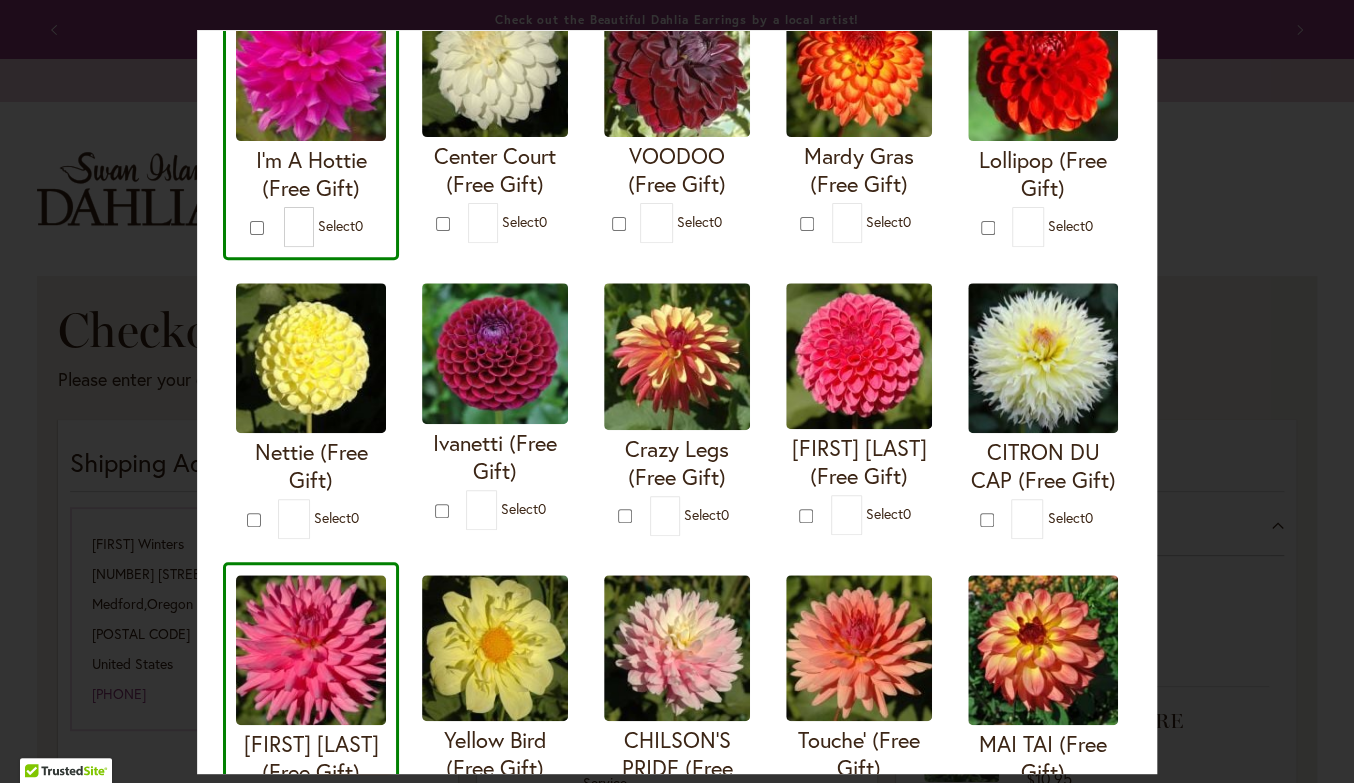 click at bounding box center [444, 510] 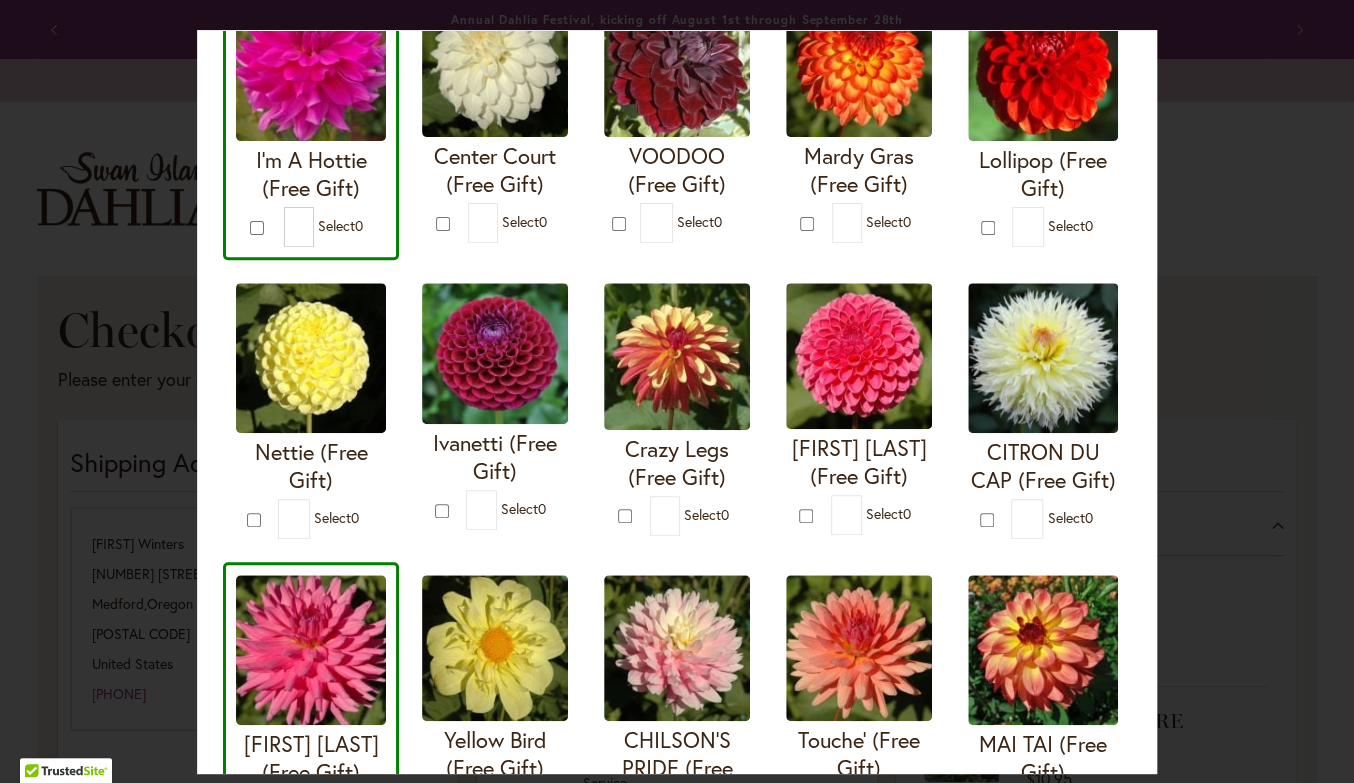 click at bounding box center (495, 353) 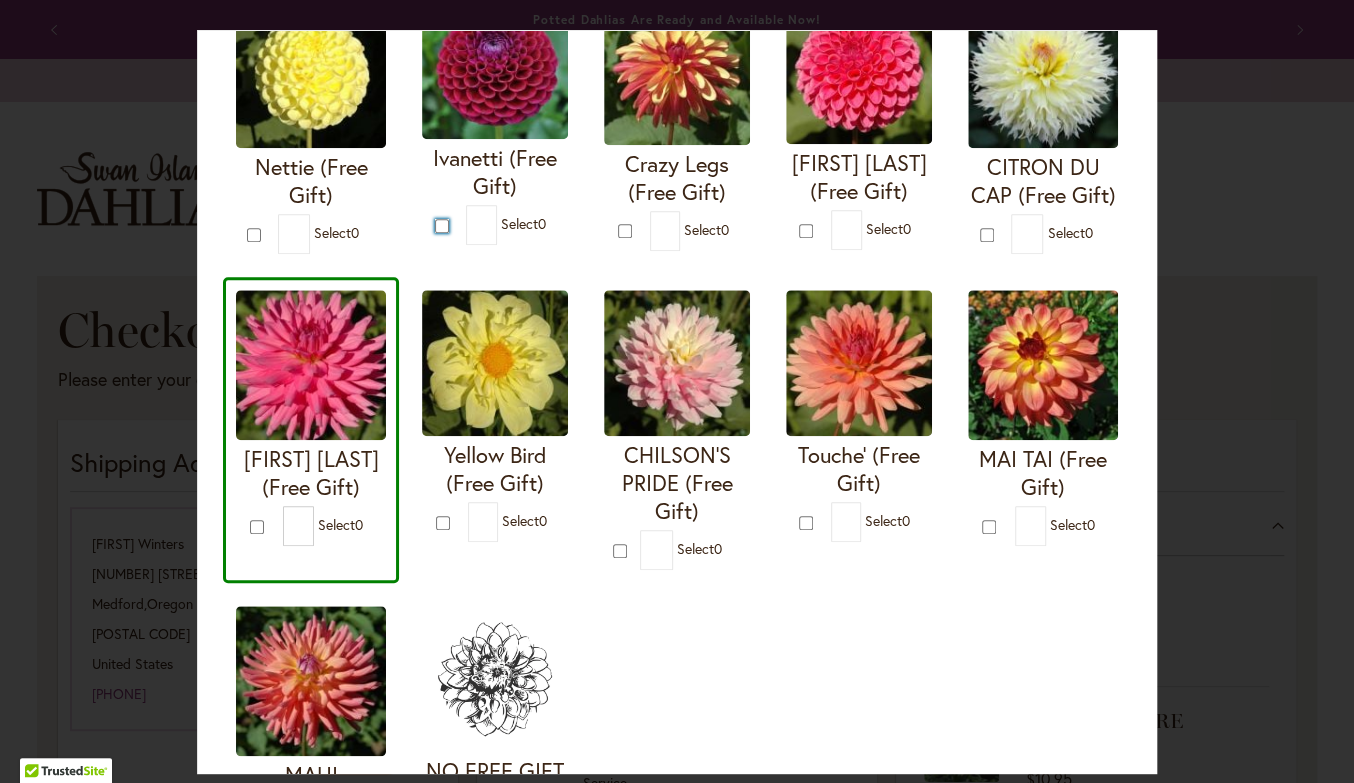 scroll, scrollTop: 498, scrollLeft: 0, axis: vertical 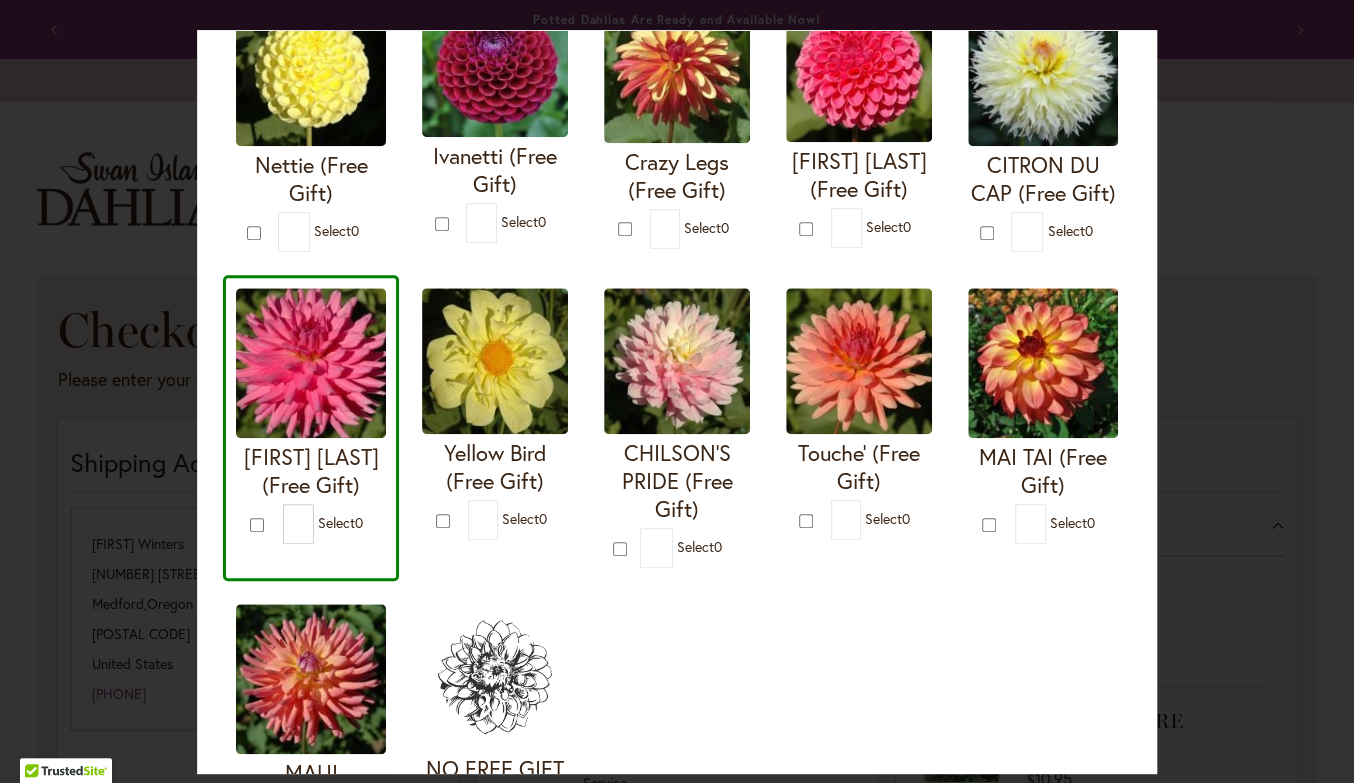 click at bounding box center (259, 524) 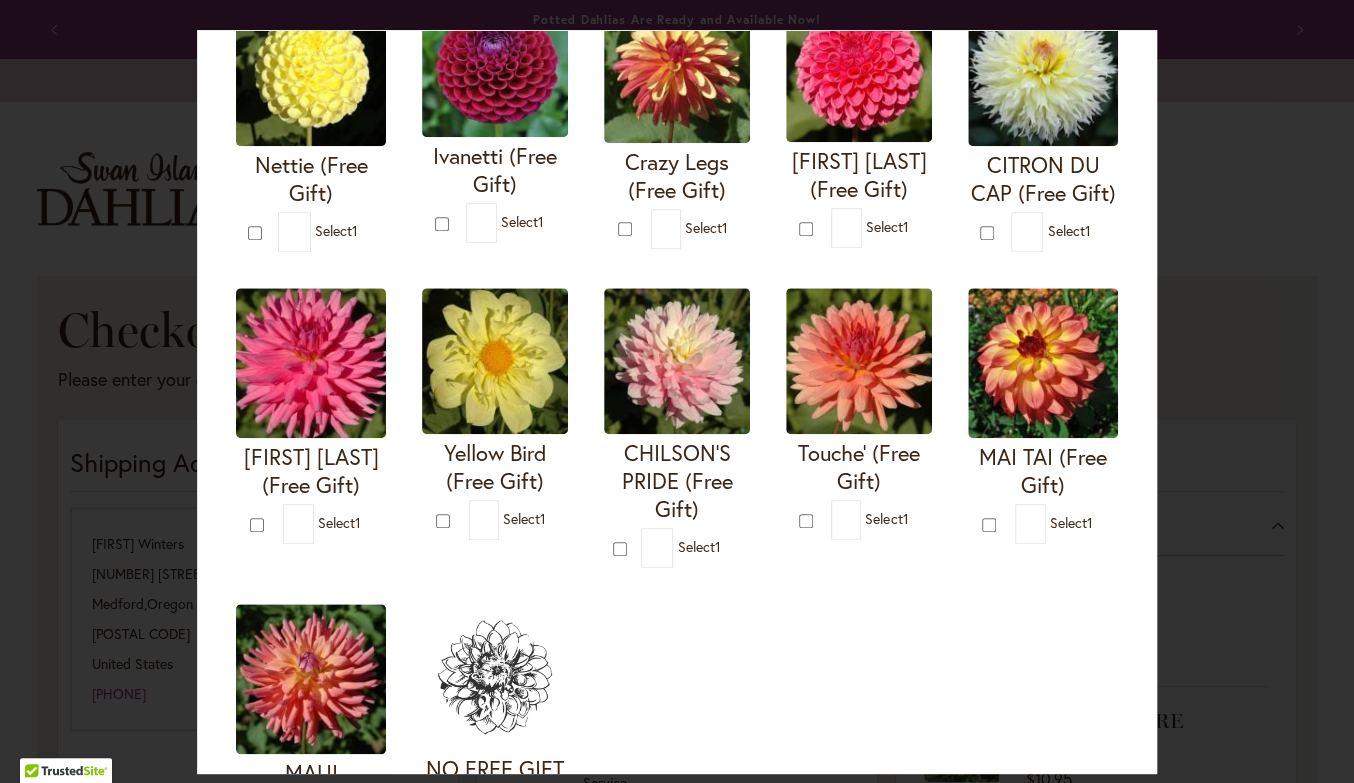 click on "[LAST] (Free Gift)" at bounding box center [495, 119] 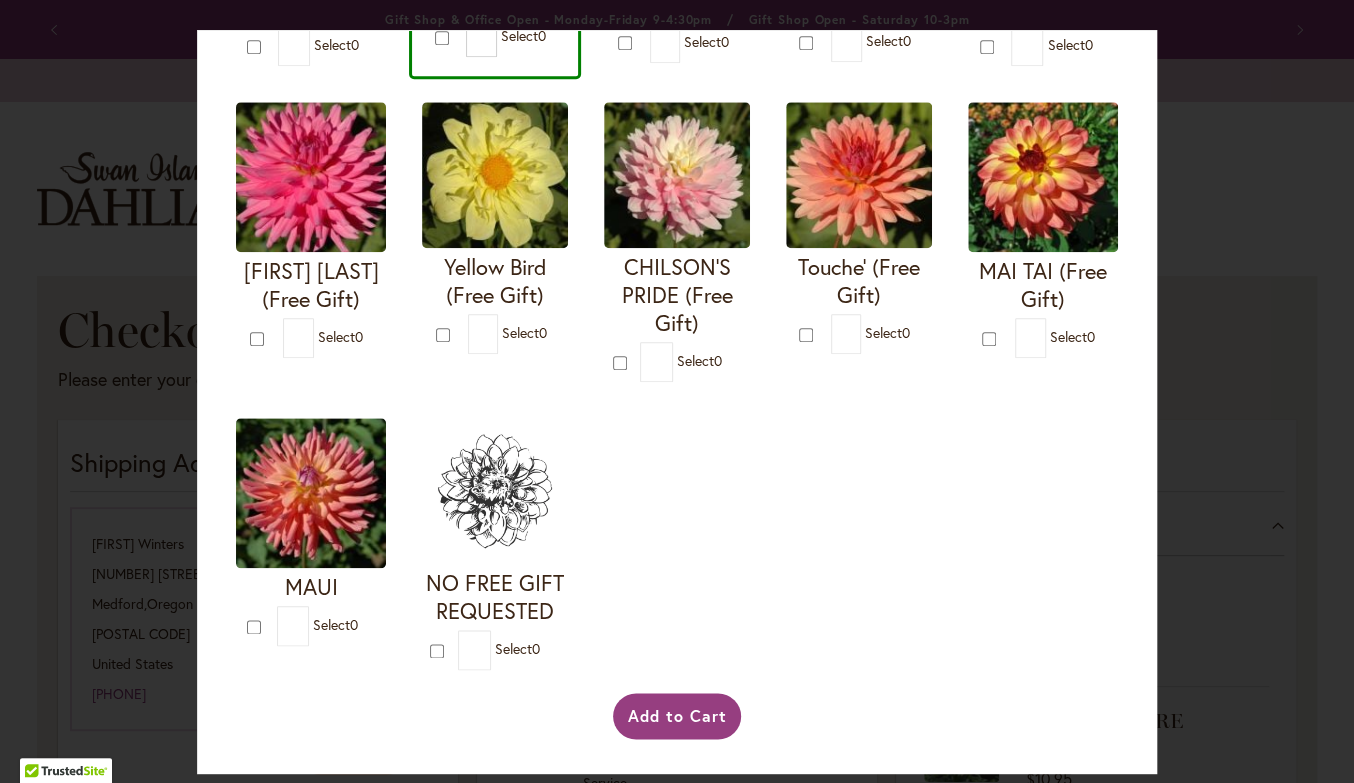 scroll, scrollTop: 1086, scrollLeft: 0, axis: vertical 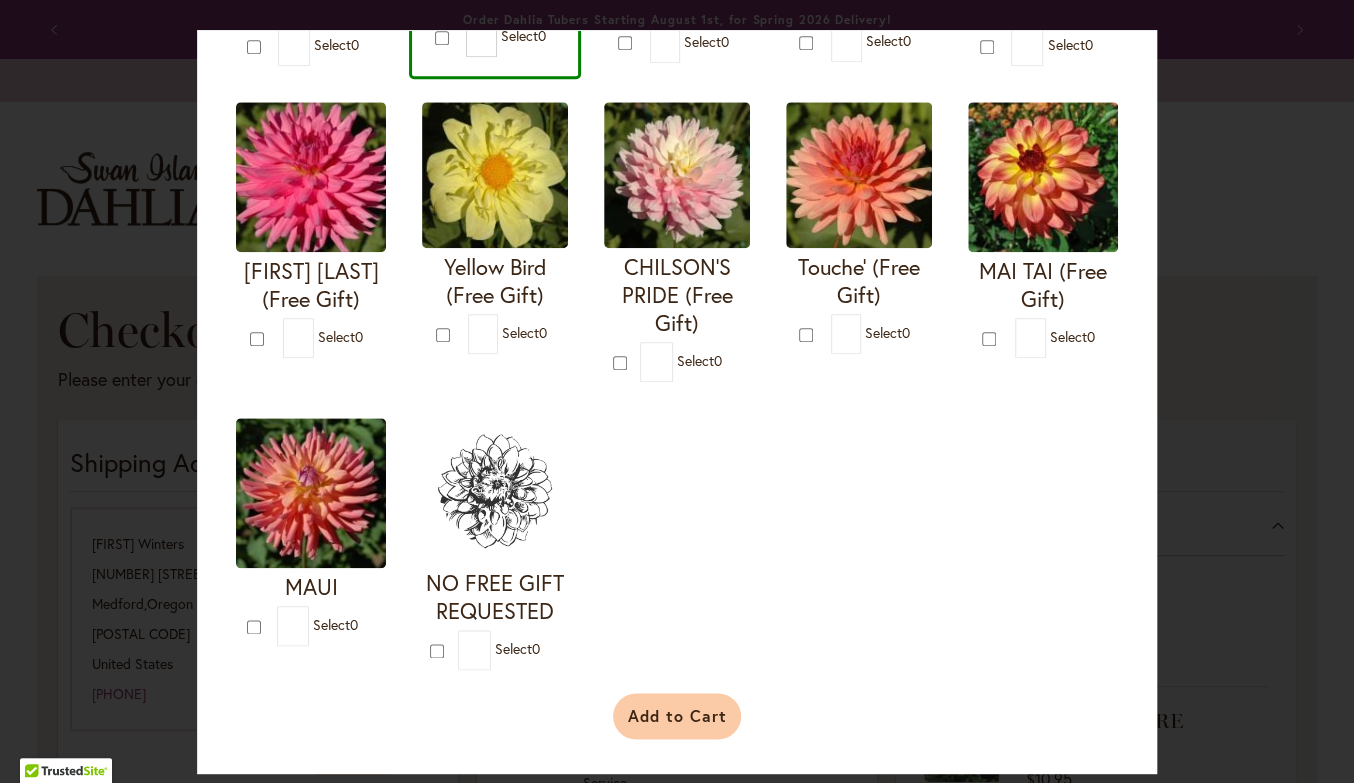 click on "Add to Cart" at bounding box center (677, 716) 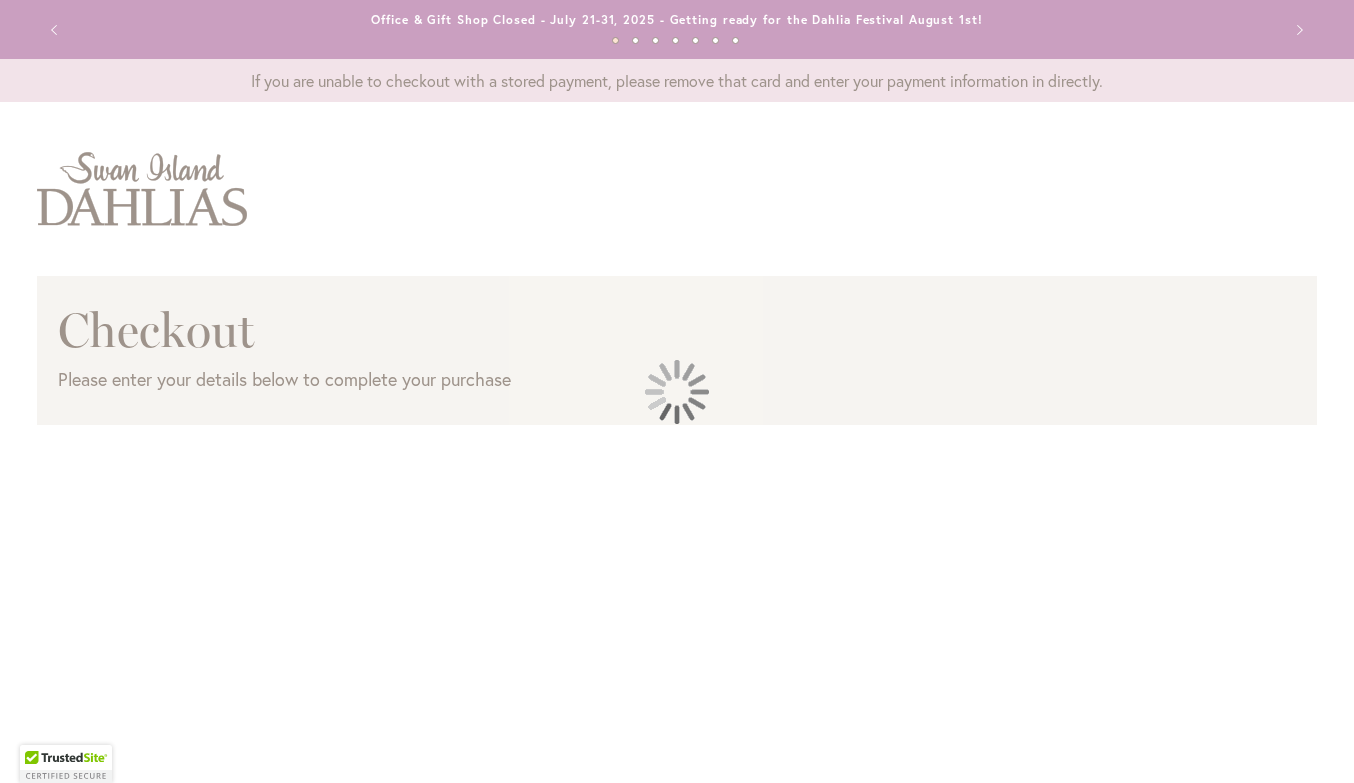 scroll, scrollTop: 0, scrollLeft: 0, axis: both 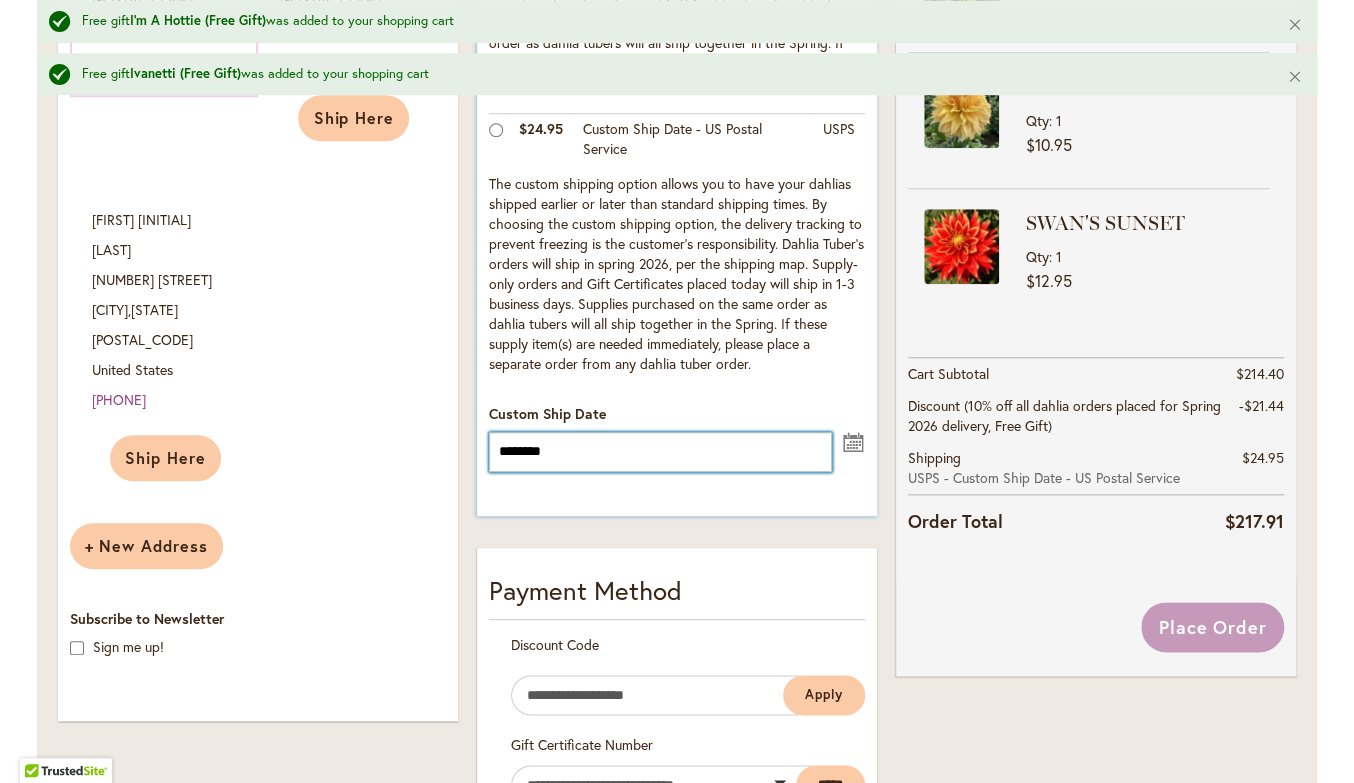 click on "********" at bounding box center (660, 452) 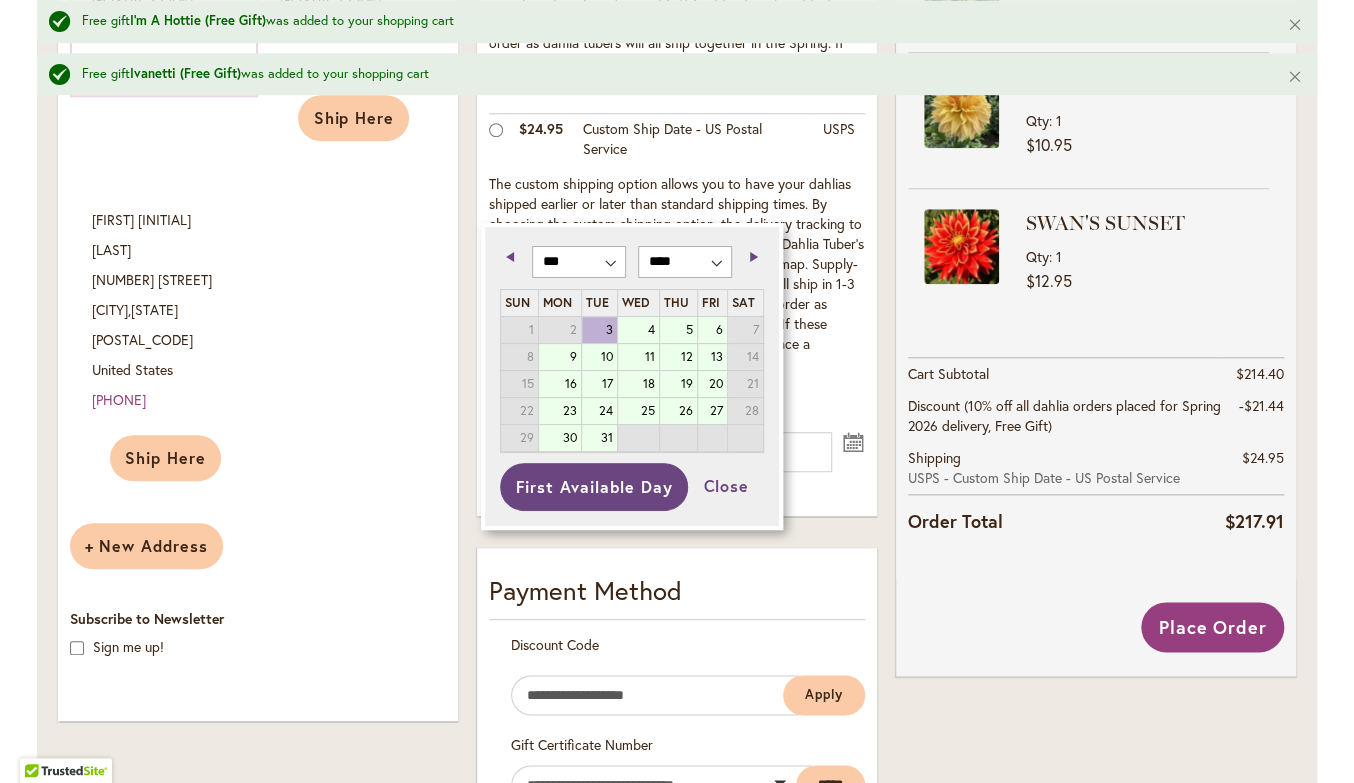 click on "23" at bounding box center (560, 411) 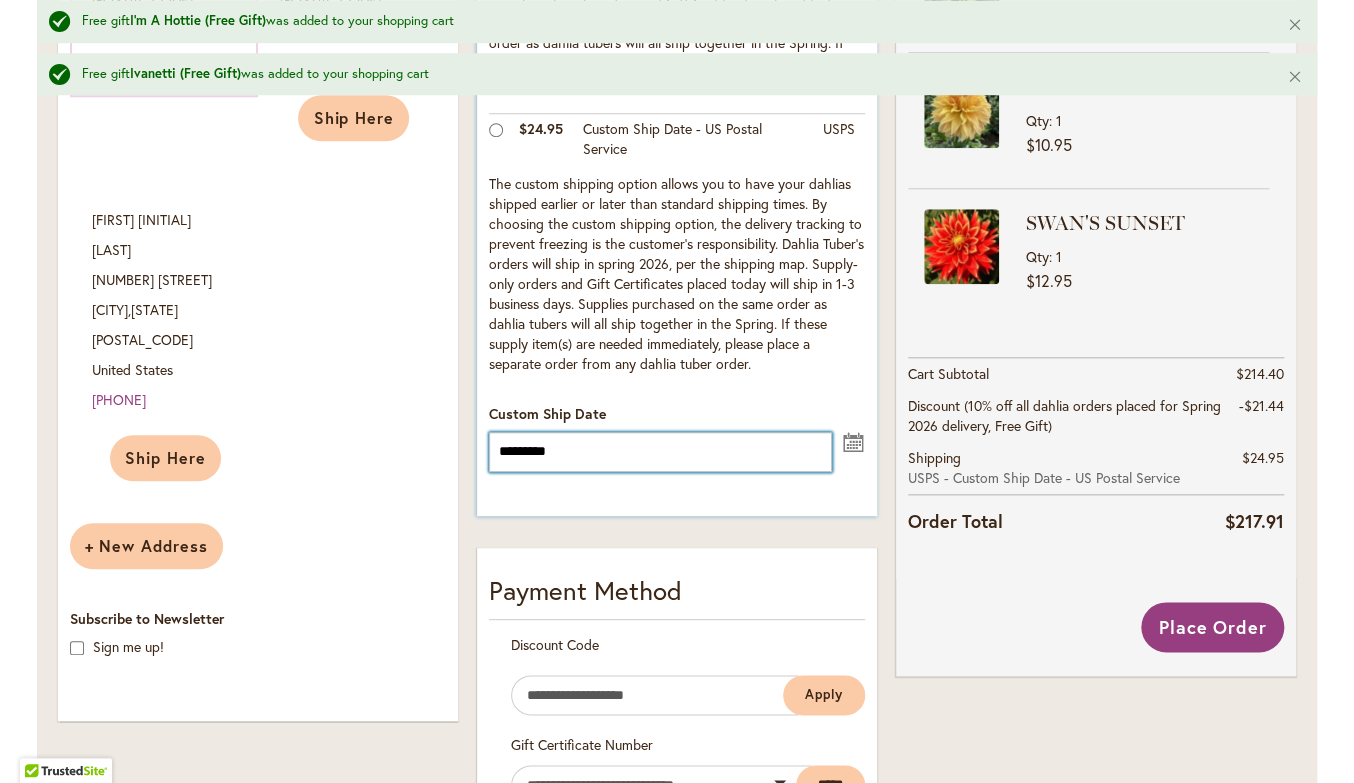 click on "*********" at bounding box center [660, 452] 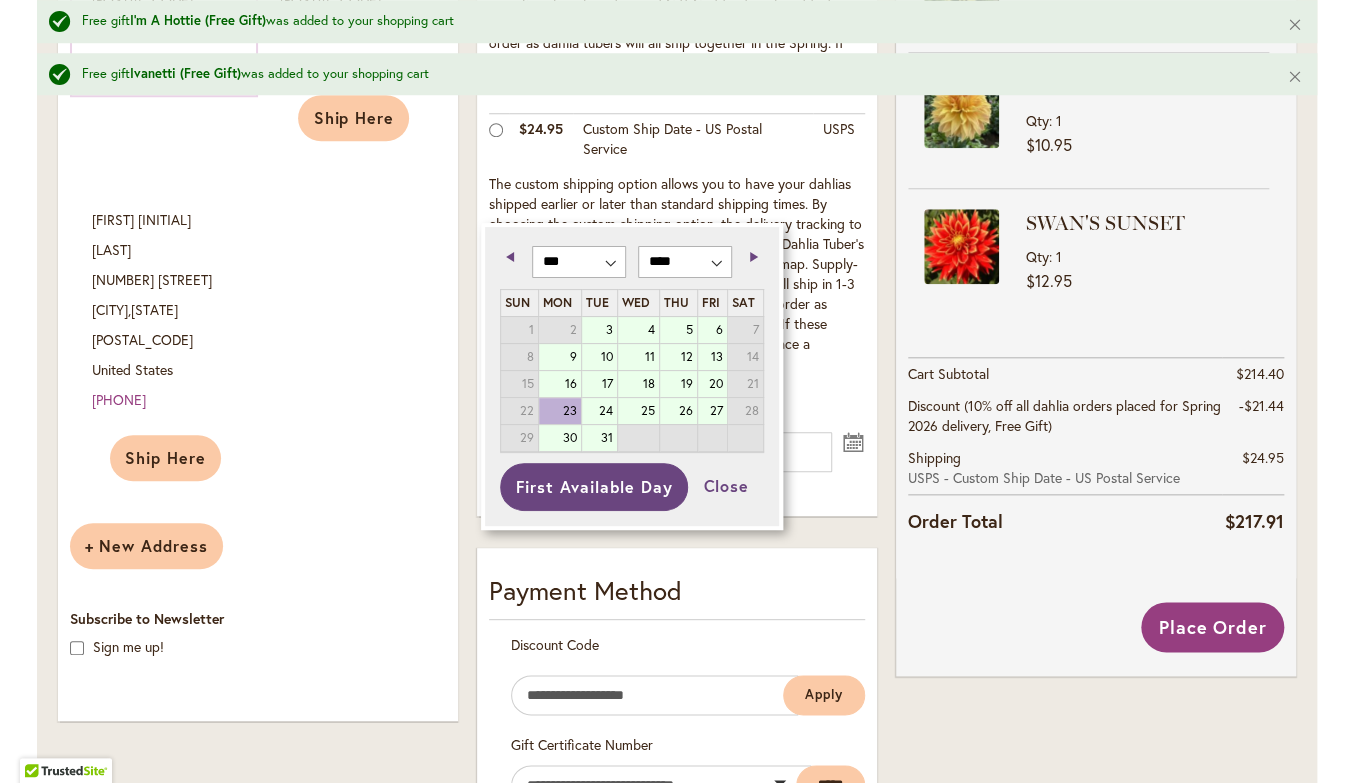 click on "19" at bounding box center [678, 384] 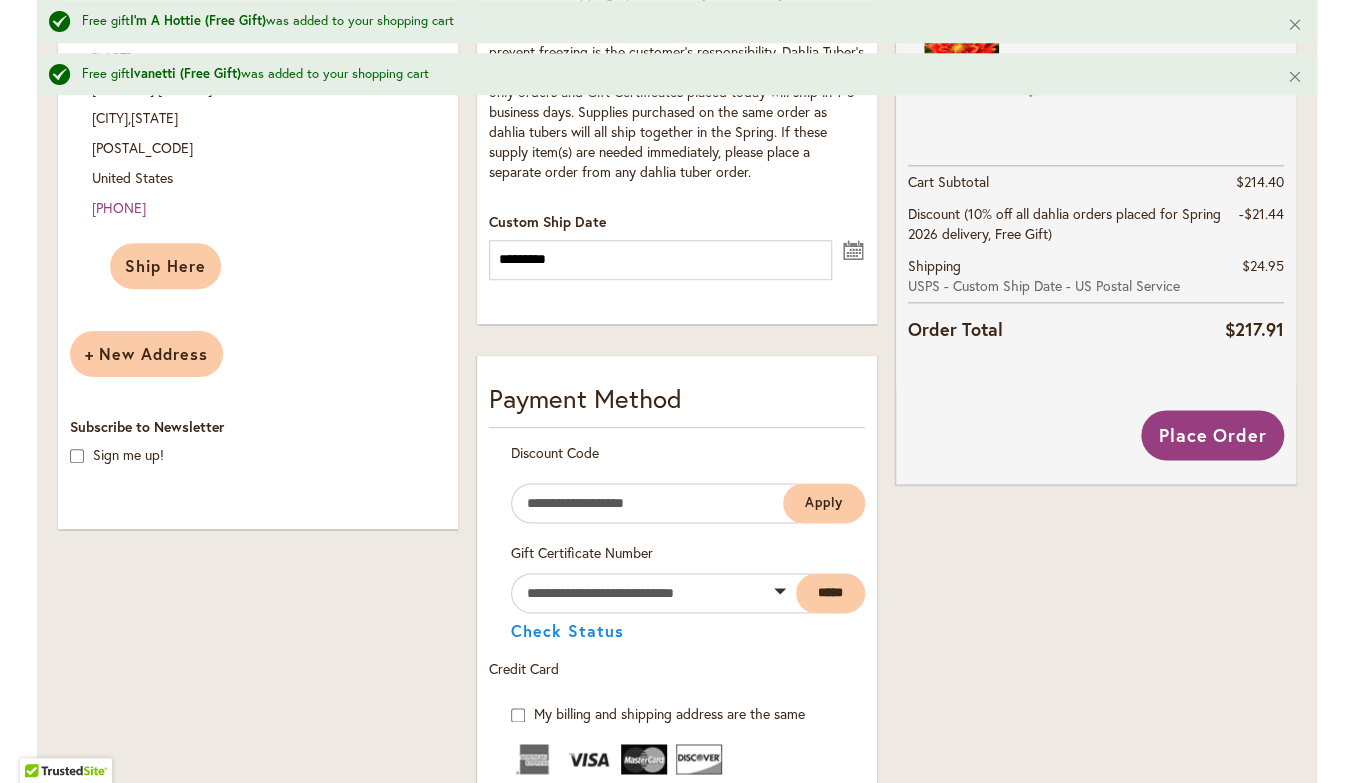 scroll, scrollTop: 954, scrollLeft: 0, axis: vertical 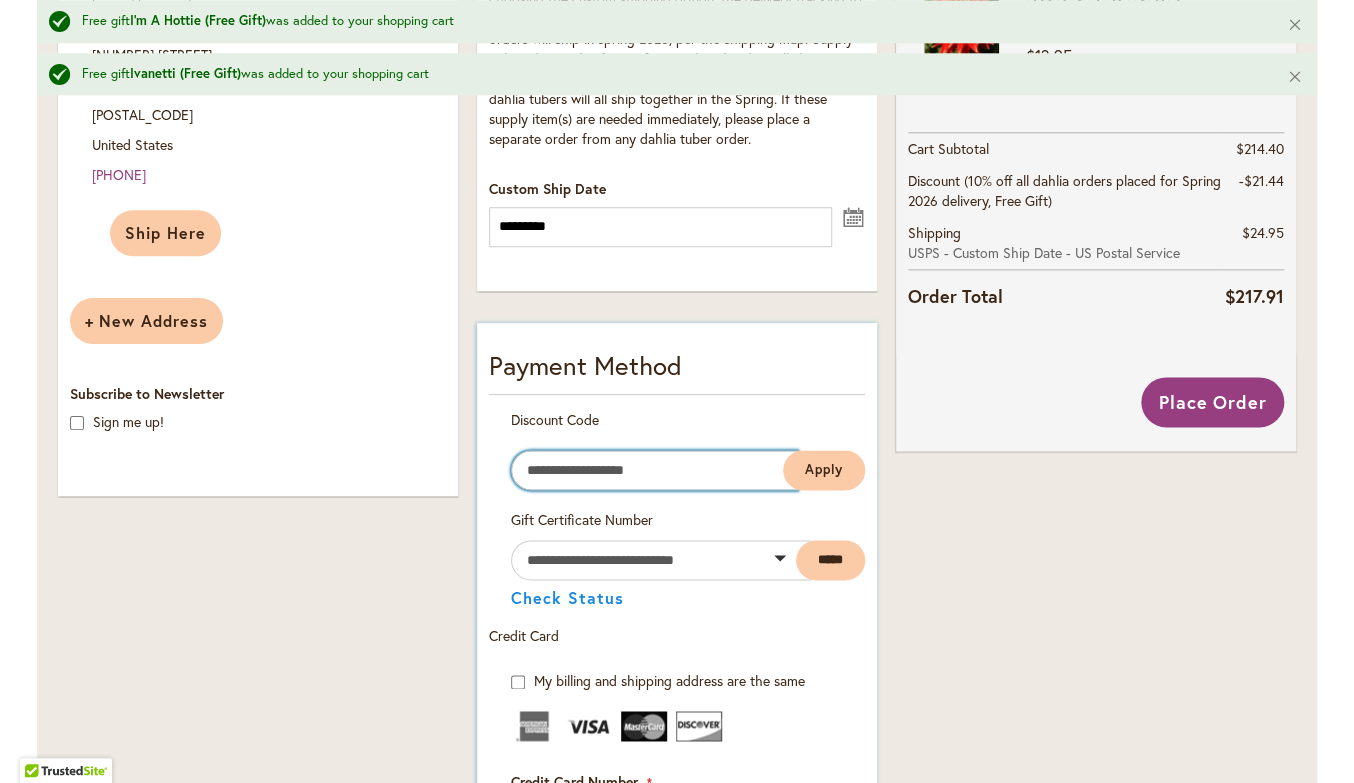 click on "Enter discount code" at bounding box center [654, 470] 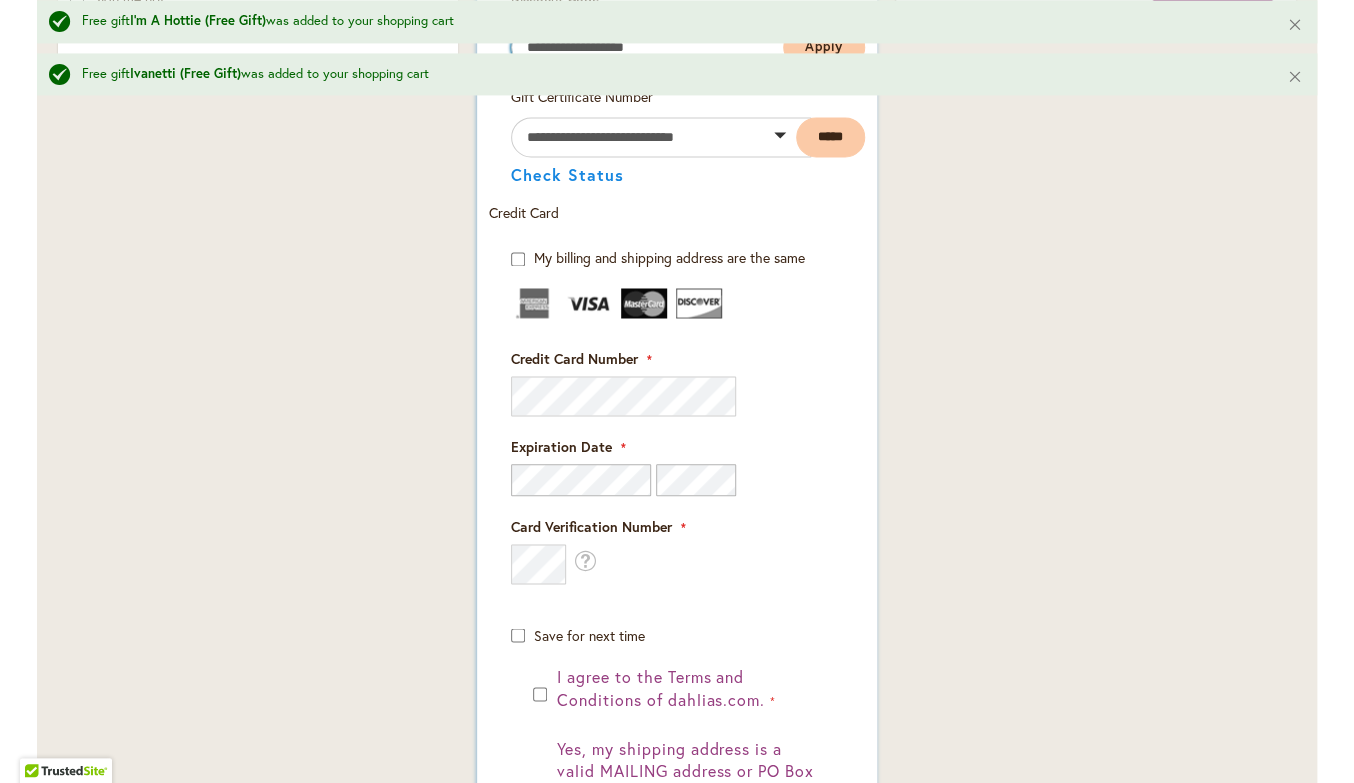 scroll, scrollTop: 1377, scrollLeft: 0, axis: vertical 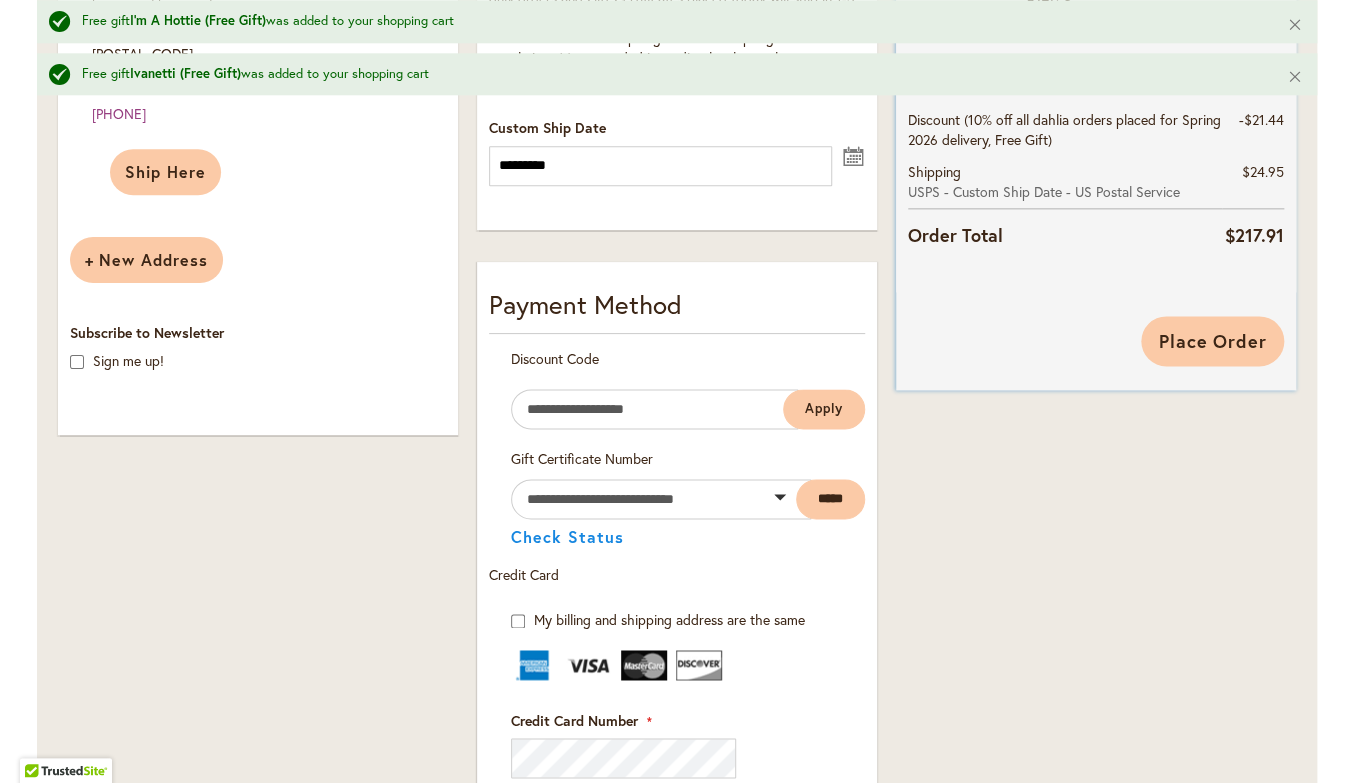 click on "Place Order" at bounding box center [1212, 341] 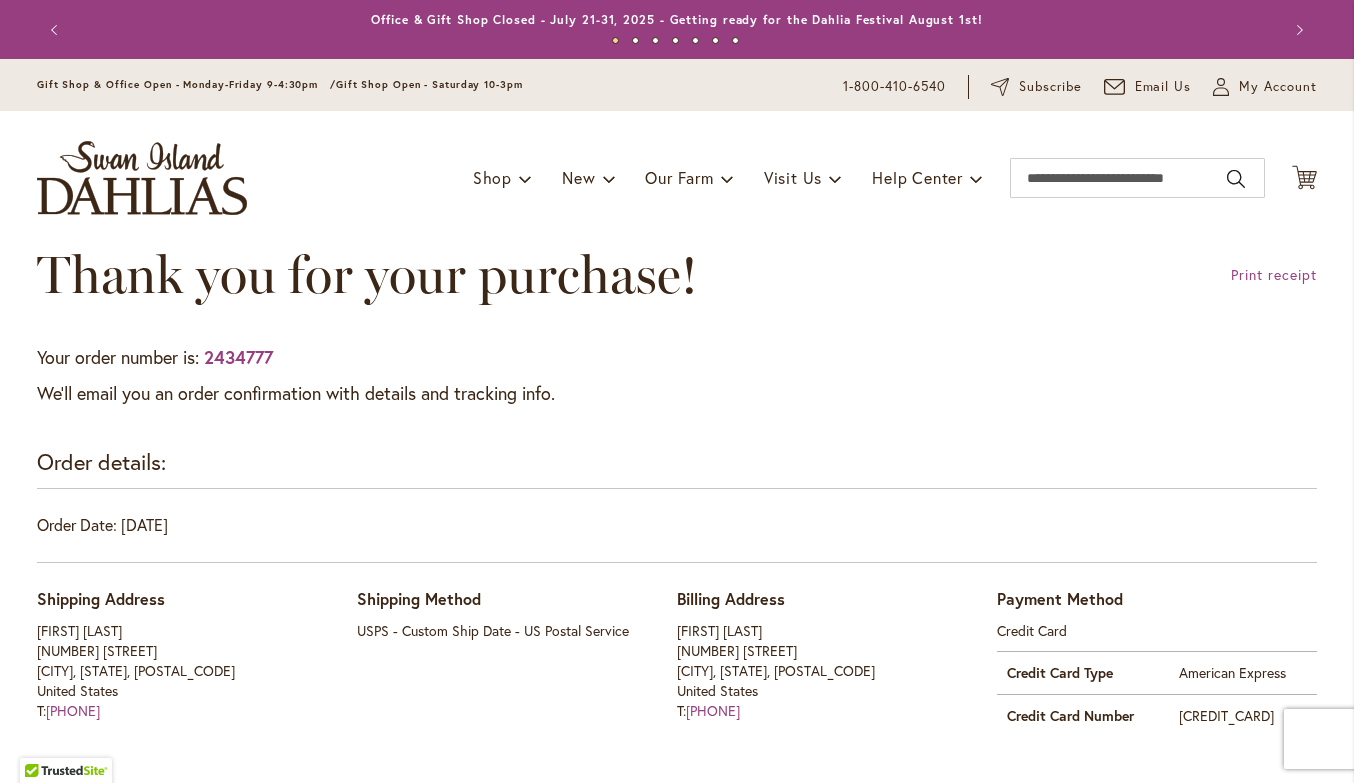scroll, scrollTop: 0, scrollLeft: 0, axis: both 